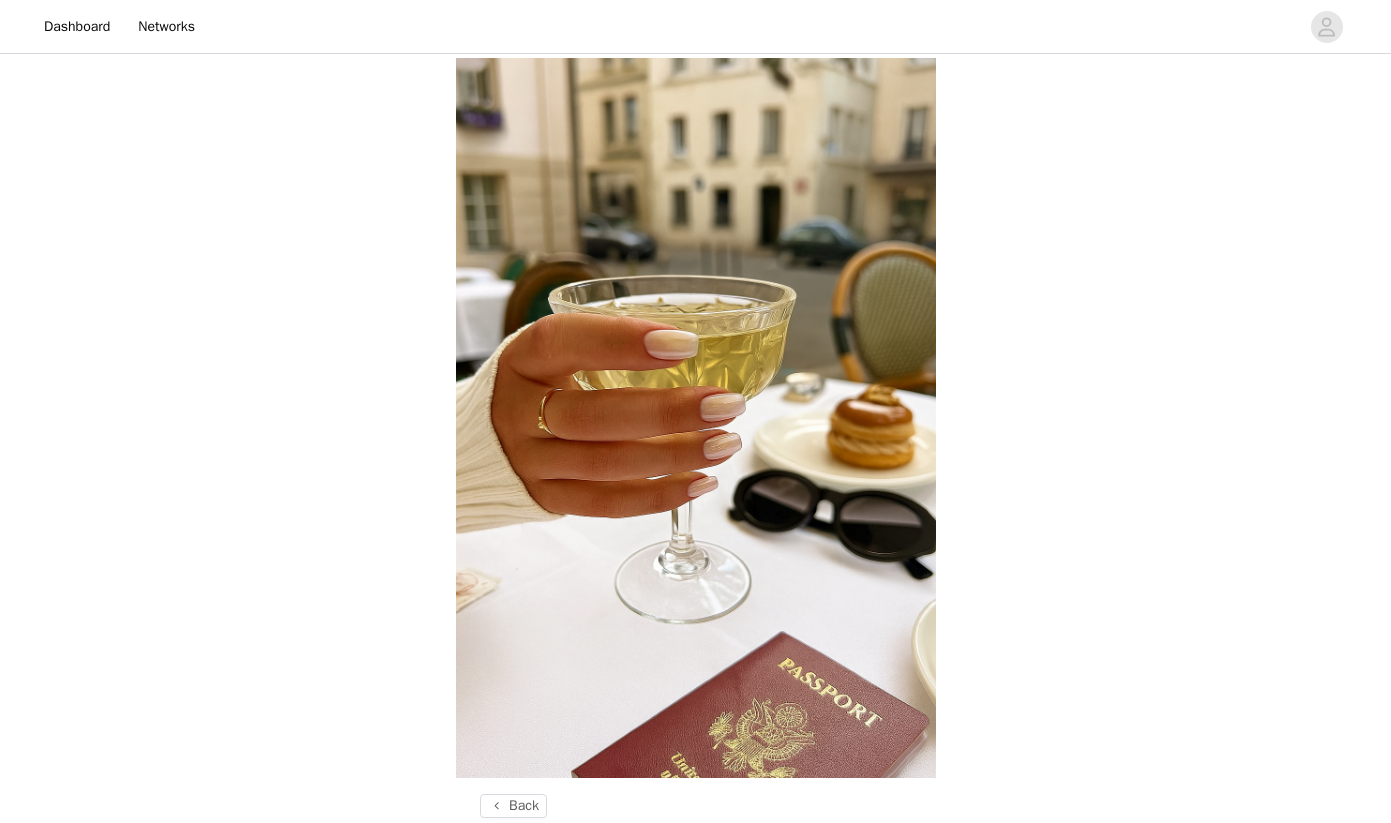scroll, scrollTop: -7, scrollLeft: 0, axis: vertical 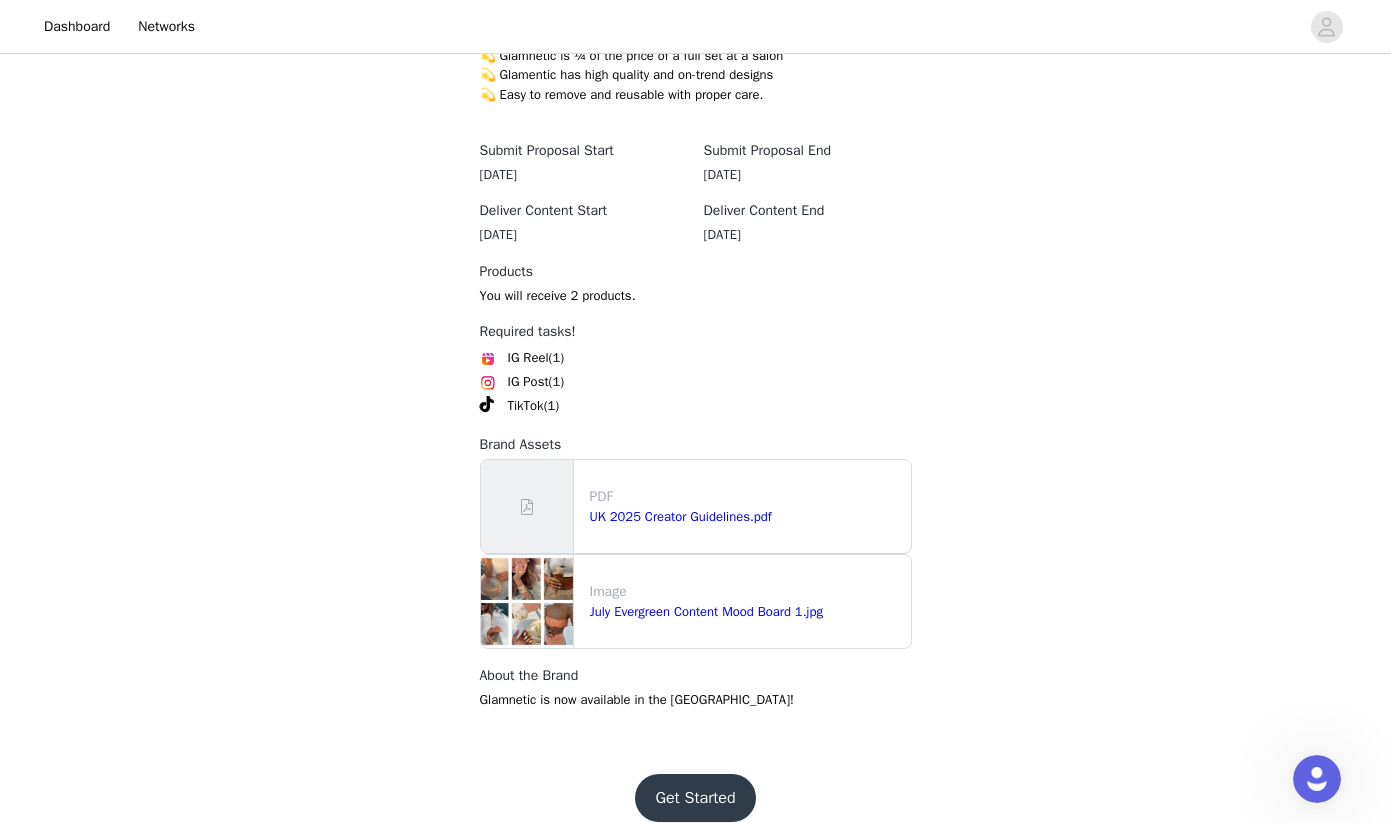 click on "Get Started" at bounding box center [695, 798] 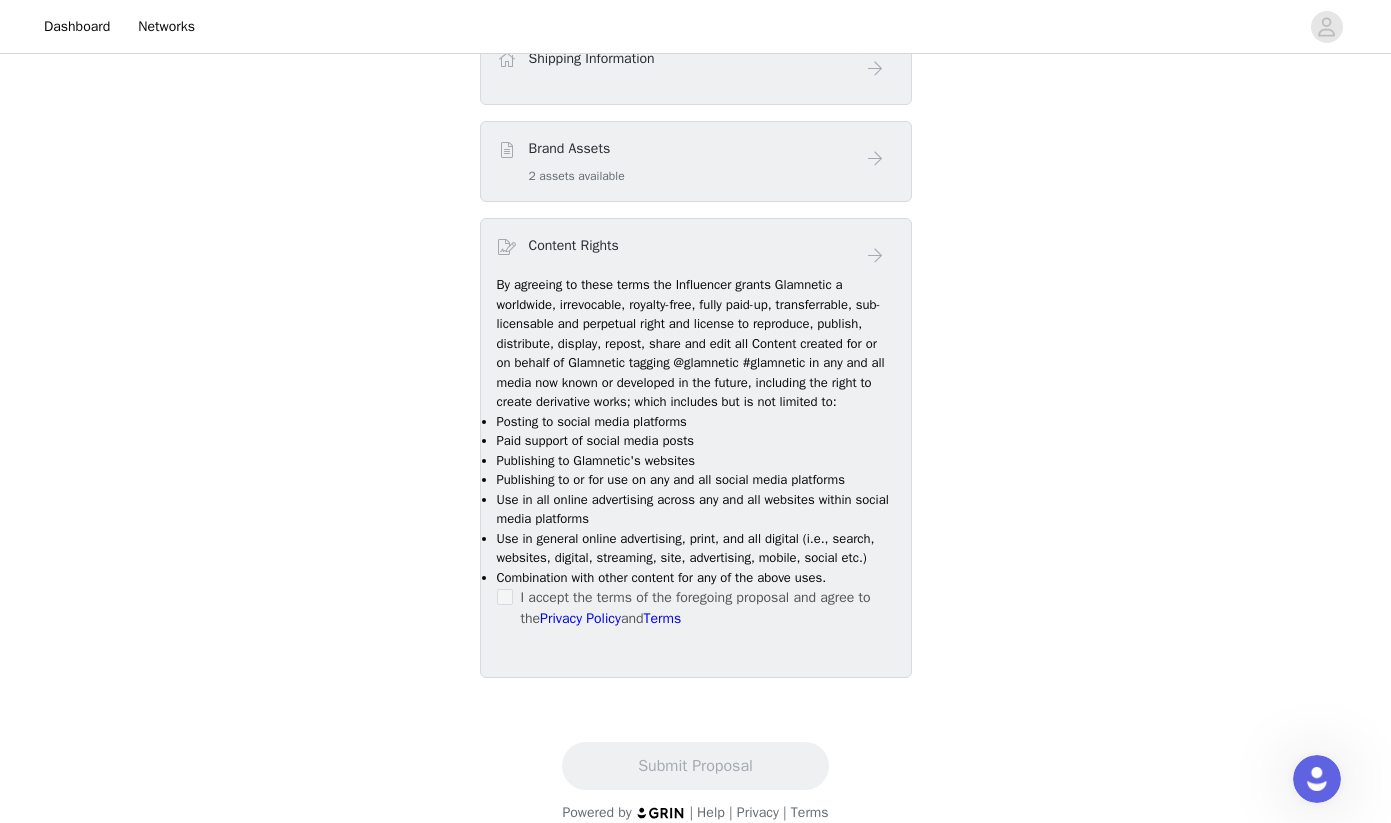 scroll, scrollTop: 1111, scrollLeft: 0, axis: vertical 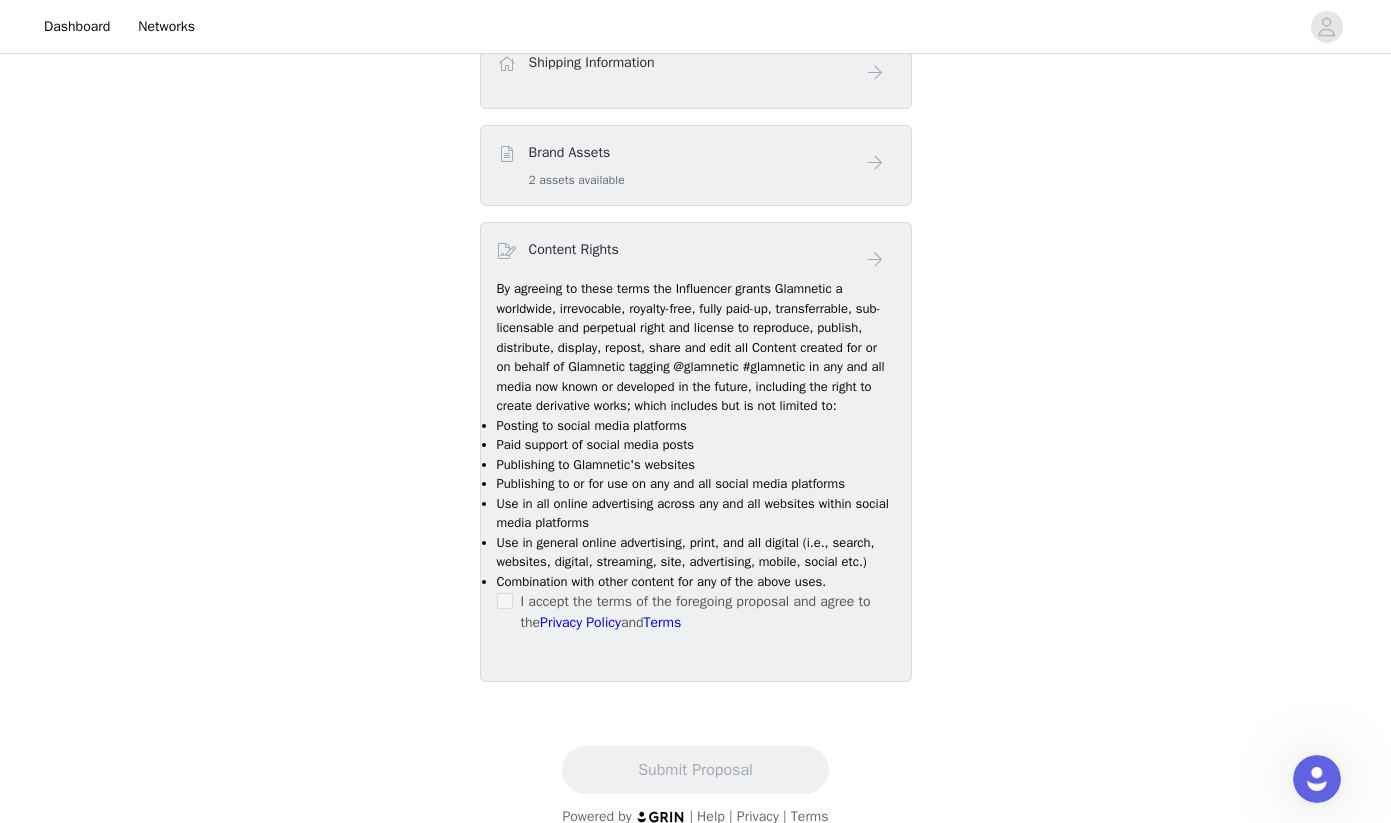 click on "I accept the terms of the foregoing proposal and agree to the
Privacy Policy
and  Terms" at bounding box center [708, 612] 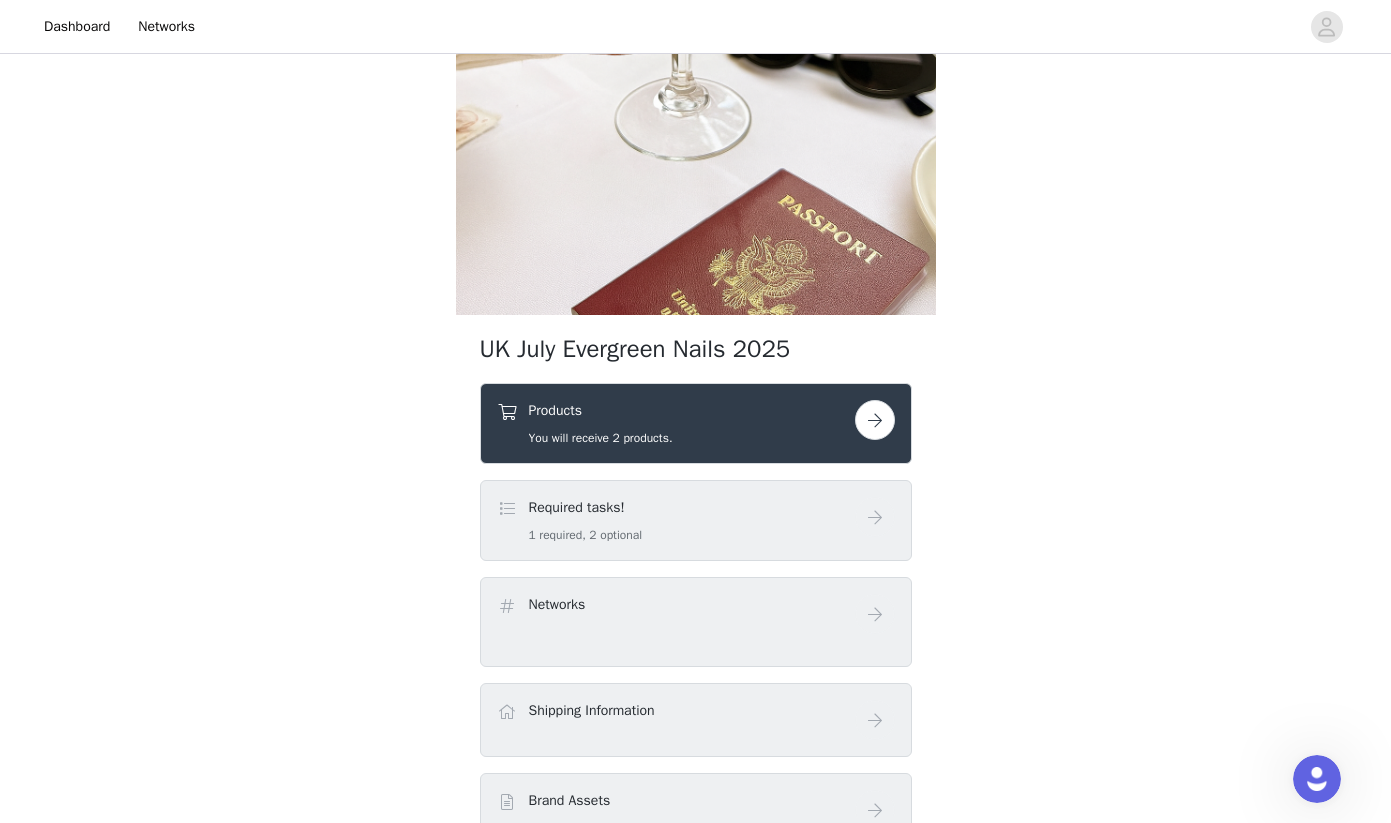 scroll, scrollTop: 459, scrollLeft: 0, axis: vertical 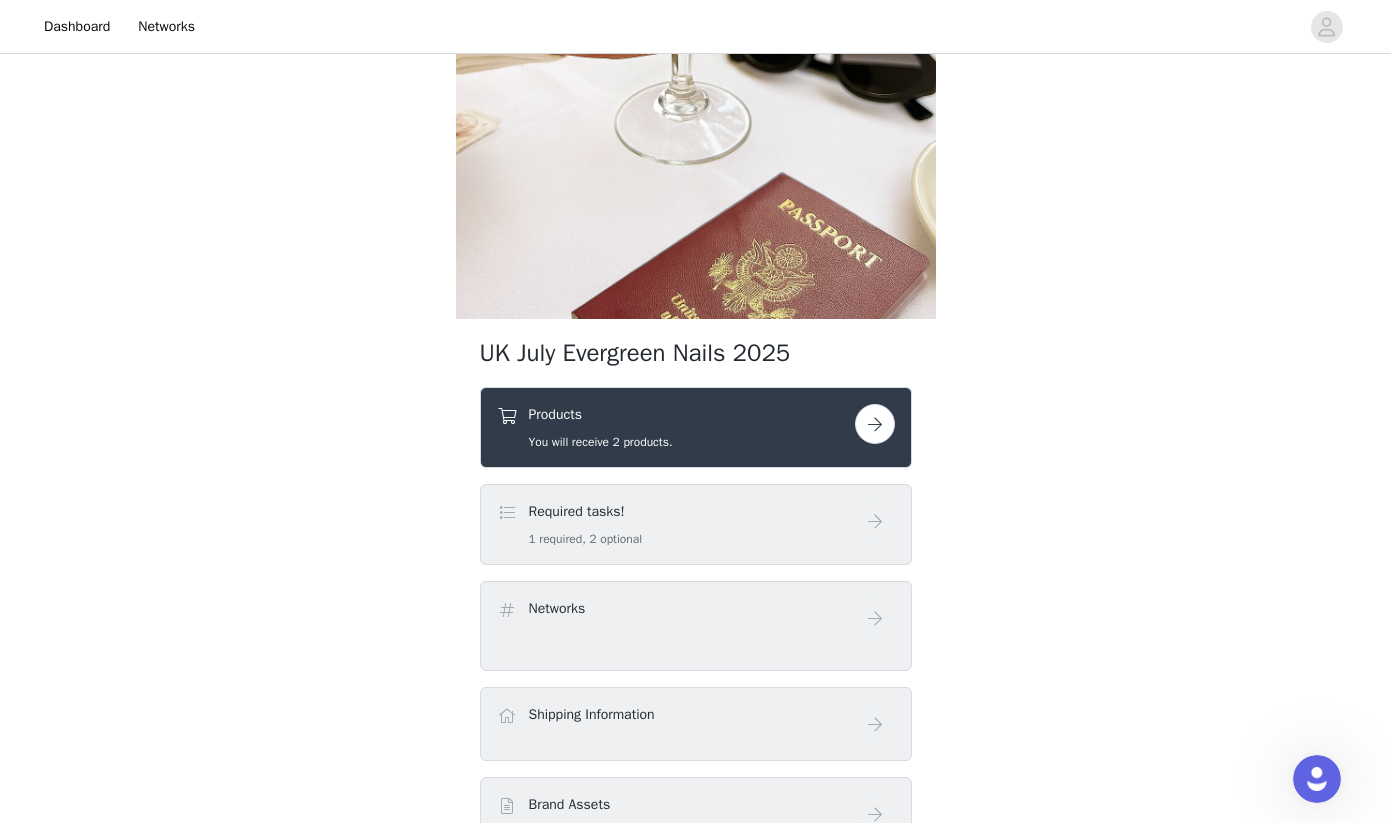 click at bounding box center (875, 424) 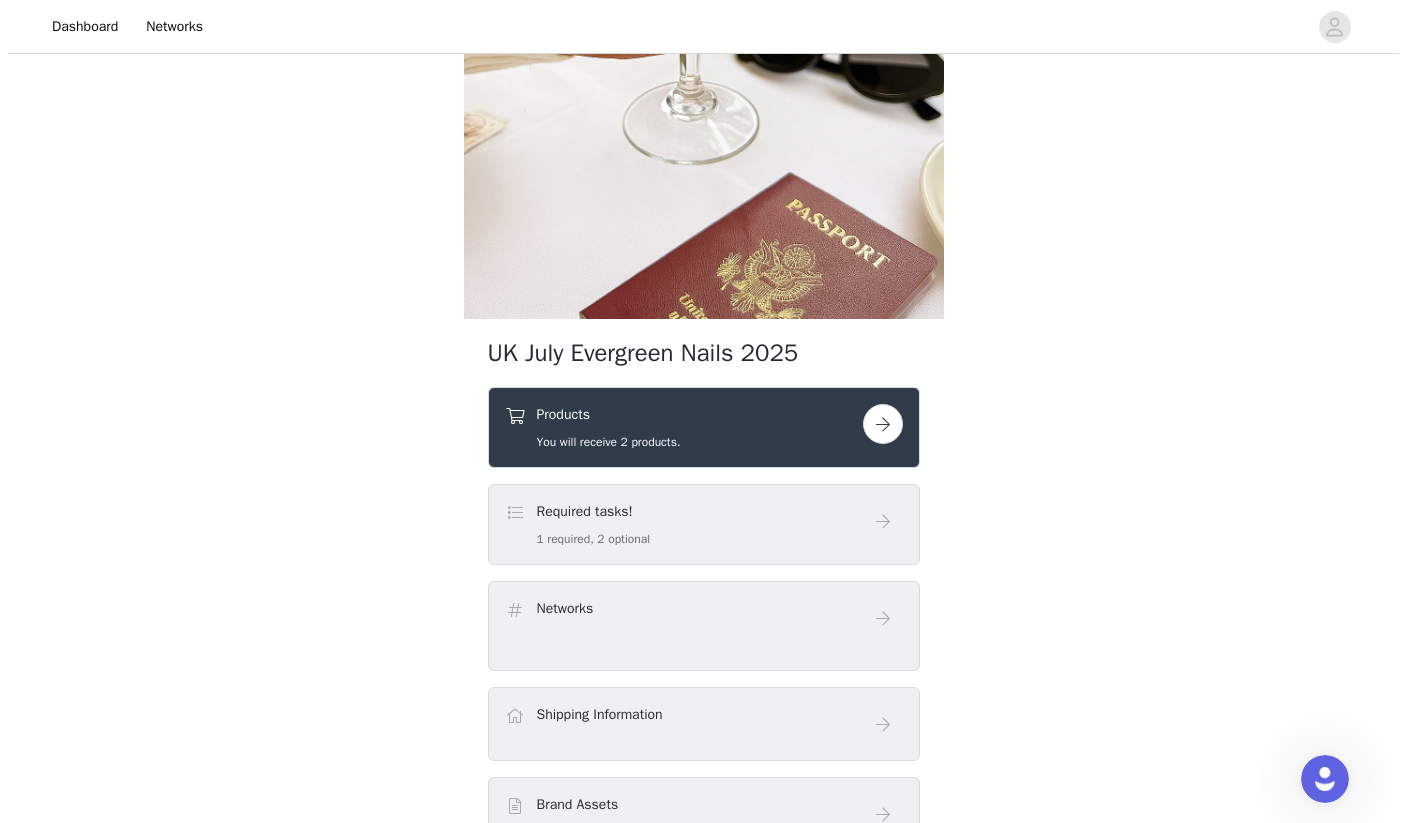 scroll, scrollTop: 0, scrollLeft: 0, axis: both 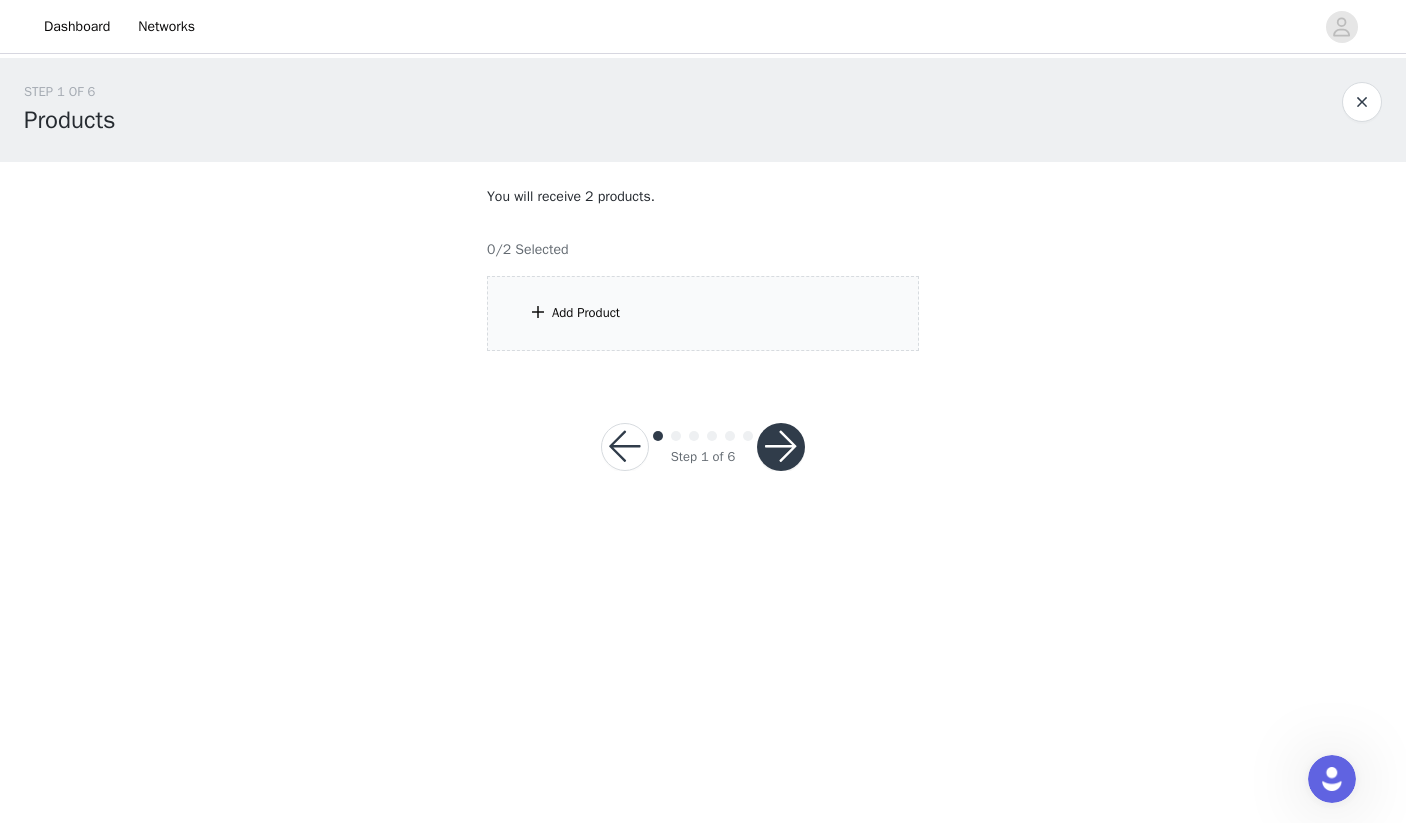 click on "Add Product" at bounding box center (703, 313) 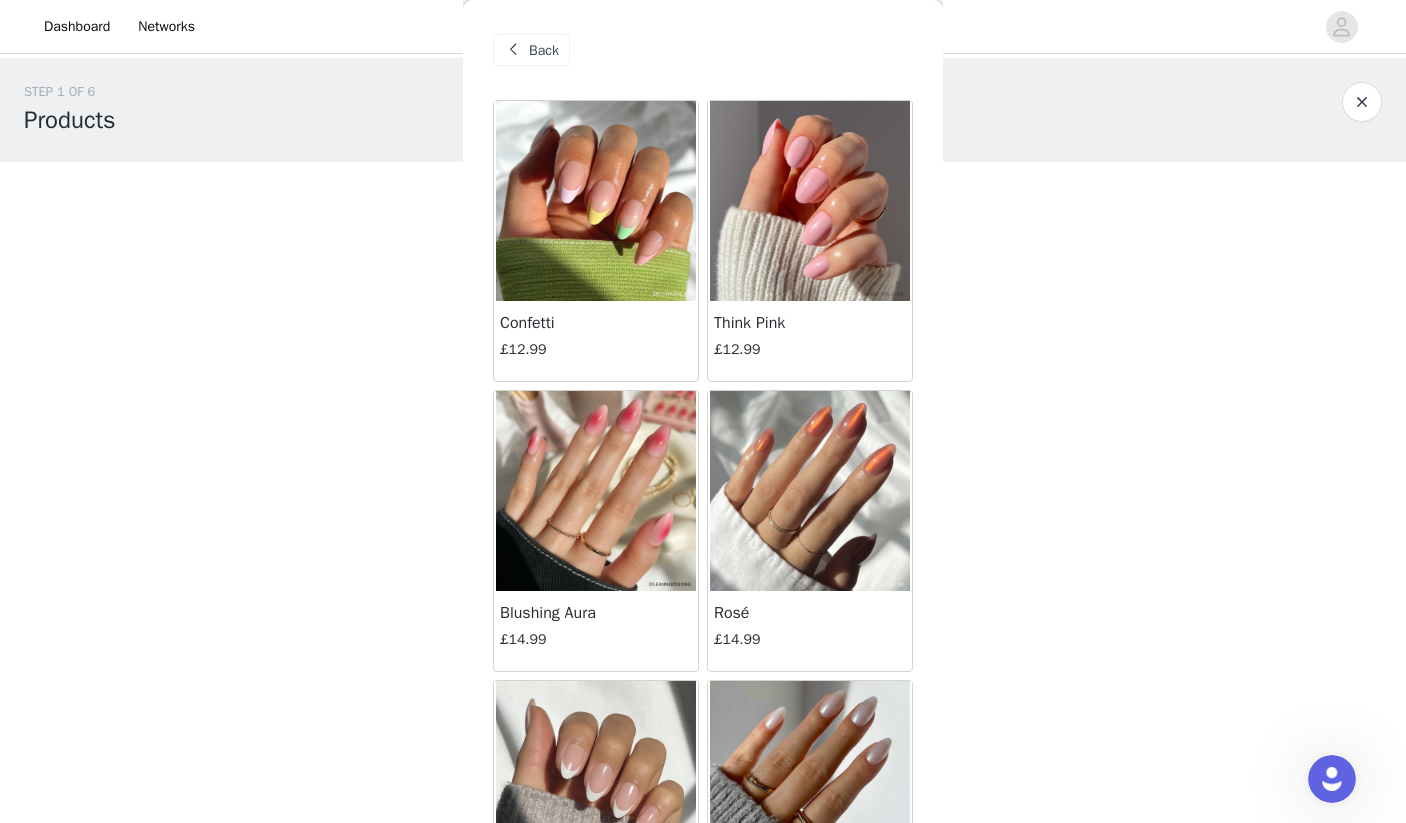 scroll, scrollTop: 0, scrollLeft: 0, axis: both 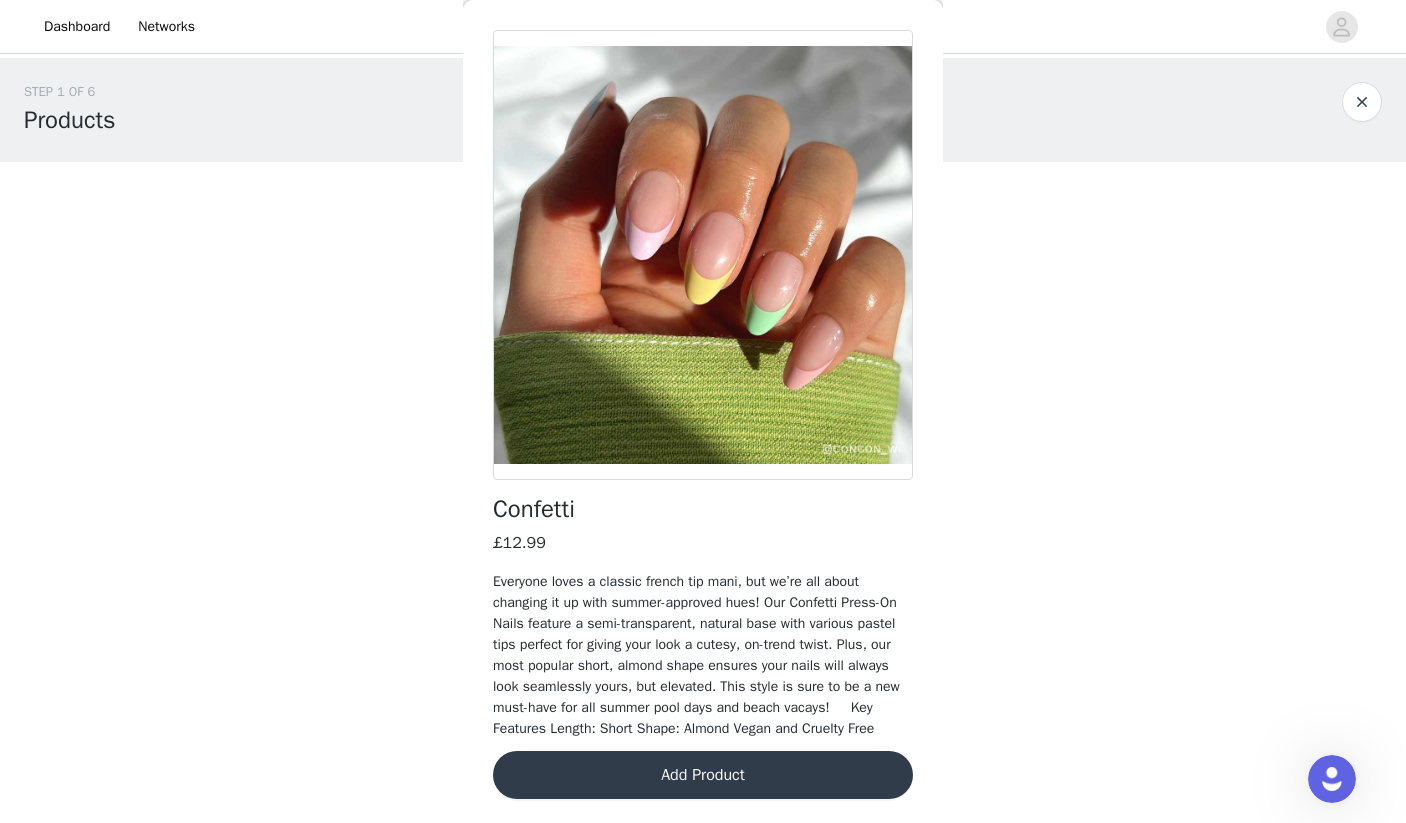 click on "Add Product" at bounding box center (703, 775) 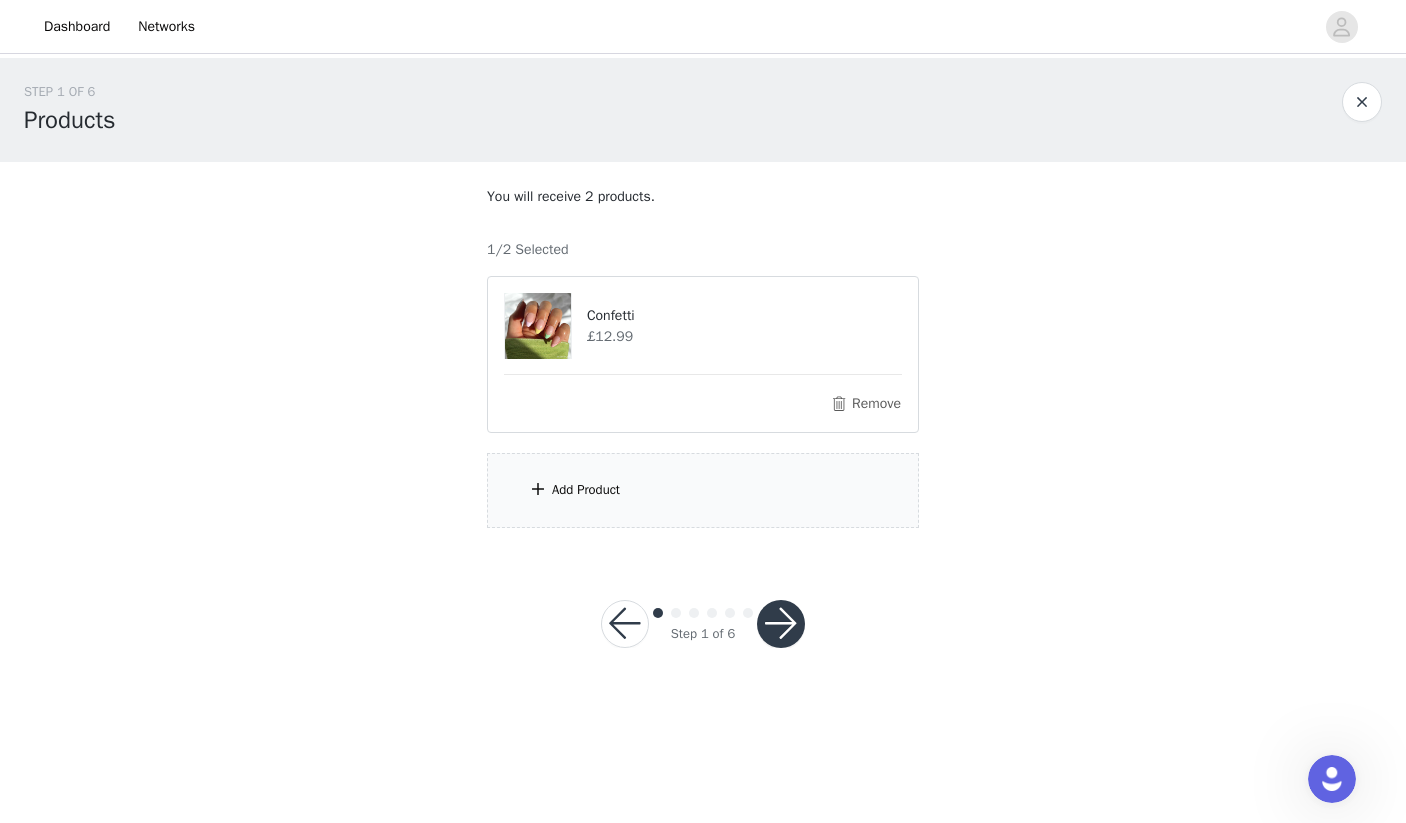 click on "Add Product" at bounding box center [703, 490] 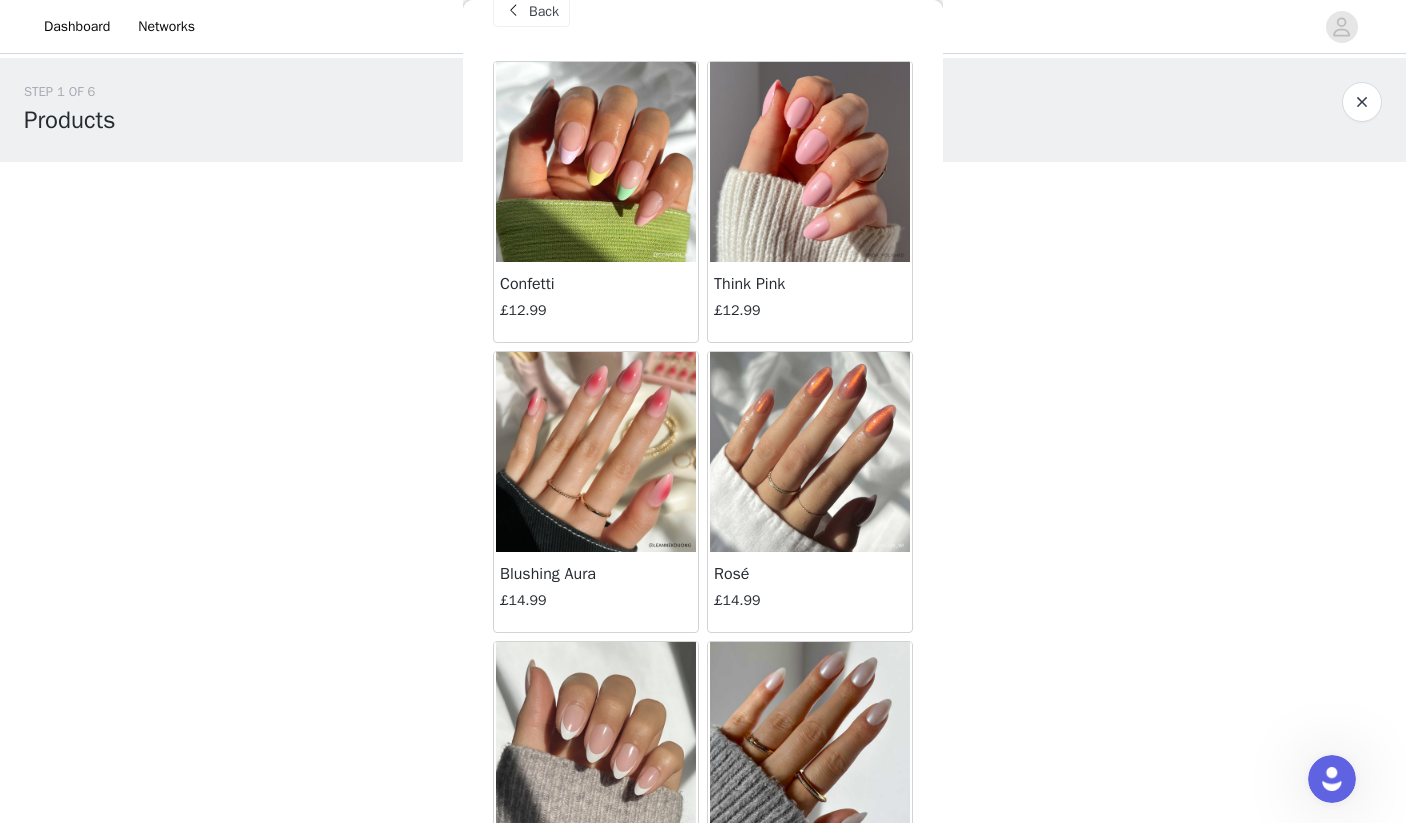 scroll, scrollTop: 37, scrollLeft: 0, axis: vertical 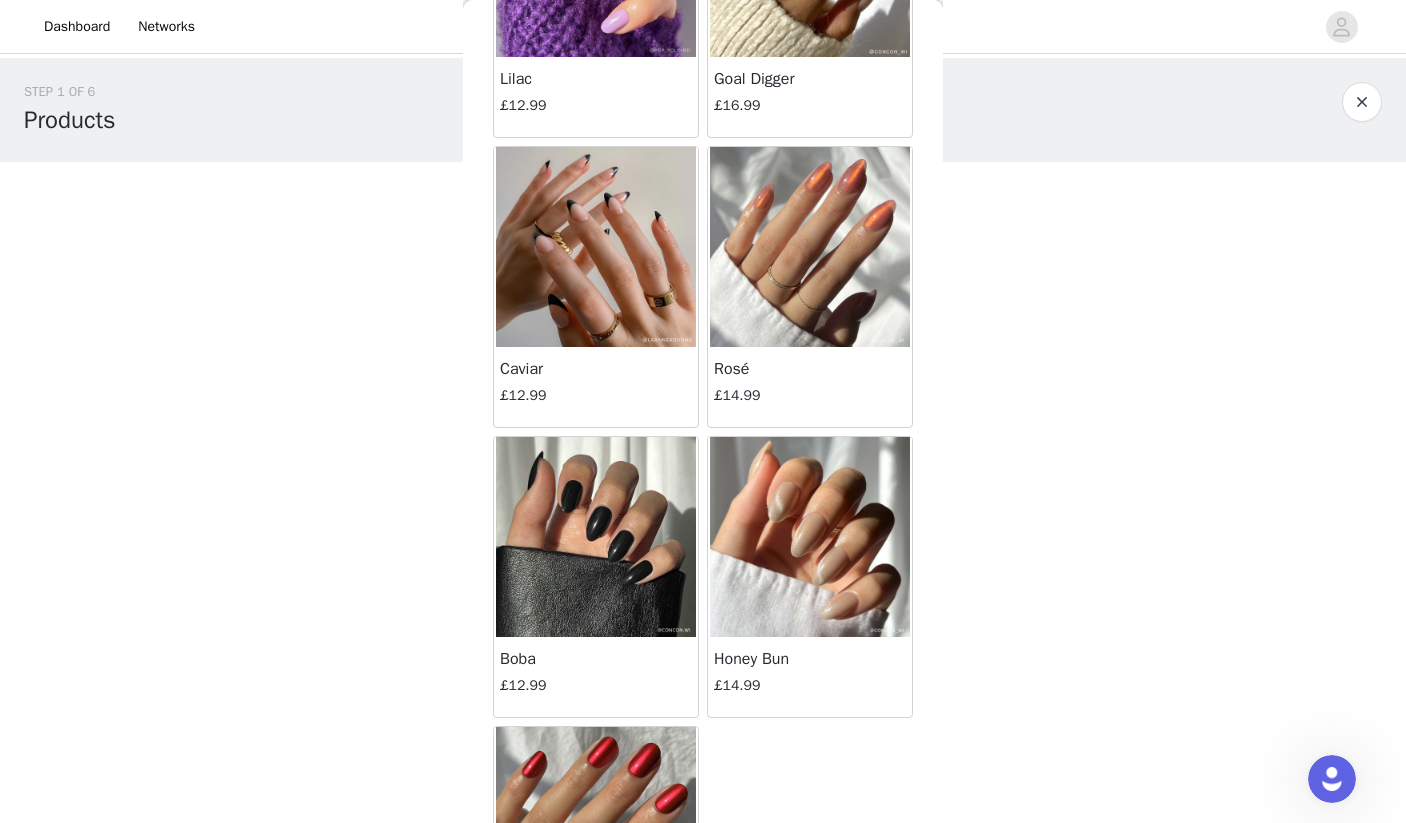 click at bounding box center [596, 247] 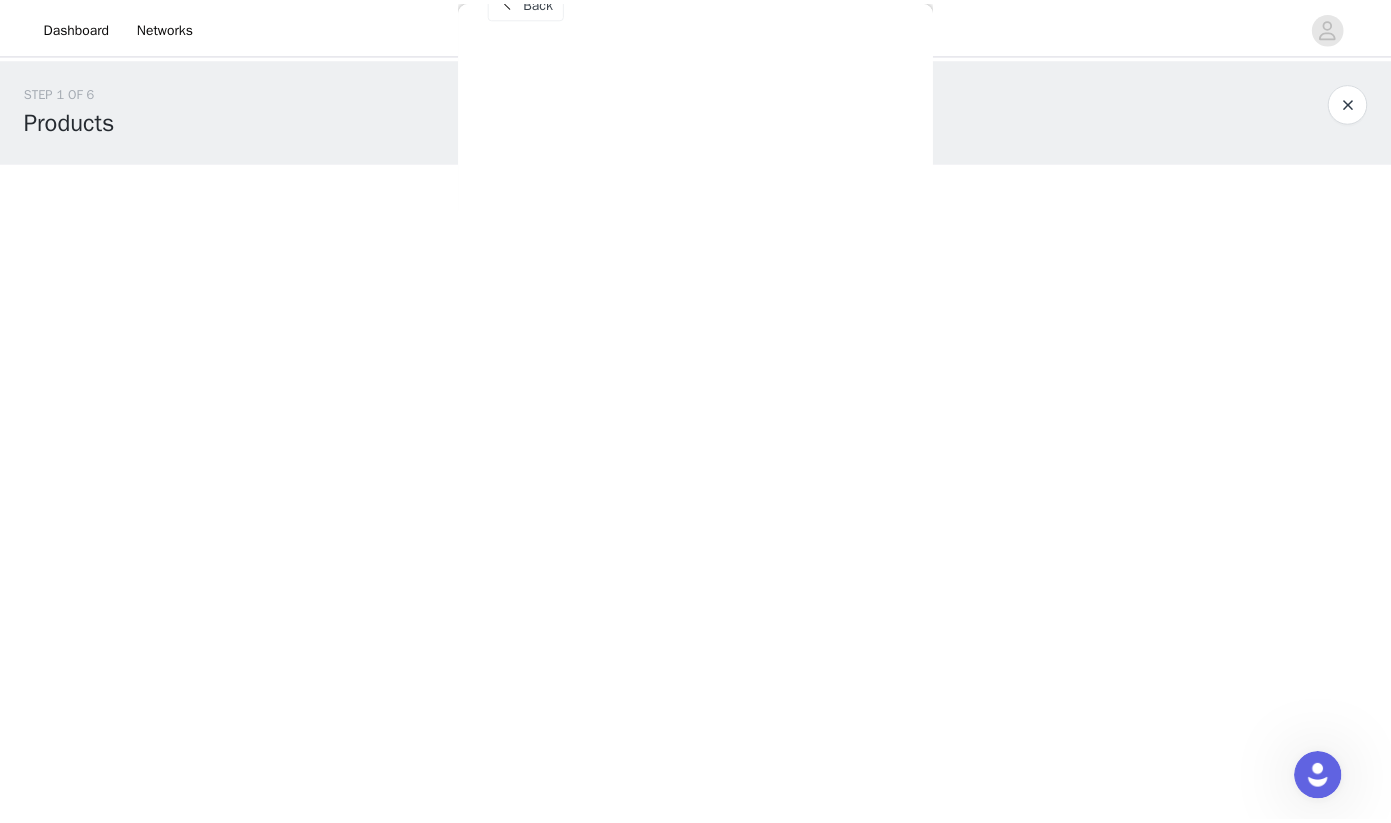 scroll, scrollTop: 70, scrollLeft: 0, axis: vertical 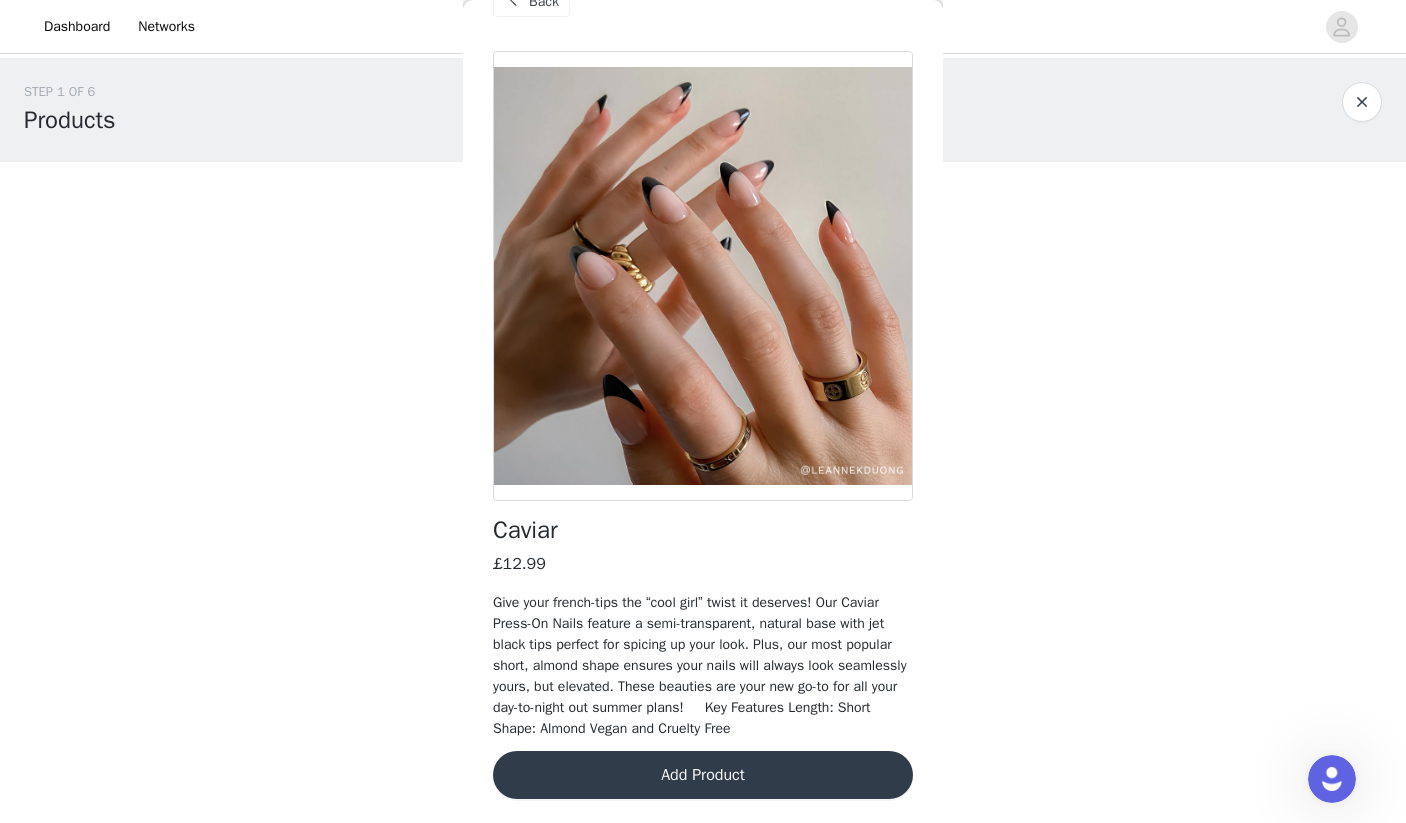 click at bounding box center (1362, 102) 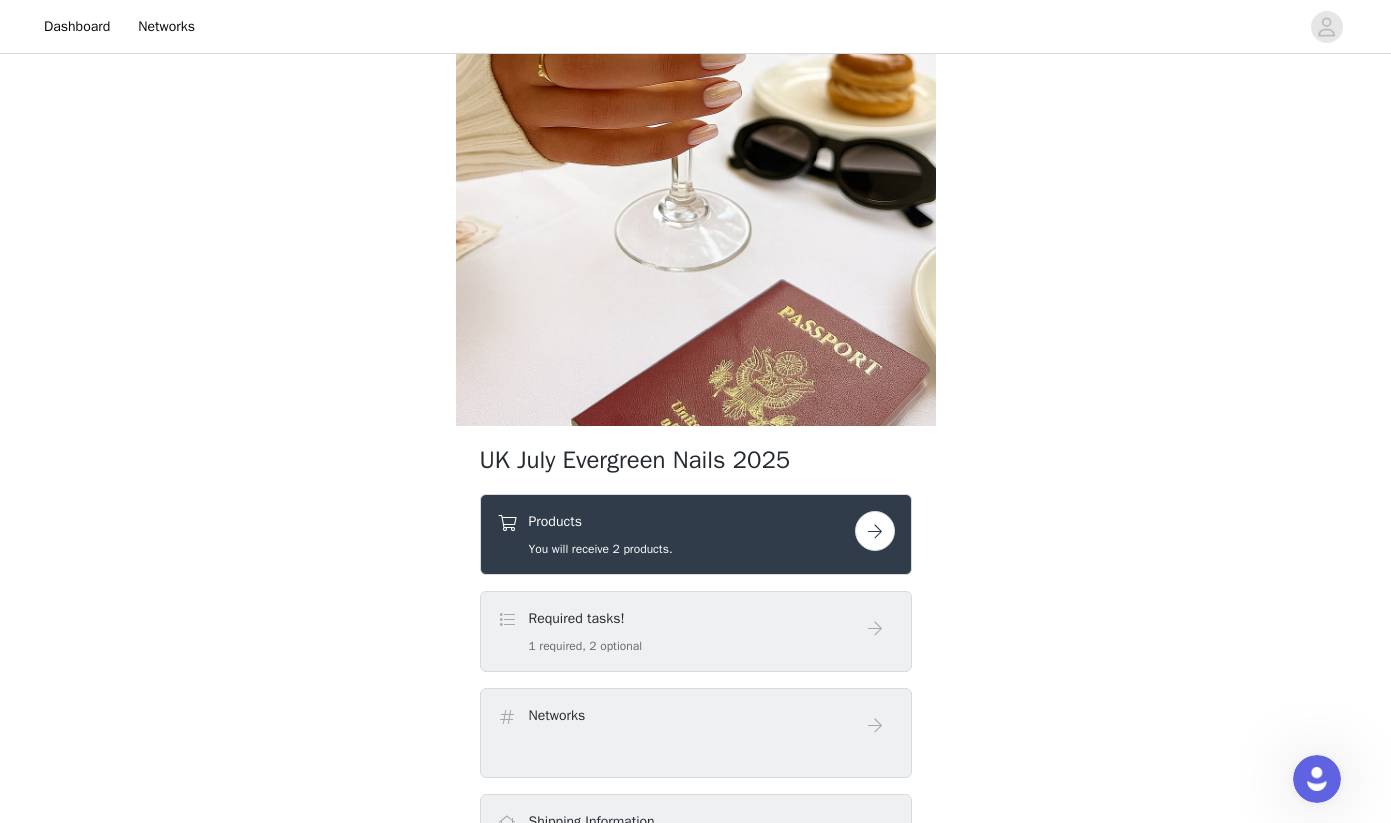 scroll, scrollTop: 357, scrollLeft: 0, axis: vertical 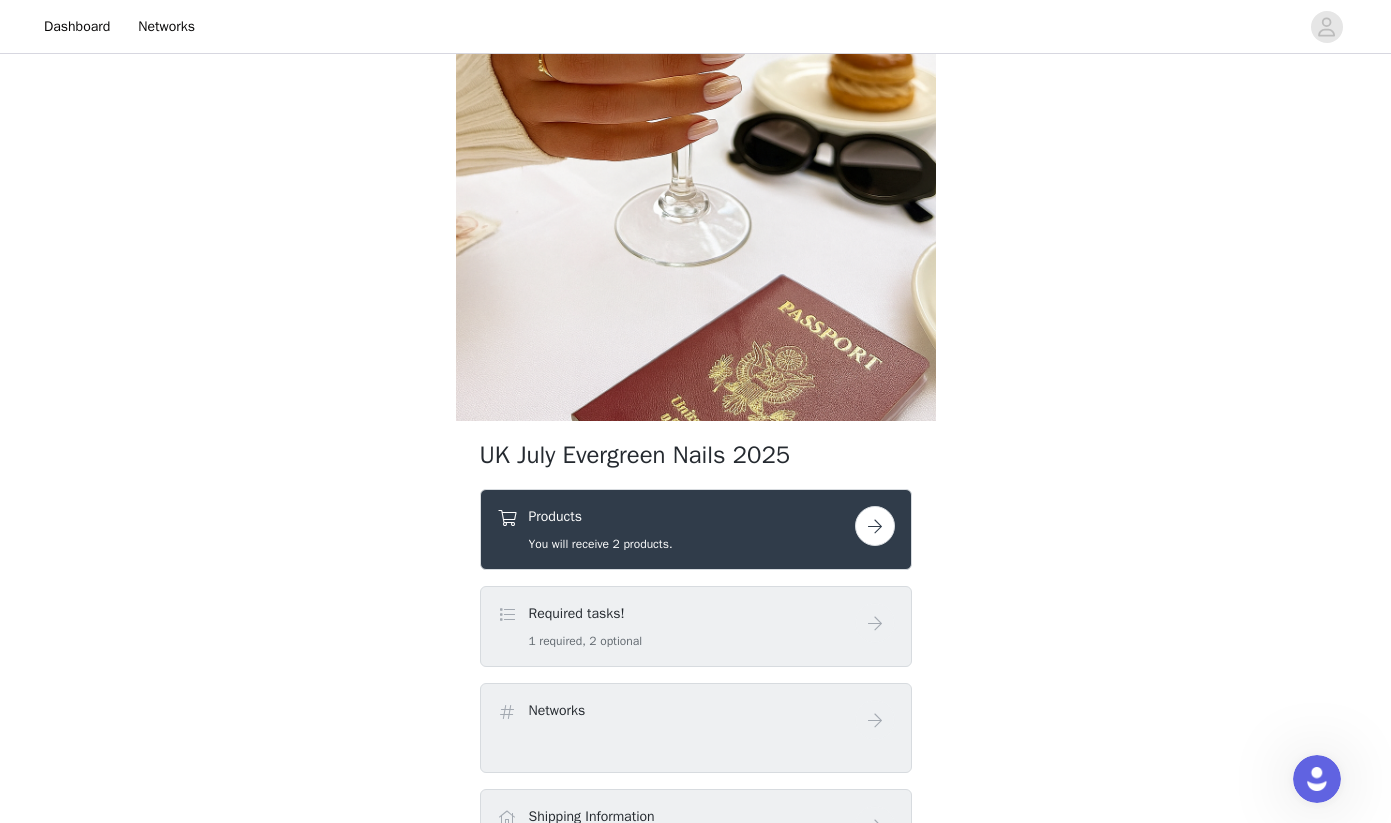 click on "Products   You will receive 2 products." at bounding box center (676, 529) 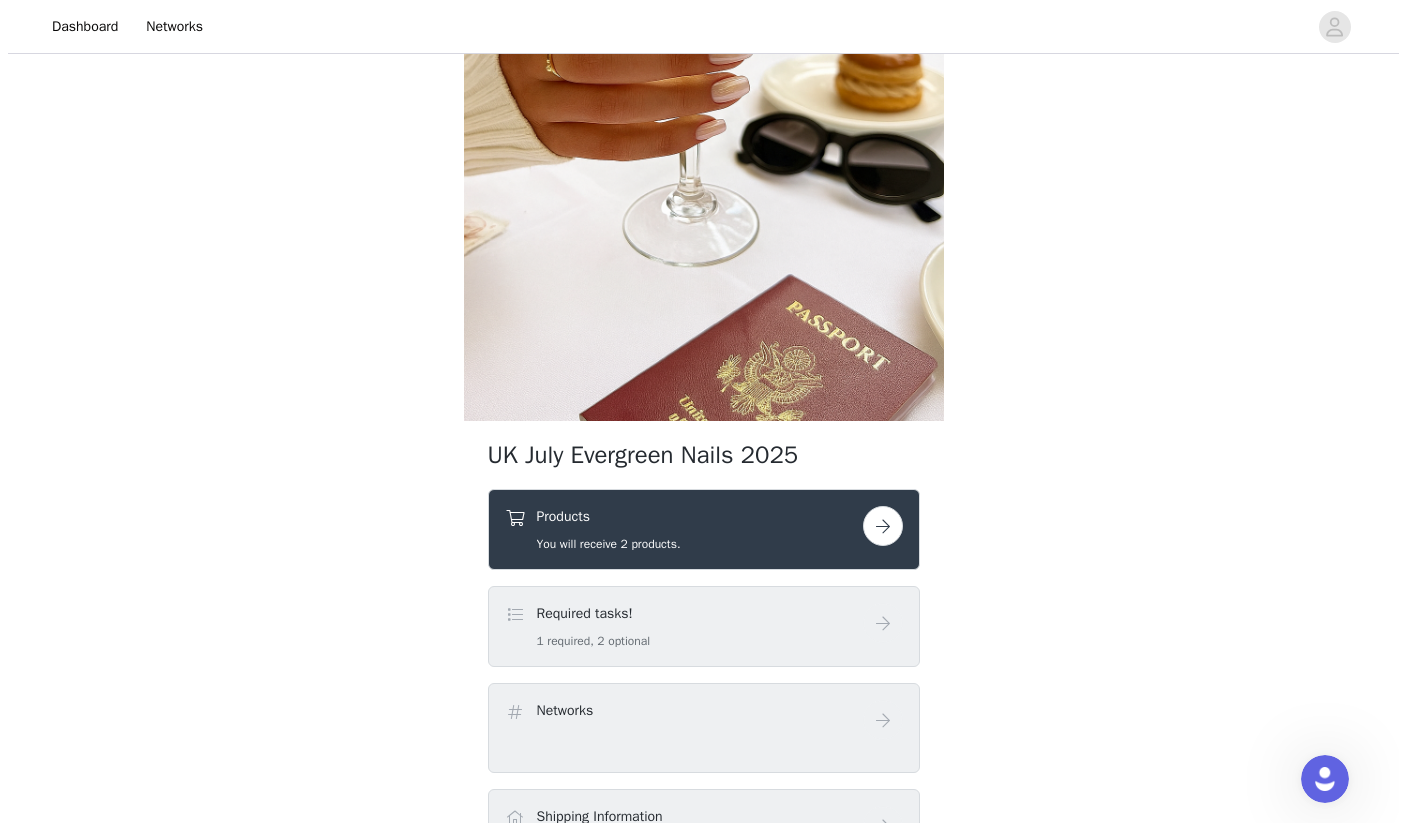 scroll, scrollTop: 0, scrollLeft: 0, axis: both 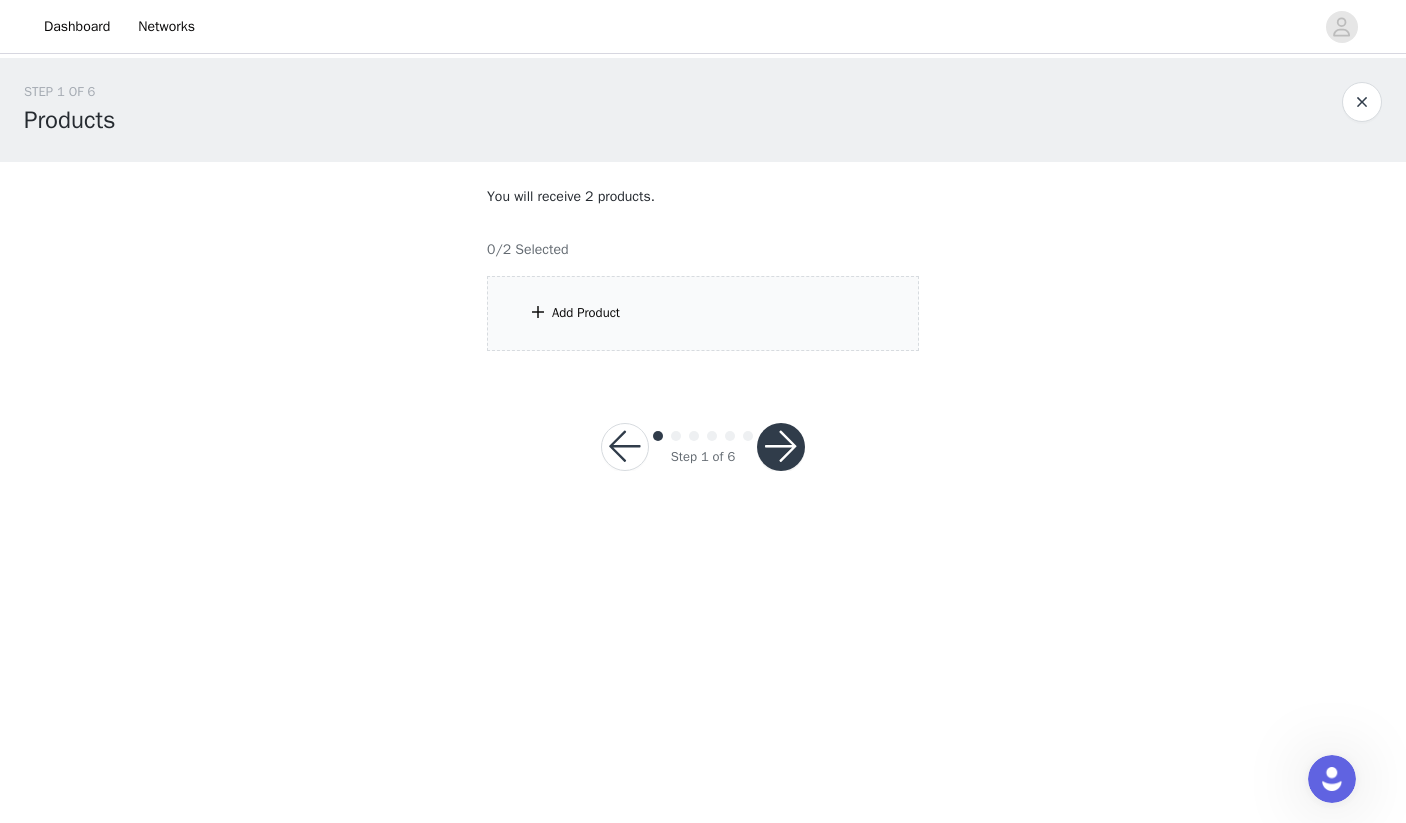 click on "Add Product" at bounding box center (703, 313) 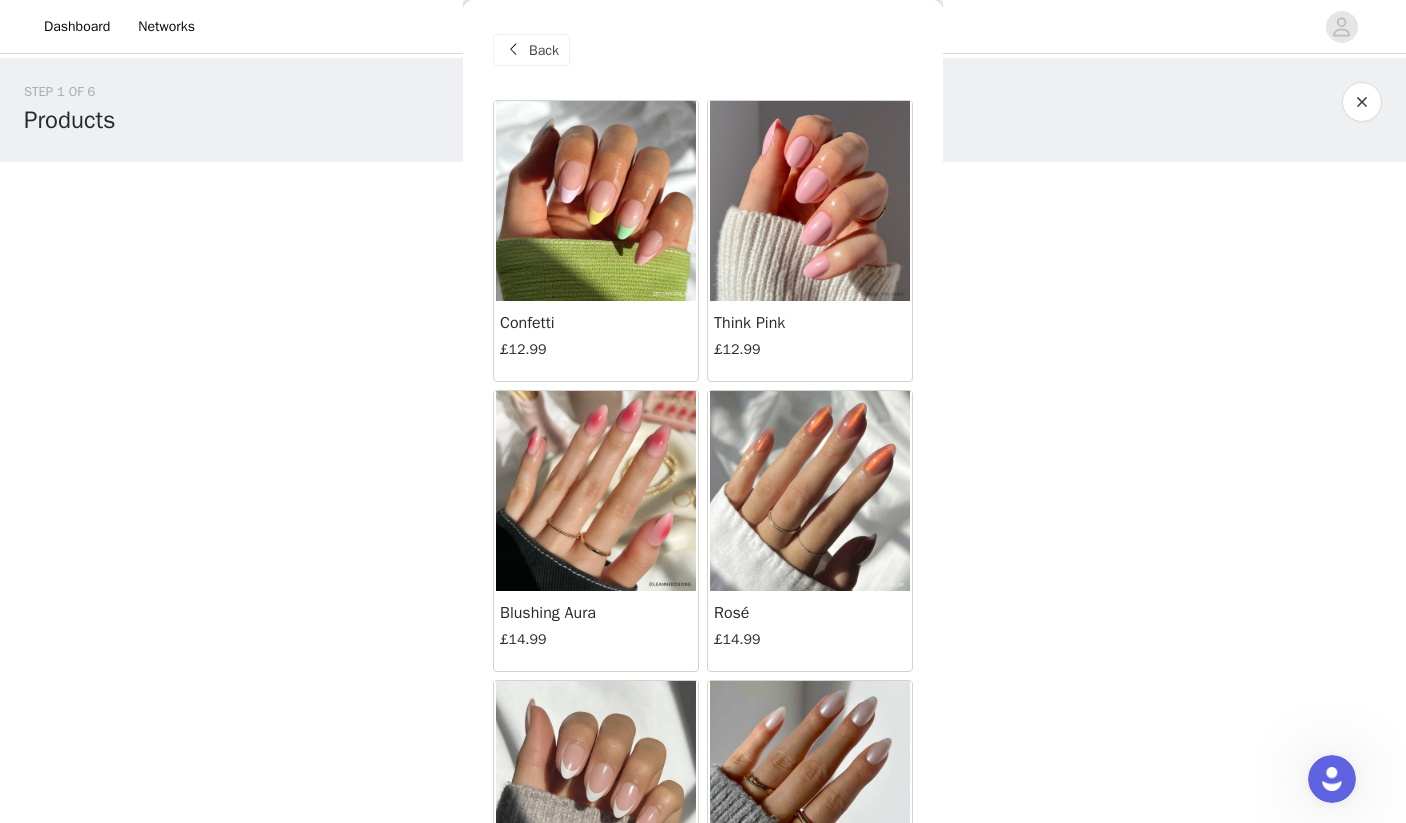 click on "Confetti" at bounding box center [596, 323] 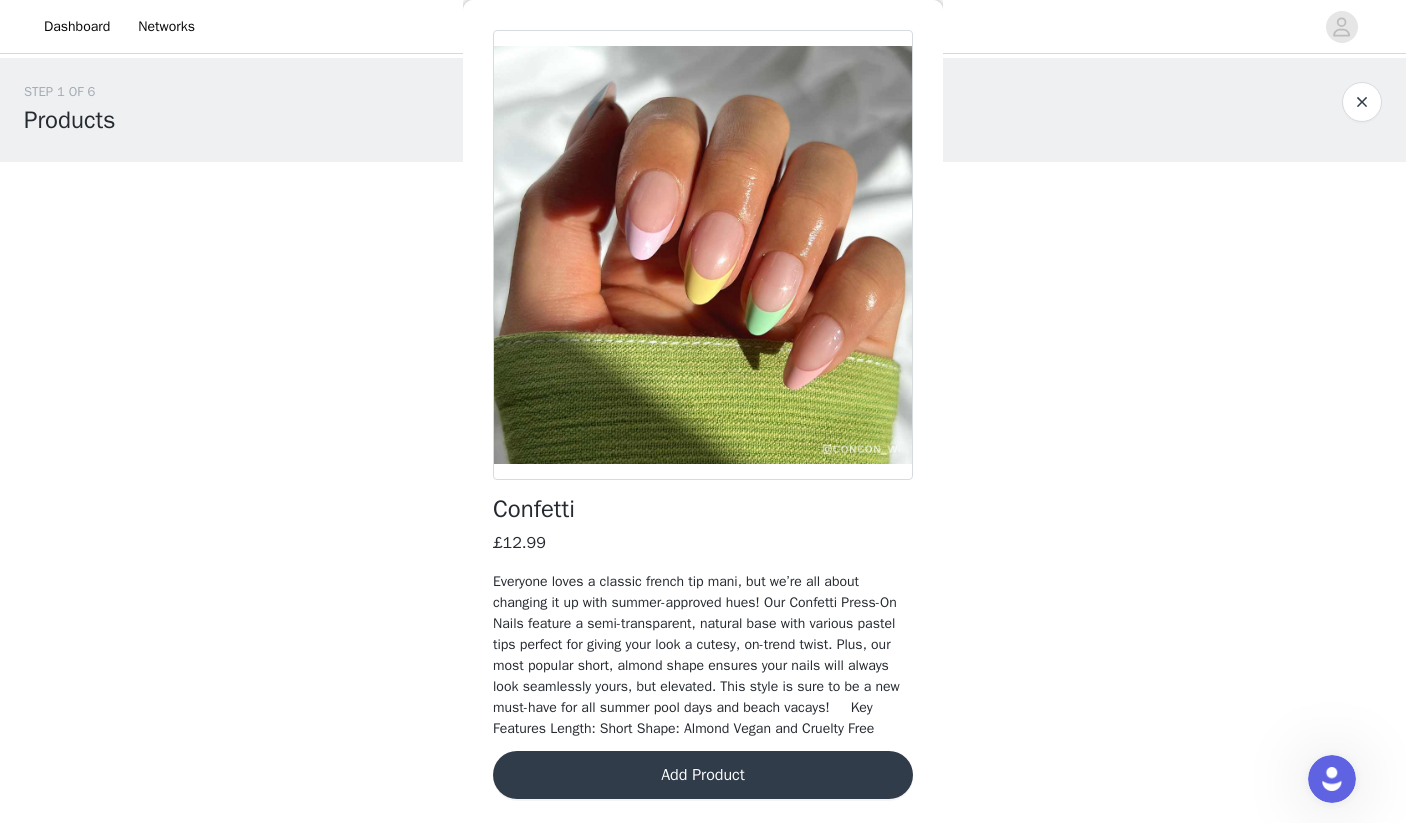 scroll, scrollTop: 91, scrollLeft: 0, axis: vertical 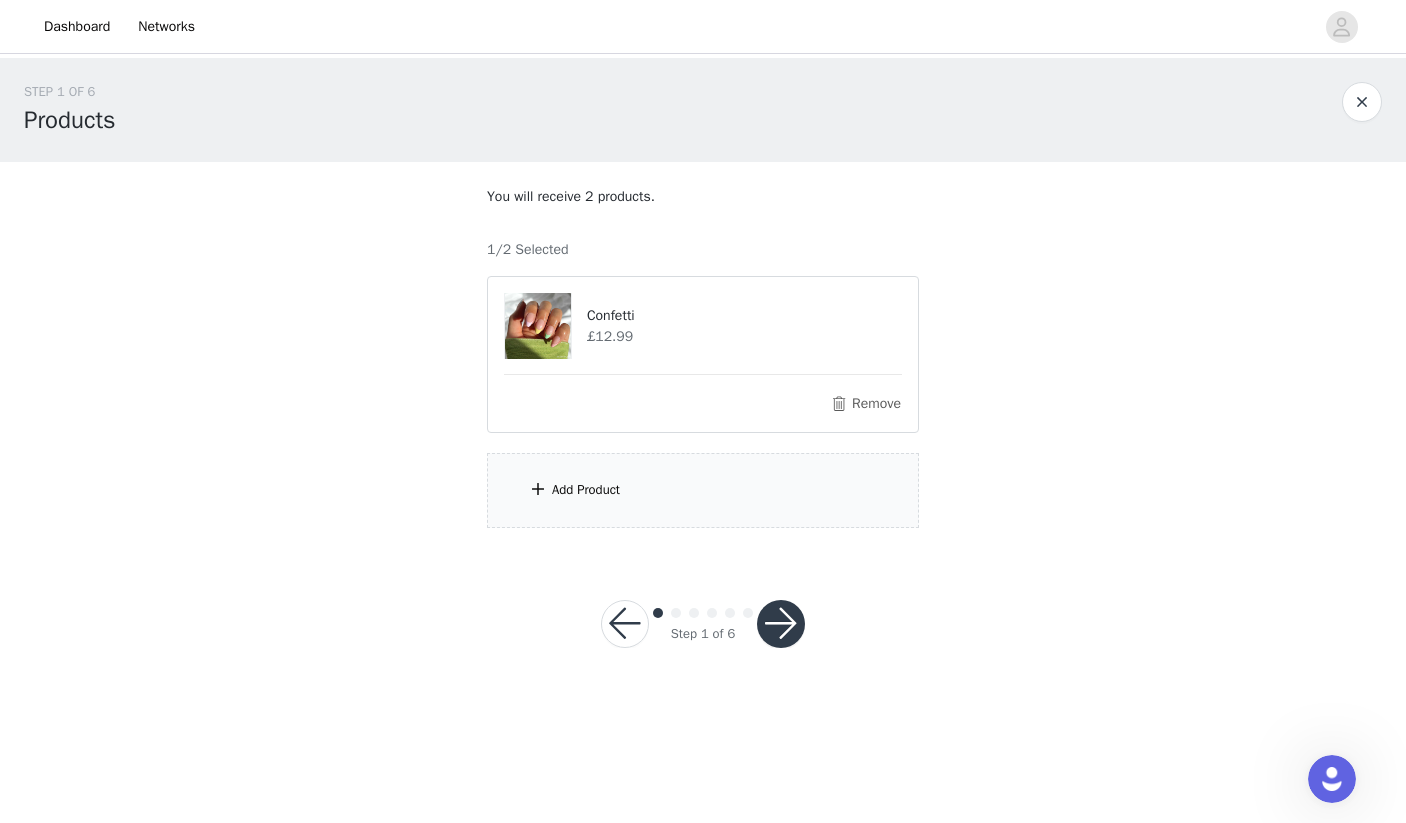 click on "Add Product" at bounding box center [703, 490] 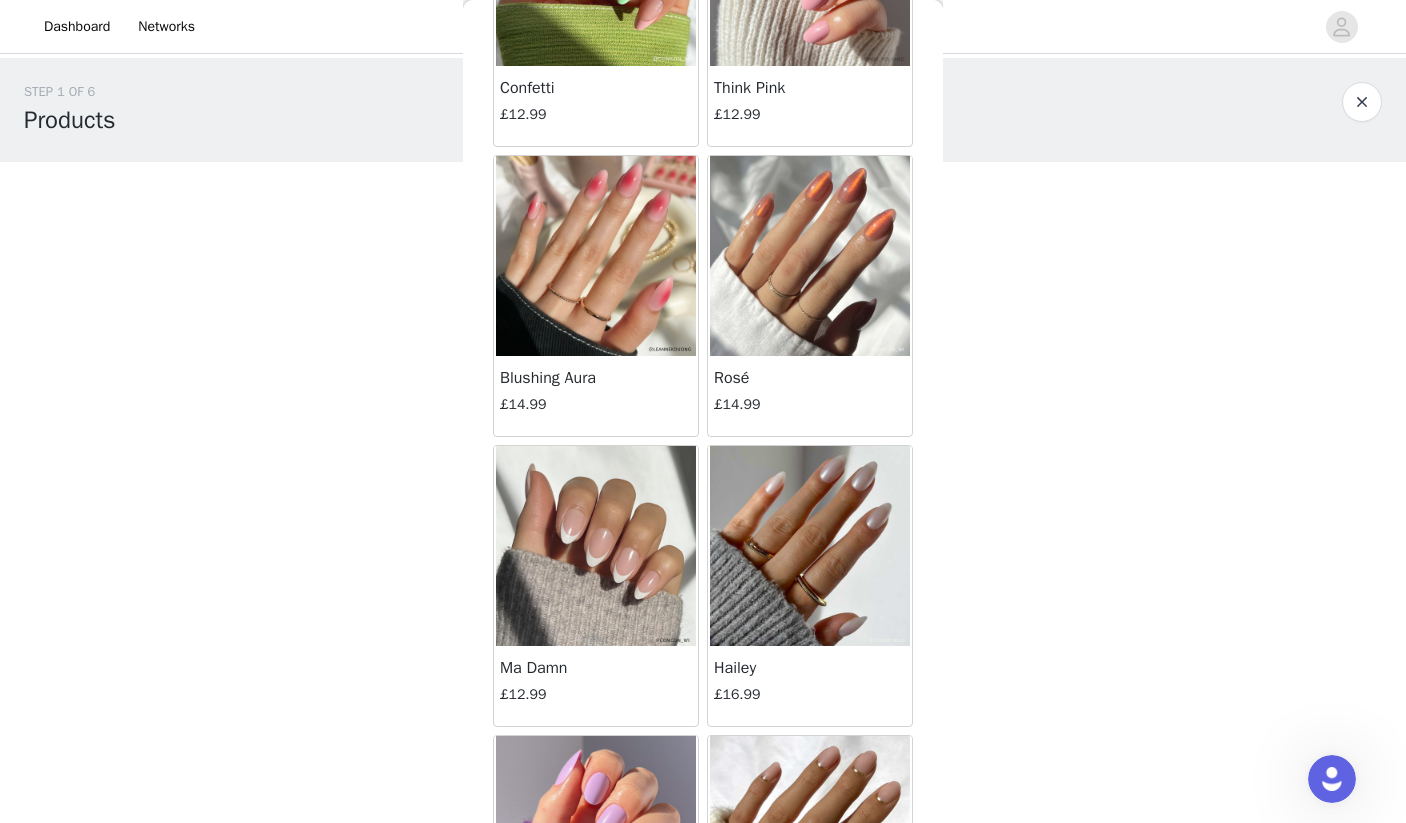 scroll, scrollTop: 239, scrollLeft: 0, axis: vertical 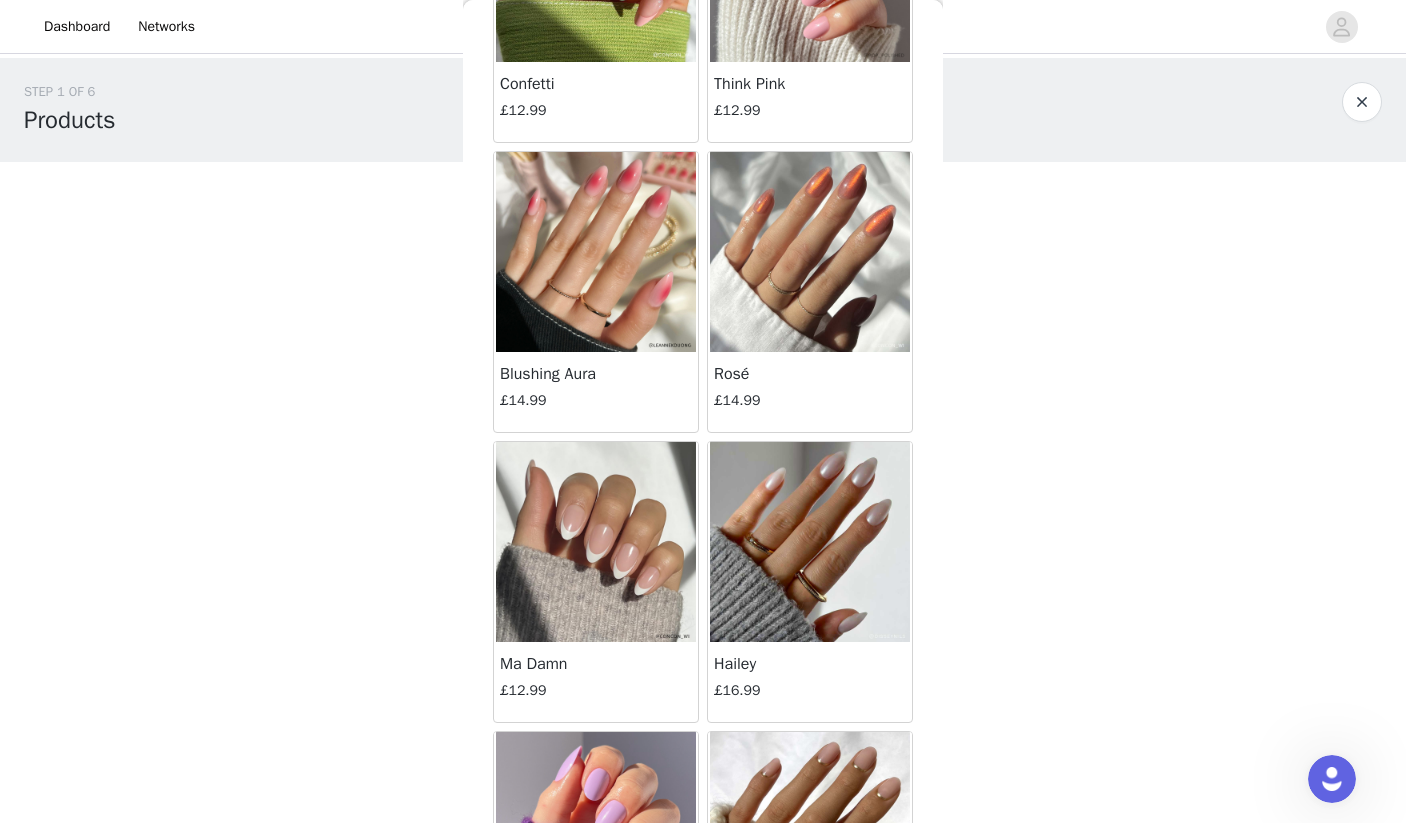 click at bounding box center [810, 542] 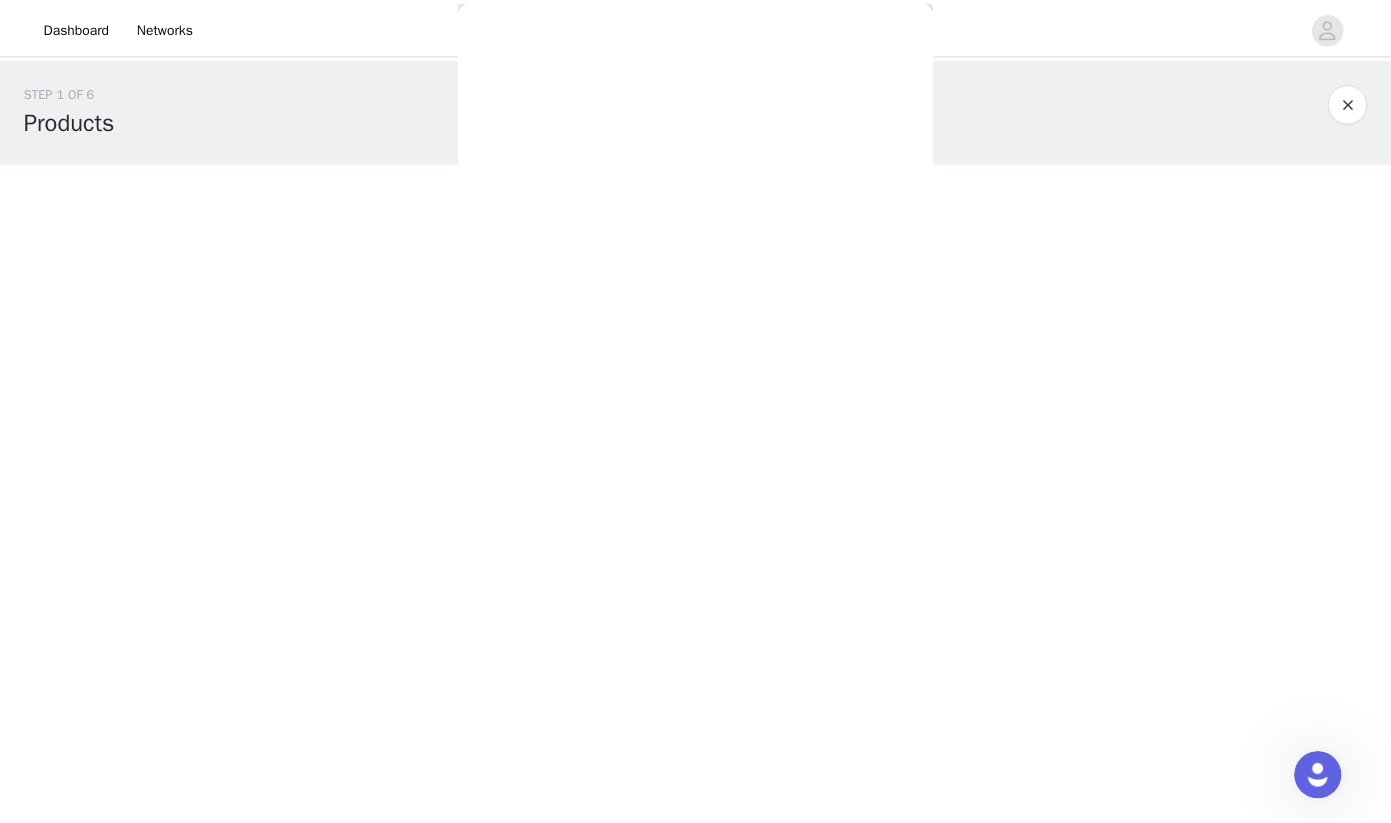 scroll, scrollTop: 112, scrollLeft: 0, axis: vertical 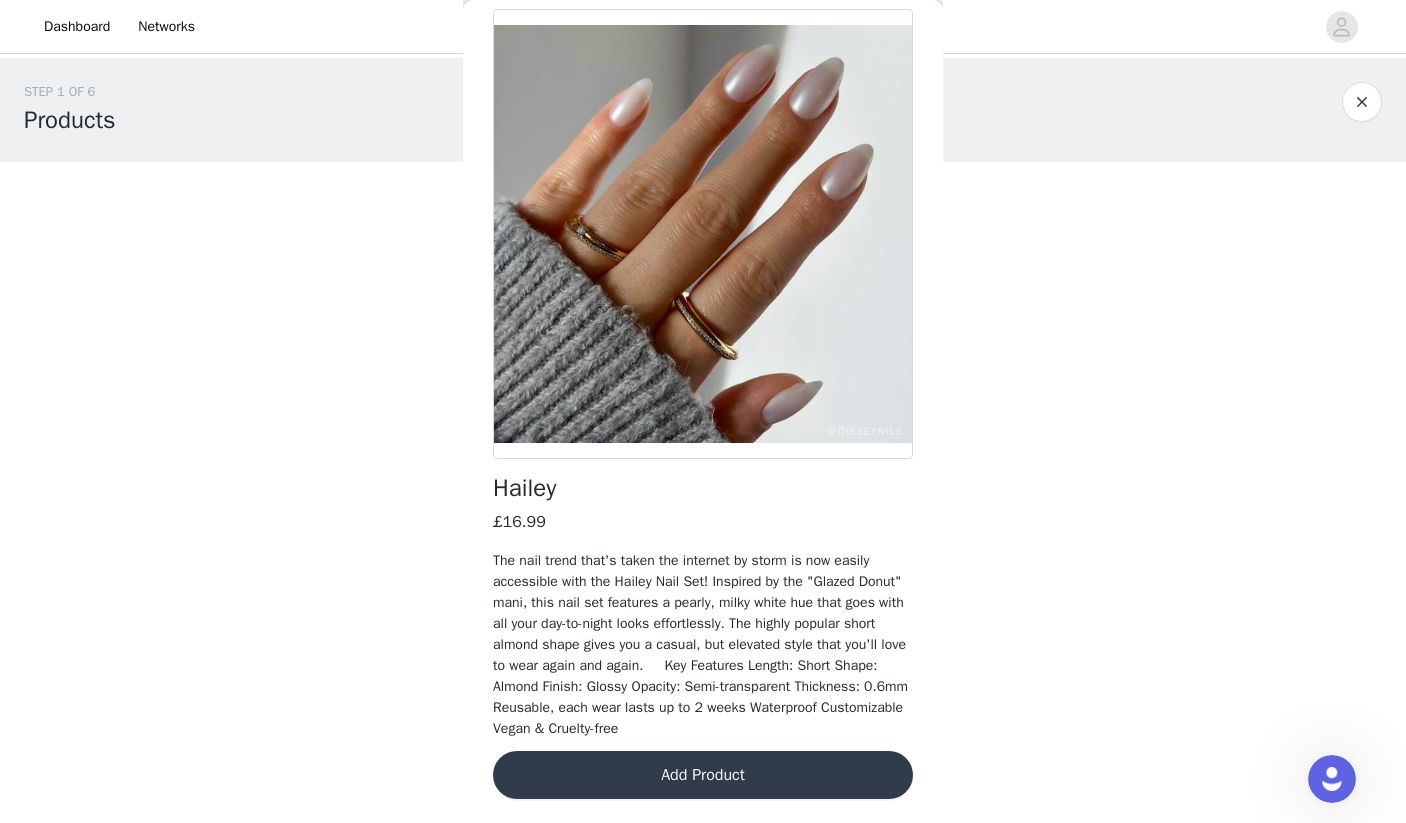 click on "Add Product" at bounding box center [703, 775] 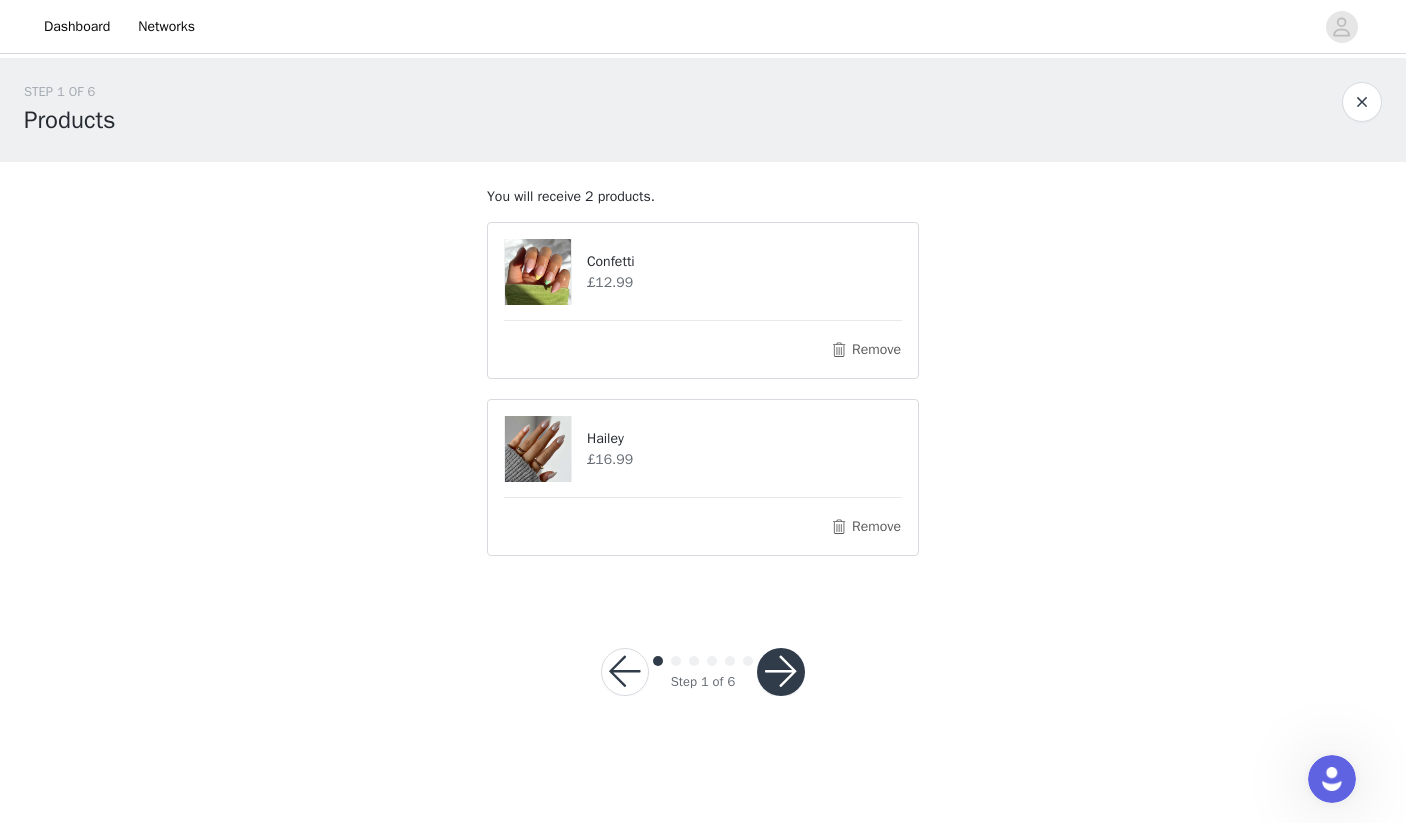 click at bounding box center [781, 672] 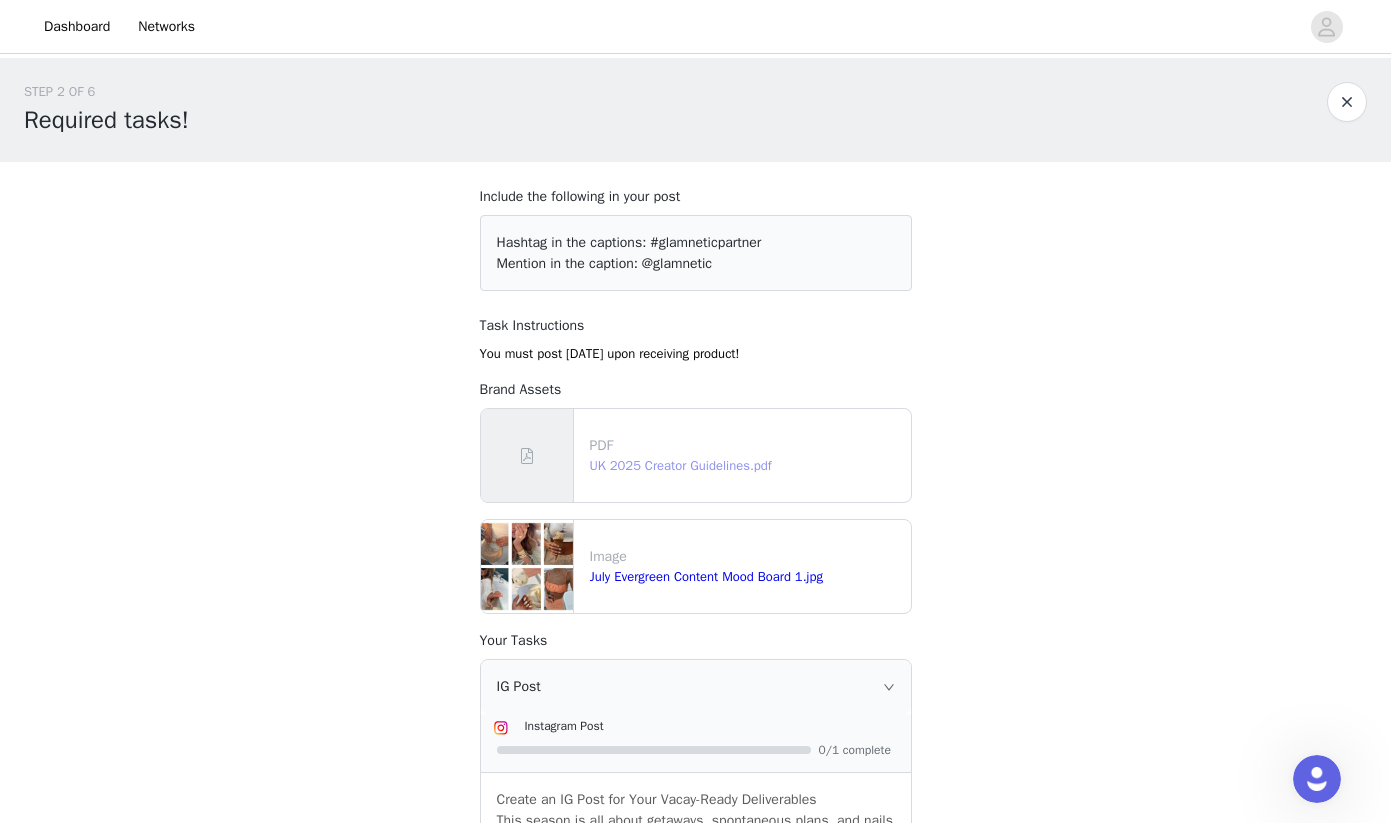 click on "UK 2025 Creator Guidelines.pdf" at bounding box center [681, 465] 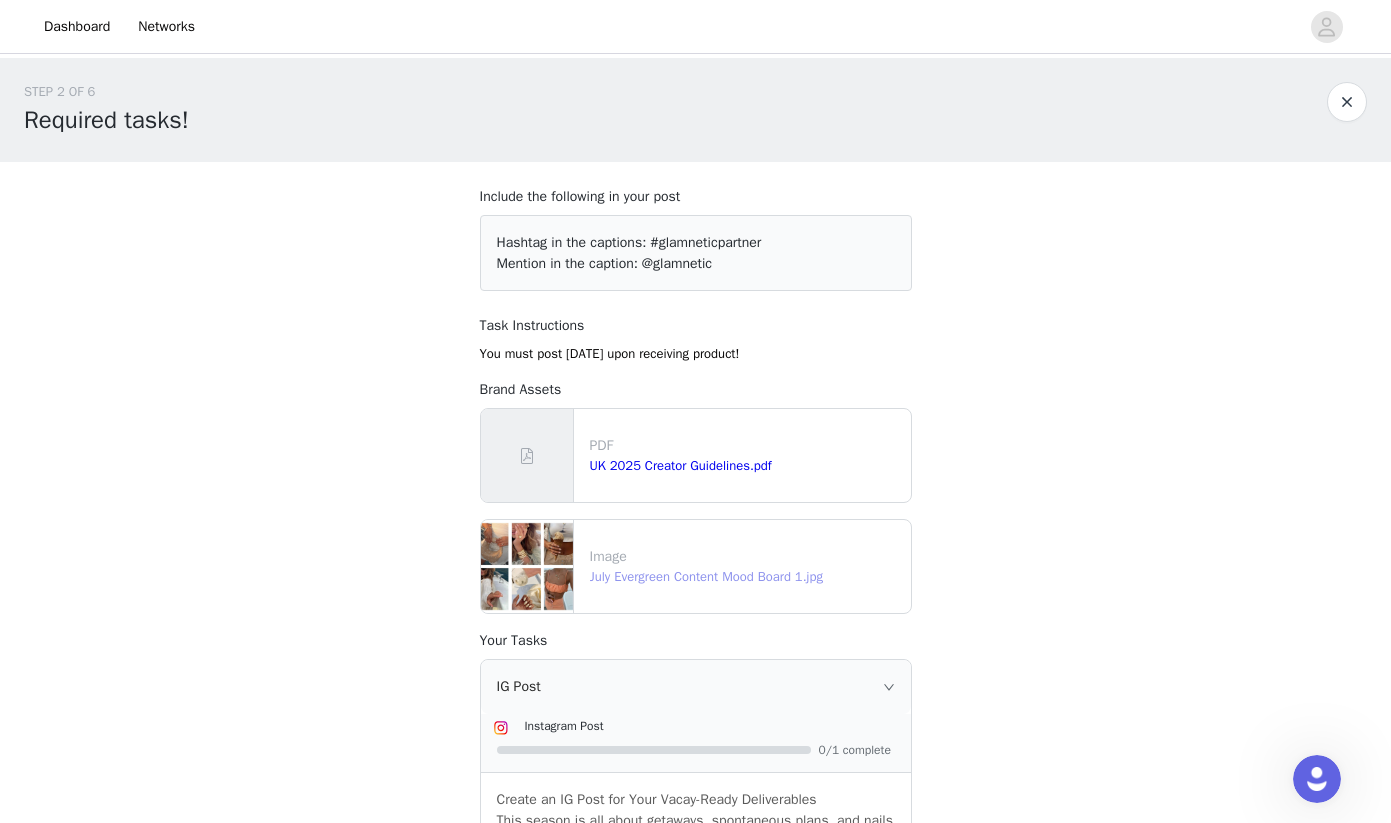 click on "July Evergreen Content Mood Board 1.jpg" at bounding box center [706, 576] 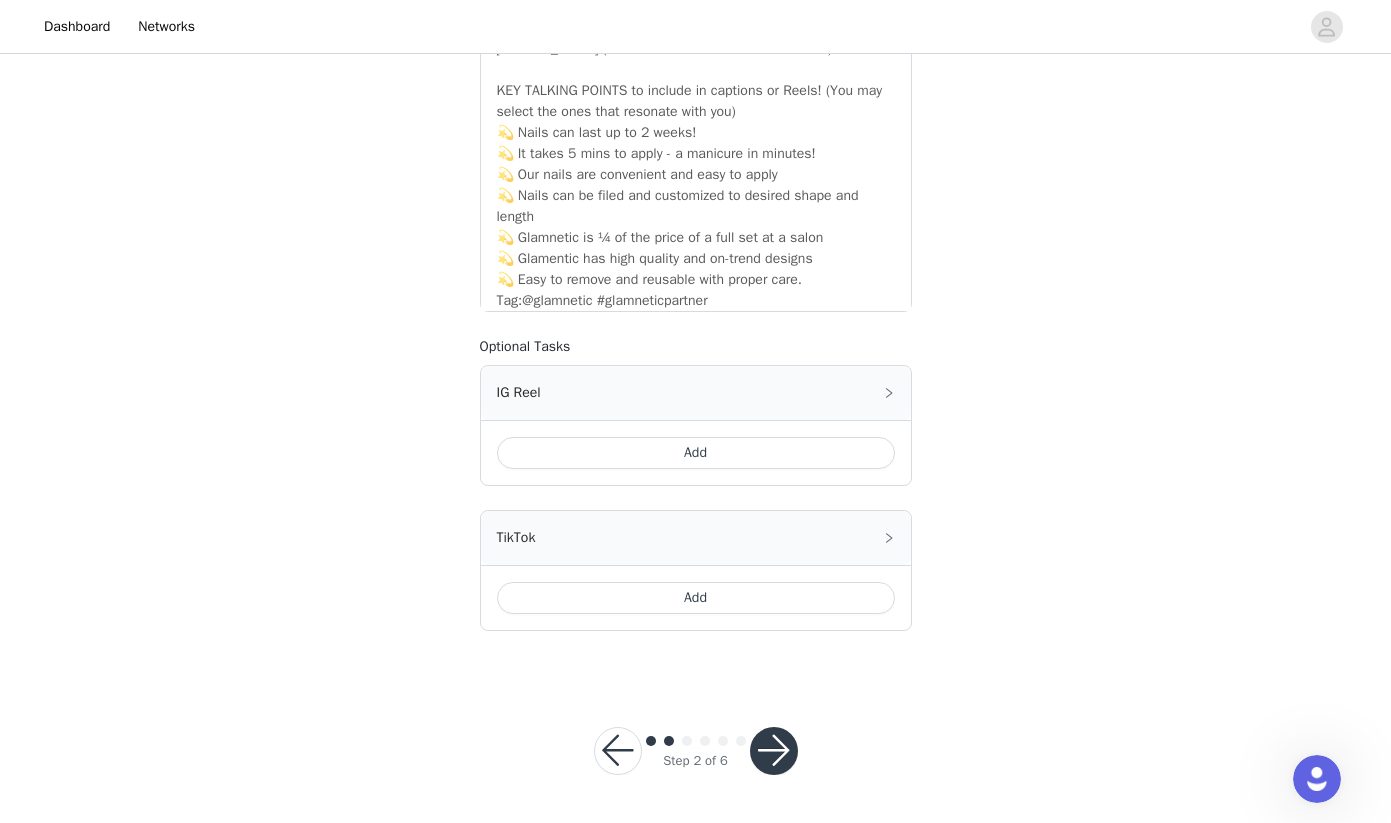 scroll, scrollTop: 1233, scrollLeft: 0, axis: vertical 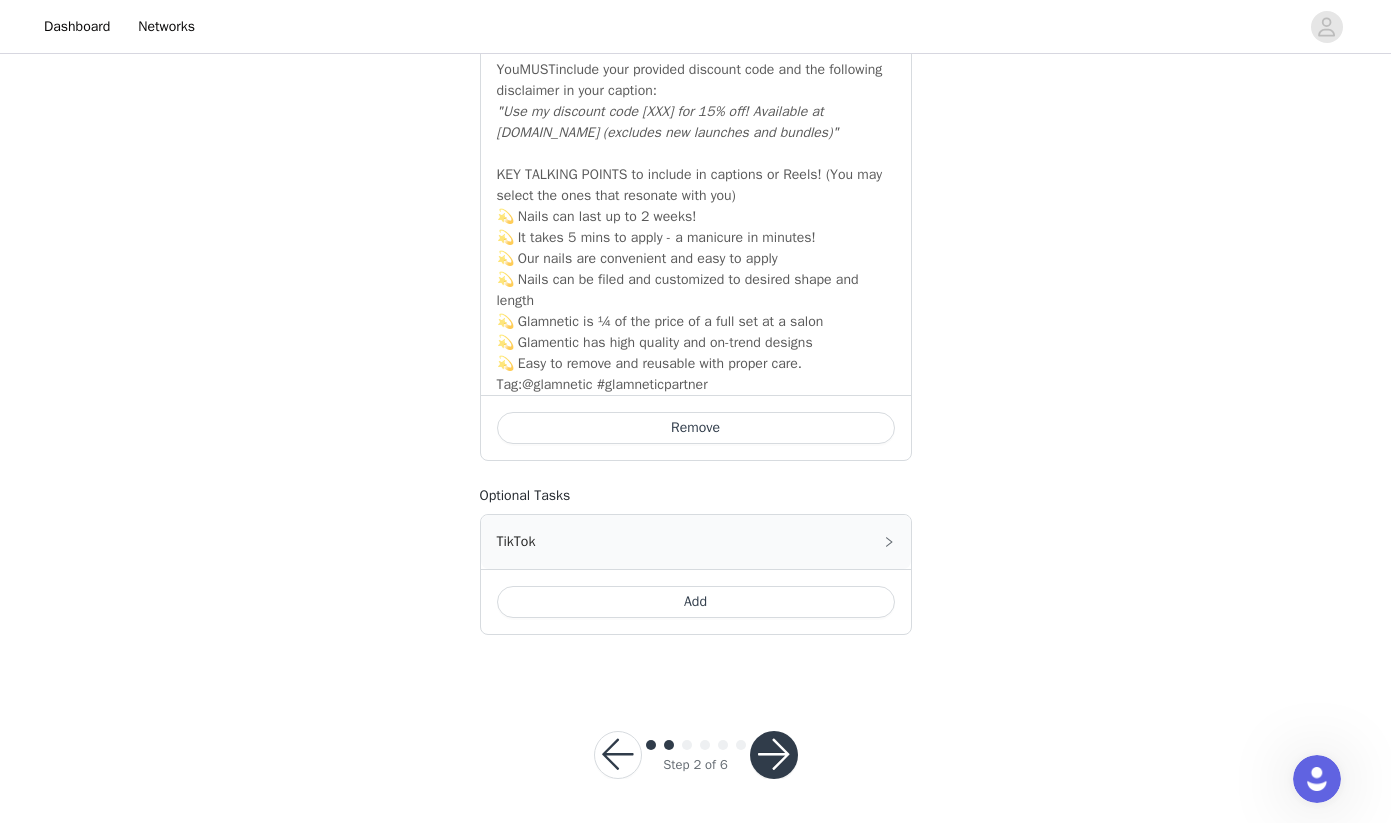 click on "Add" at bounding box center (696, 602) 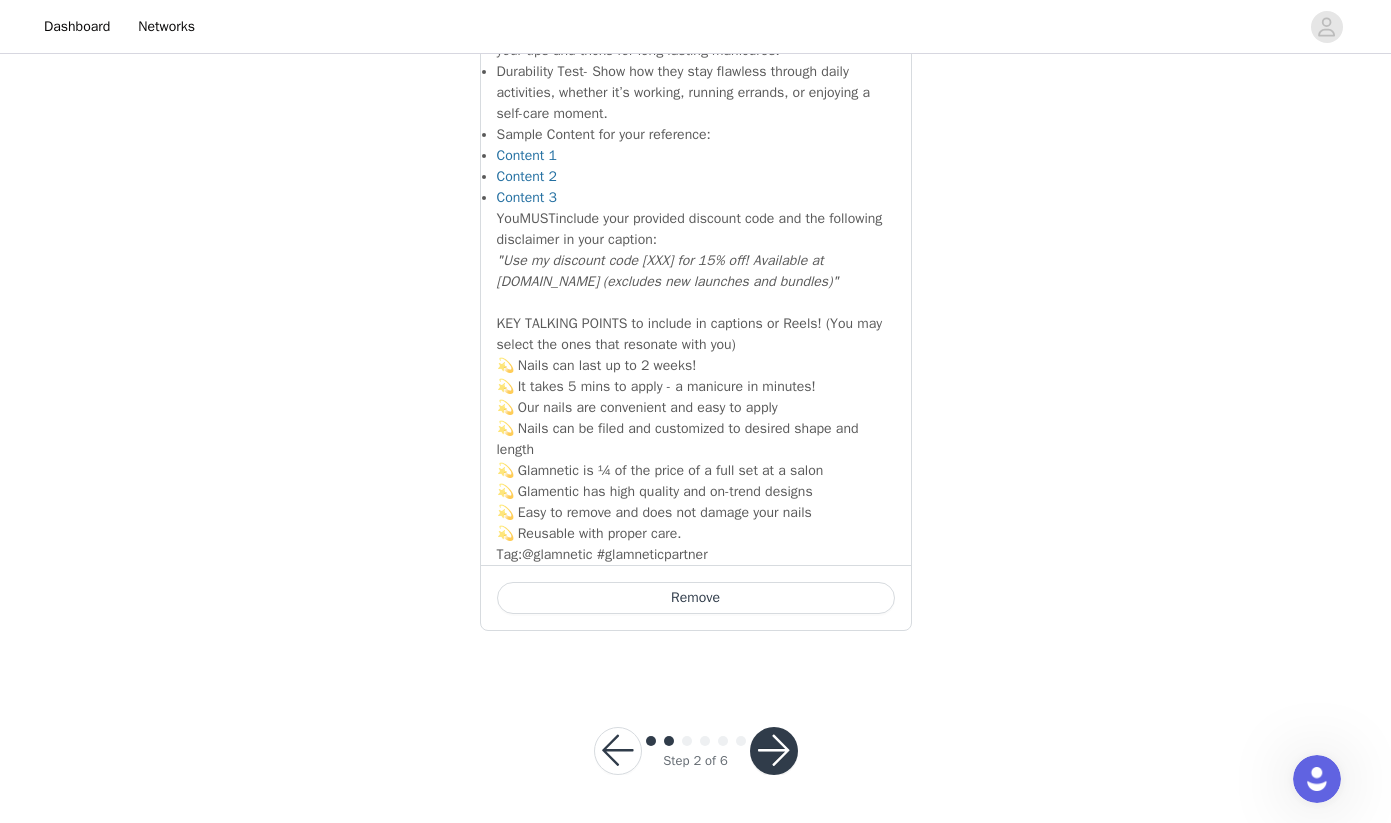 scroll, scrollTop: 2971, scrollLeft: 0, axis: vertical 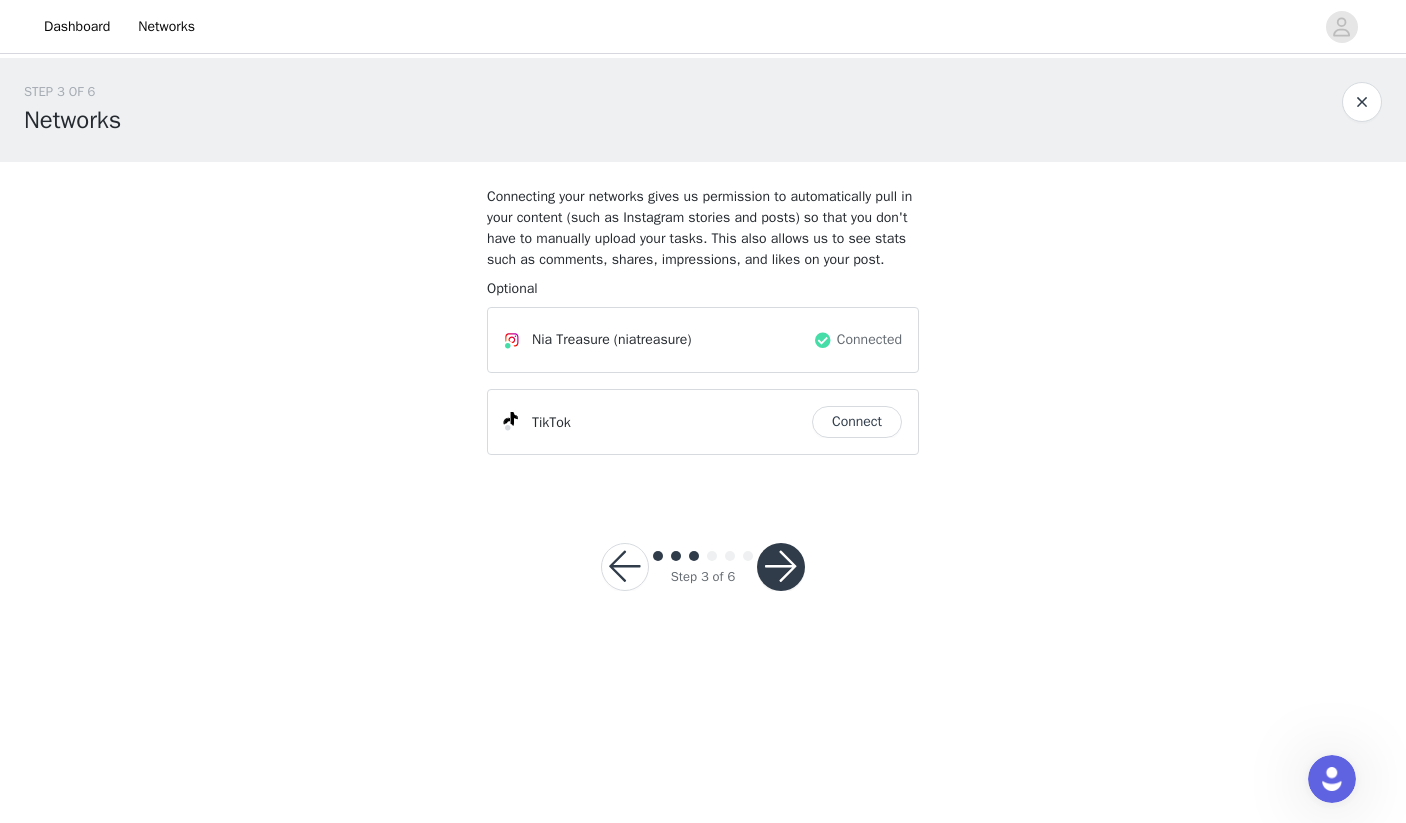click on "Connect" at bounding box center [857, 422] 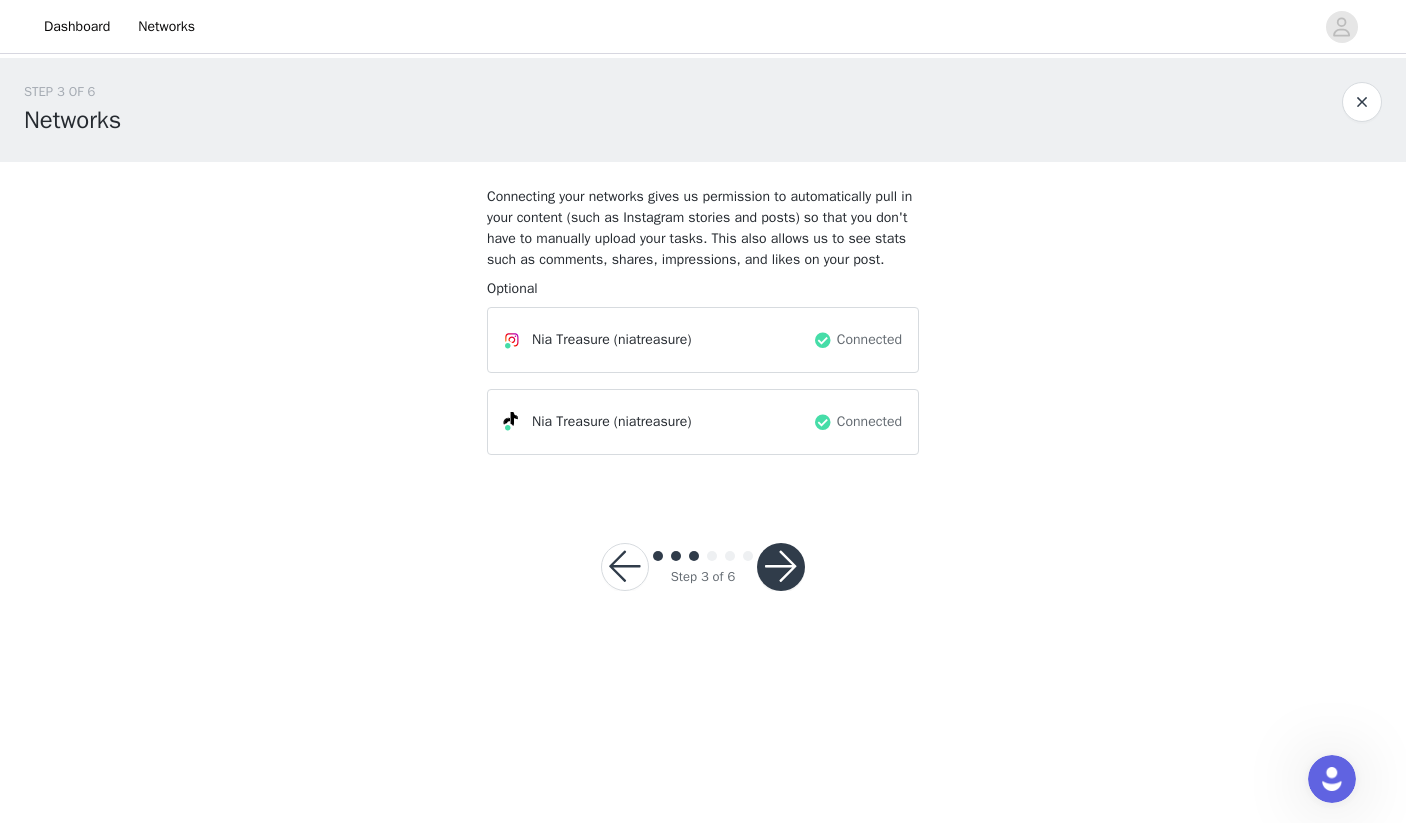 click at bounding box center [781, 567] 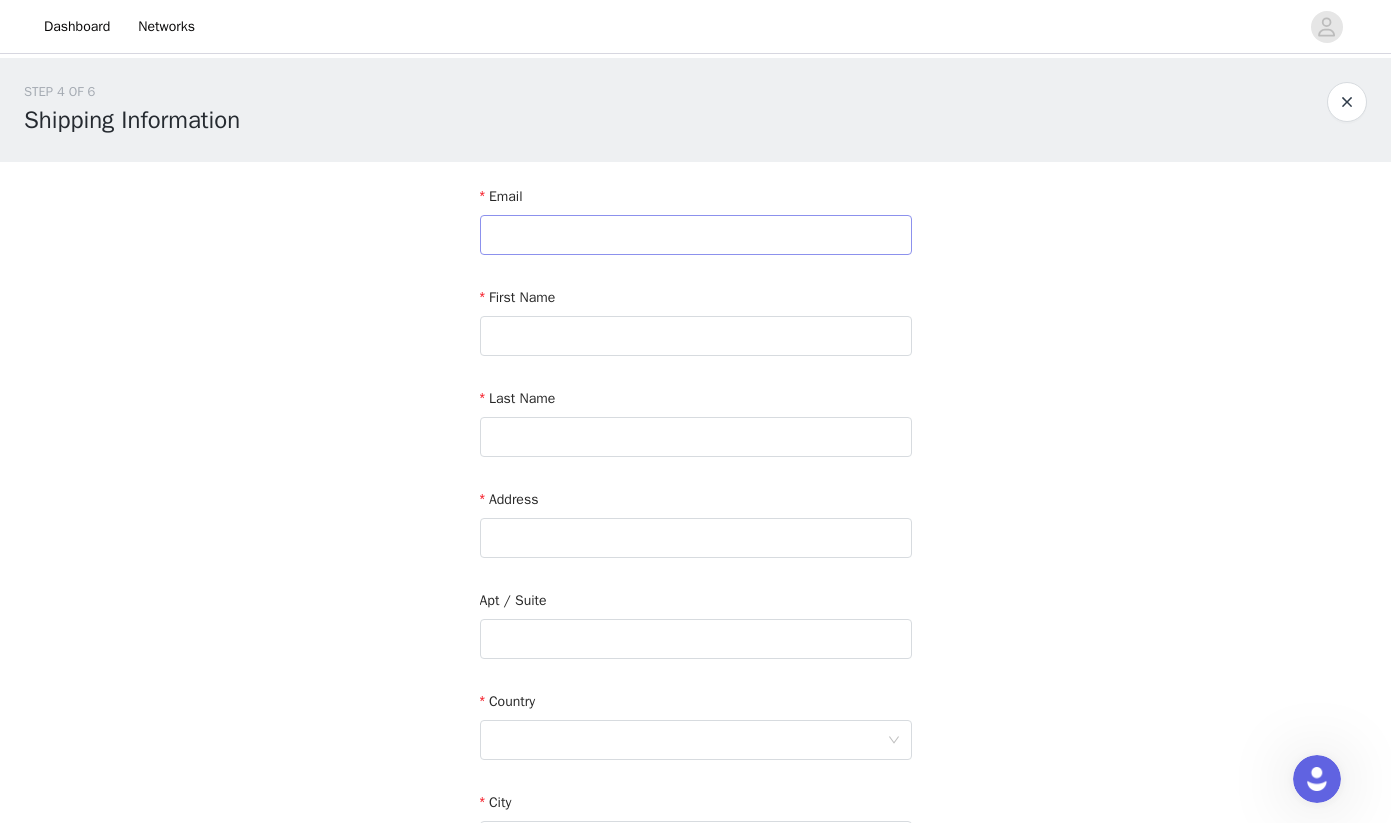 scroll, scrollTop: 0, scrollLeft: 0, axis: both 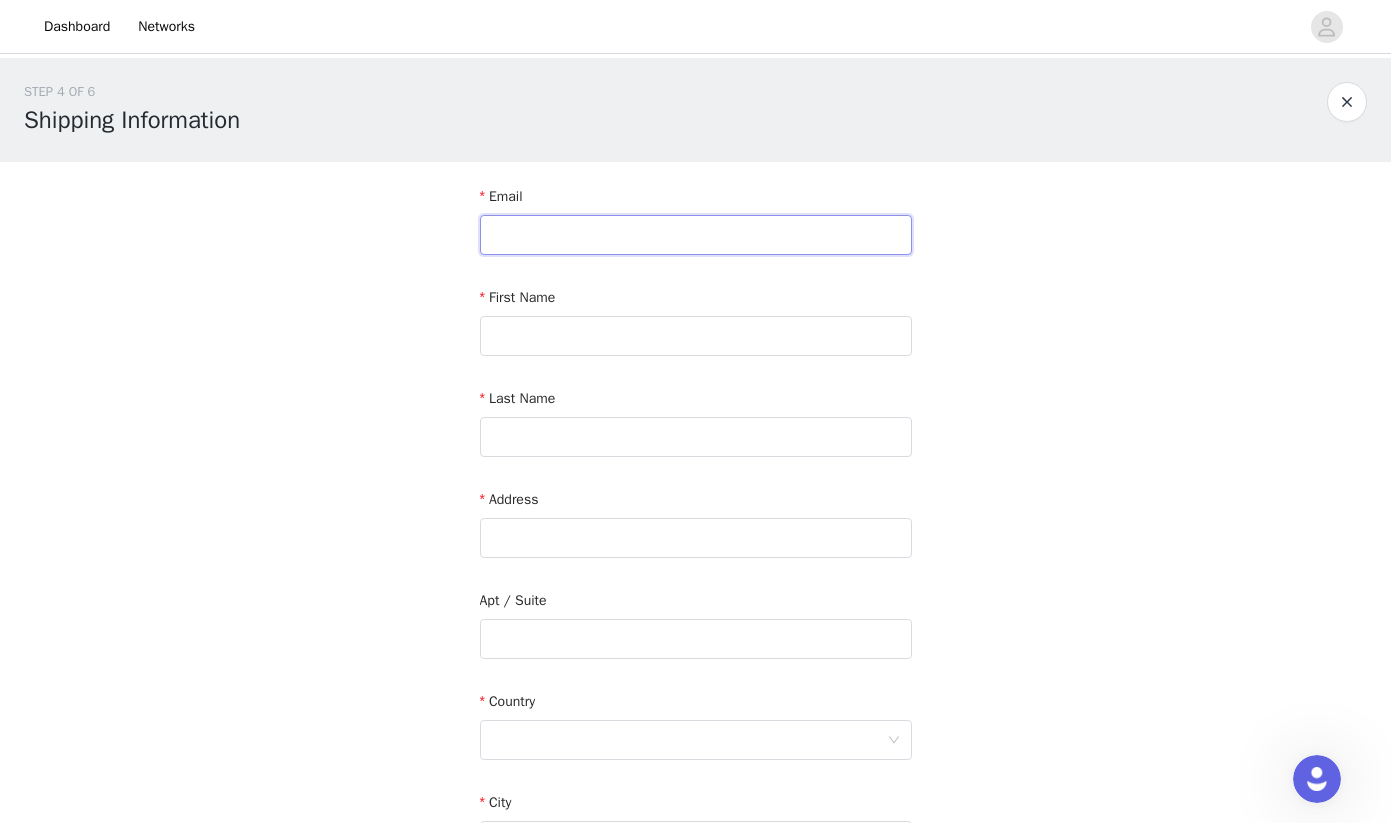 click at bounding box center [696, 235] 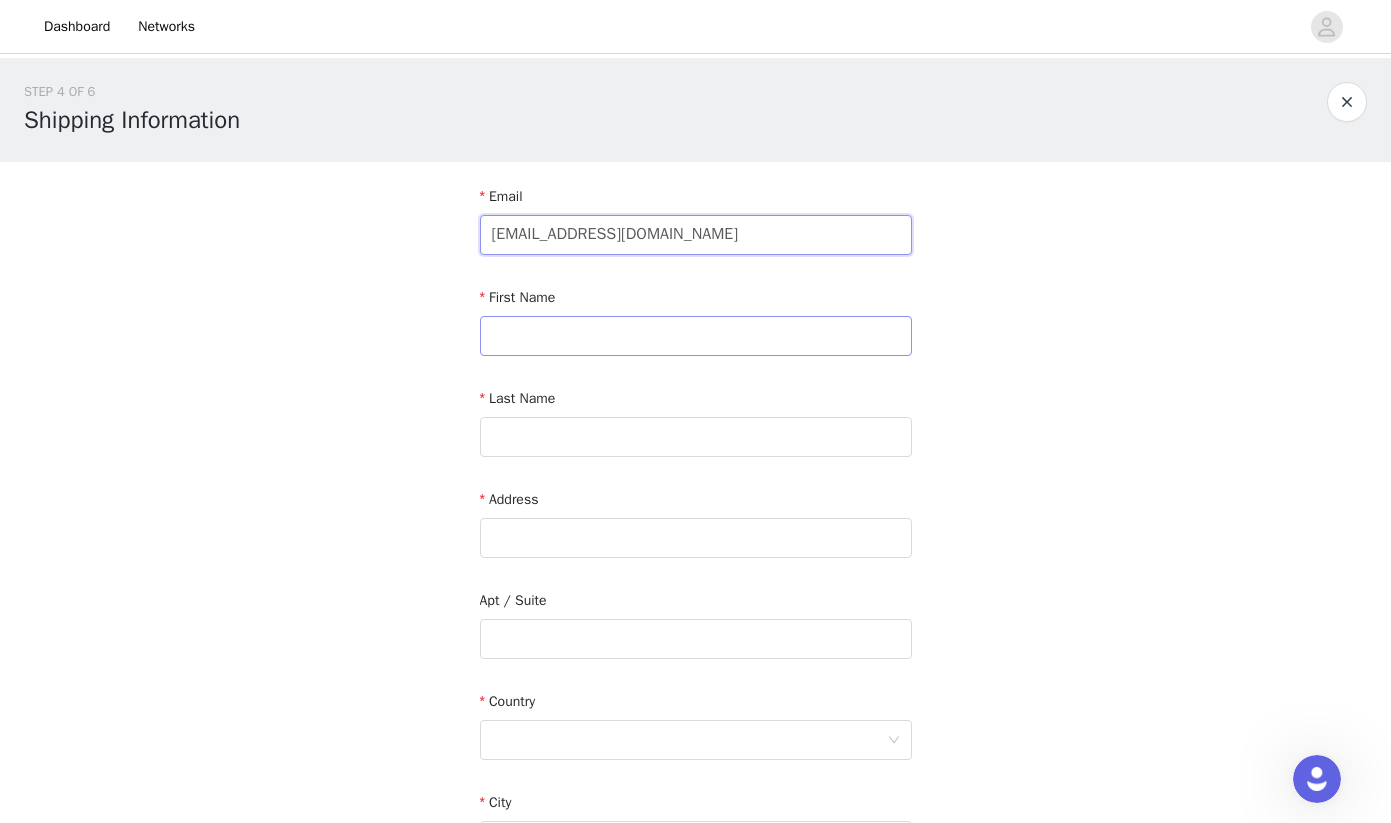 type on "niamacbook@gmail.com" 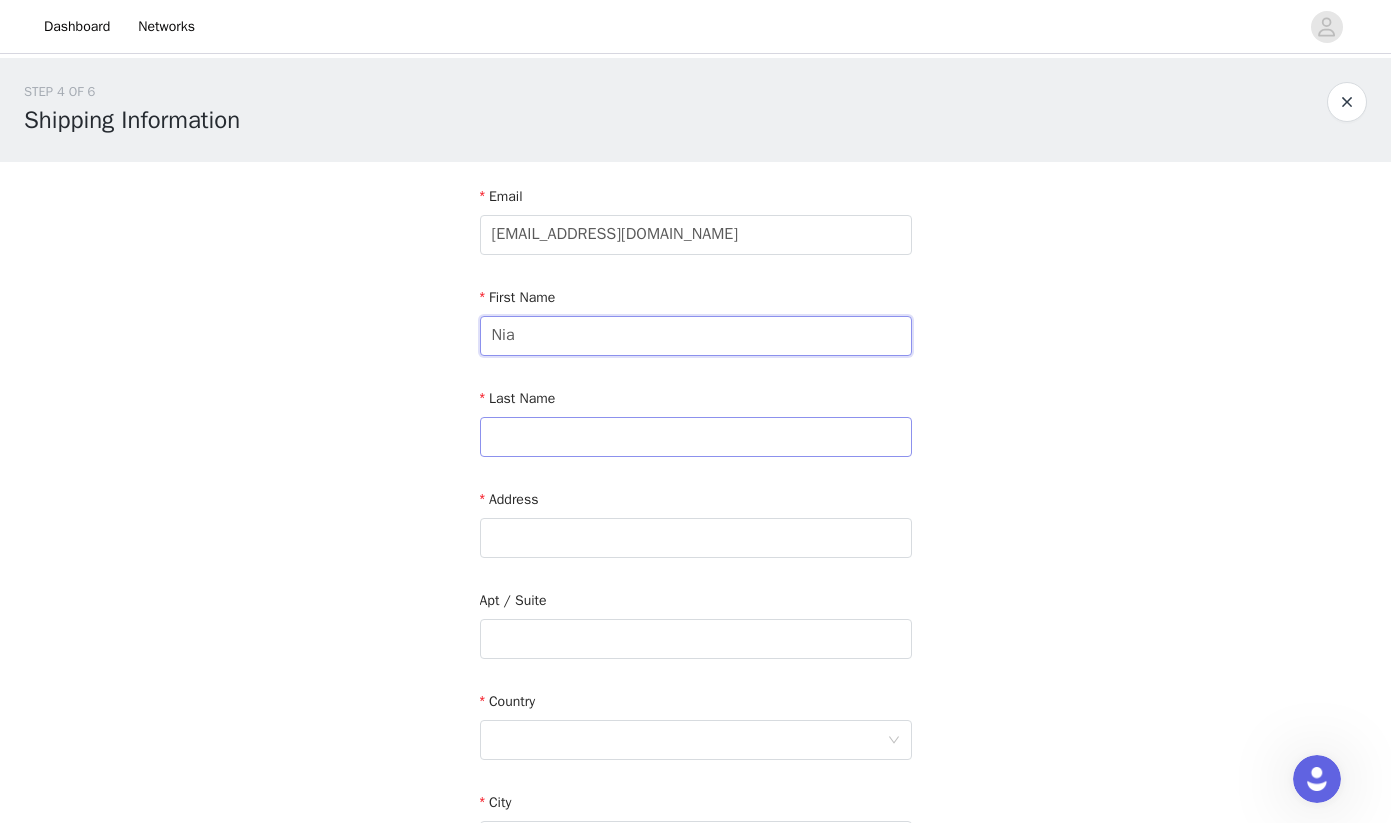 type on "Nia" 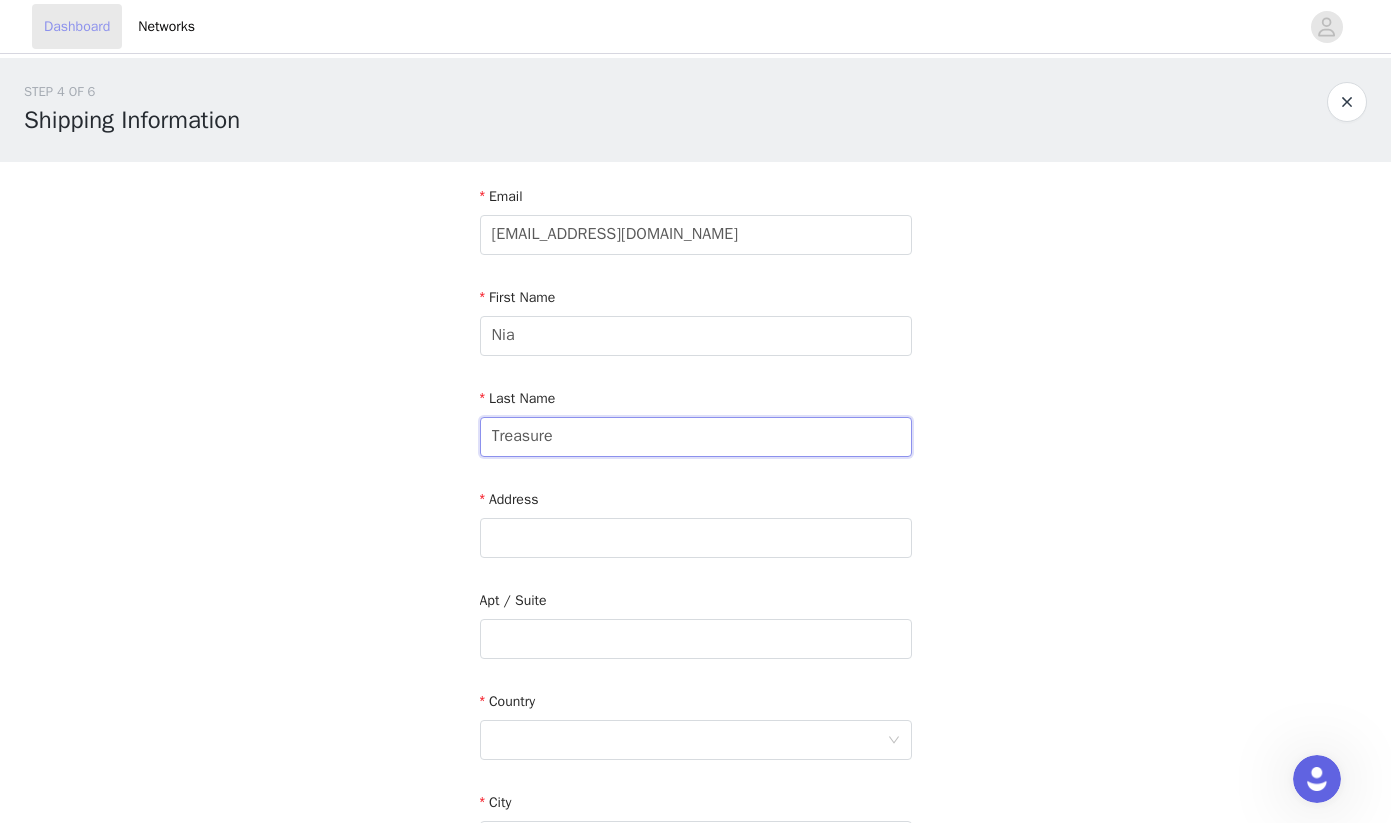 type on "Treasure" 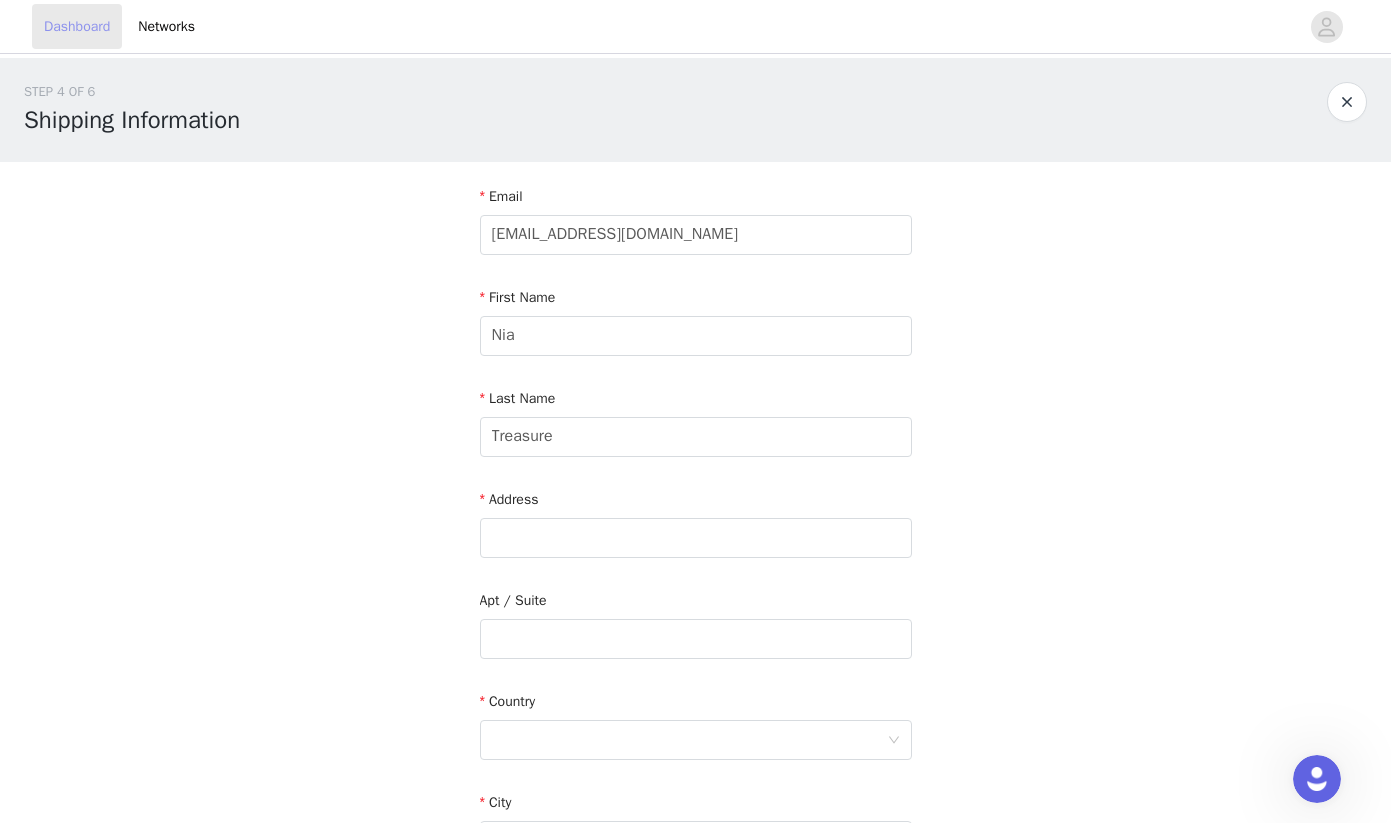click on "Dashboard" at bounding box center (77, 26) 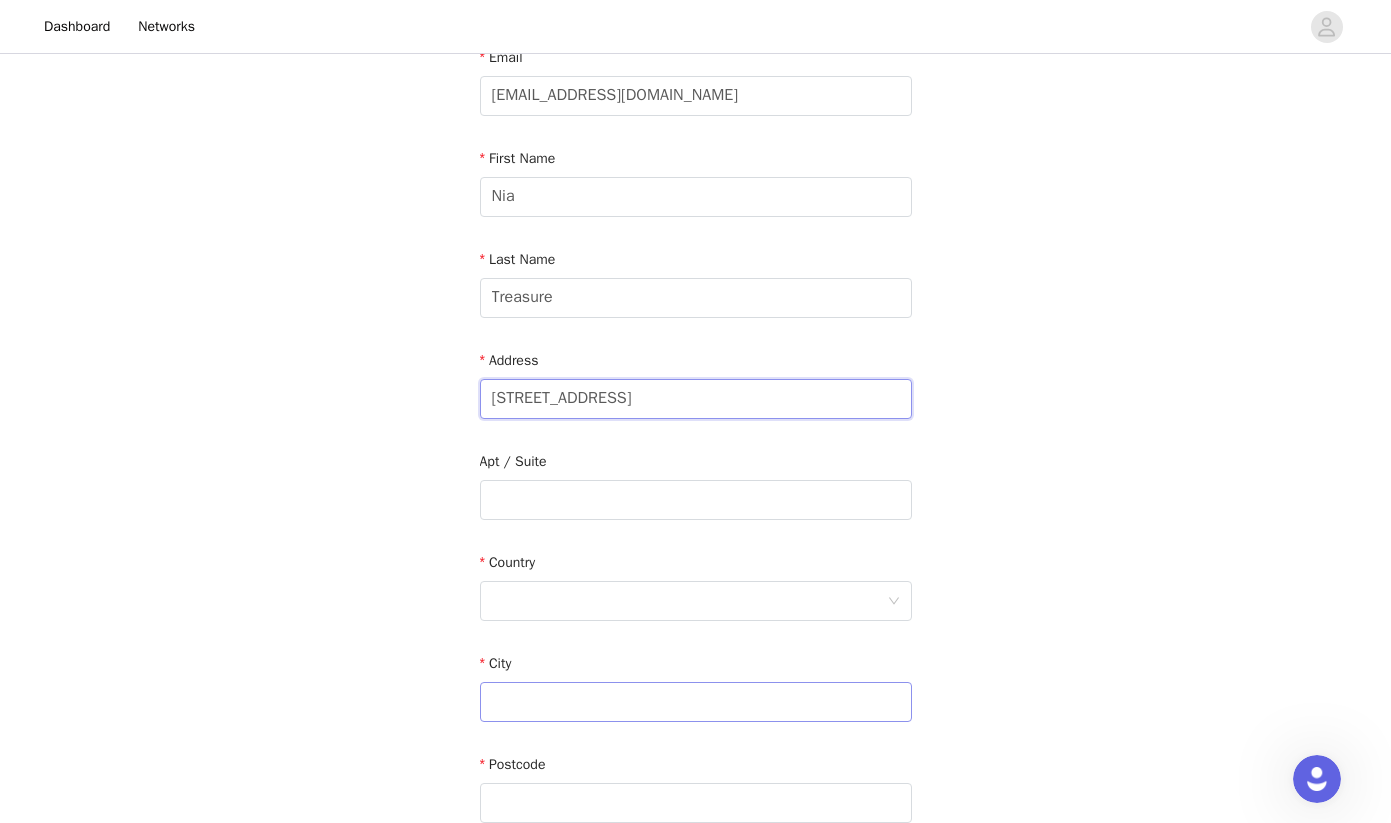 scroll, scrollTop: 160, scrollLeft: 0, axis: vertical 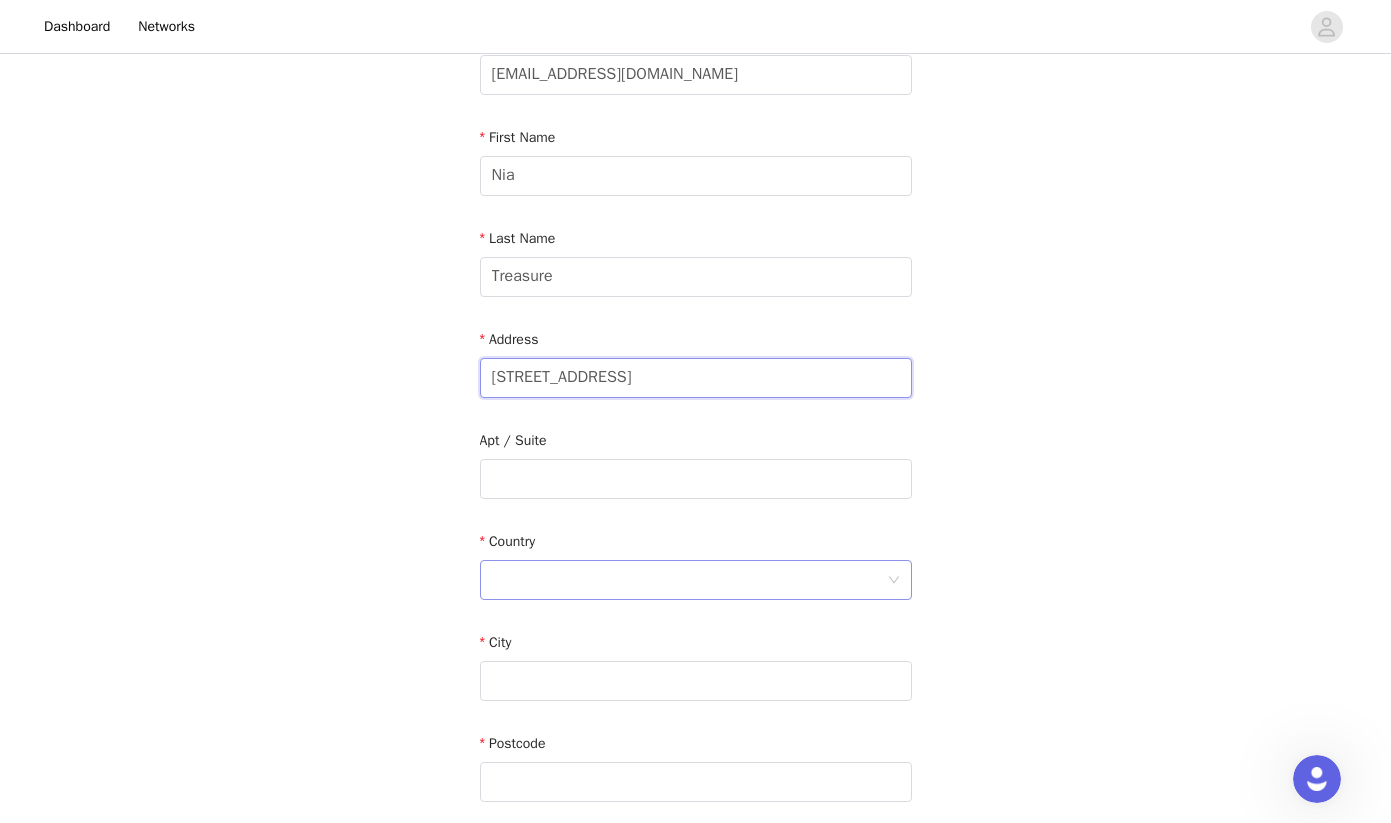 type on "[STREET_ADDRESS]" 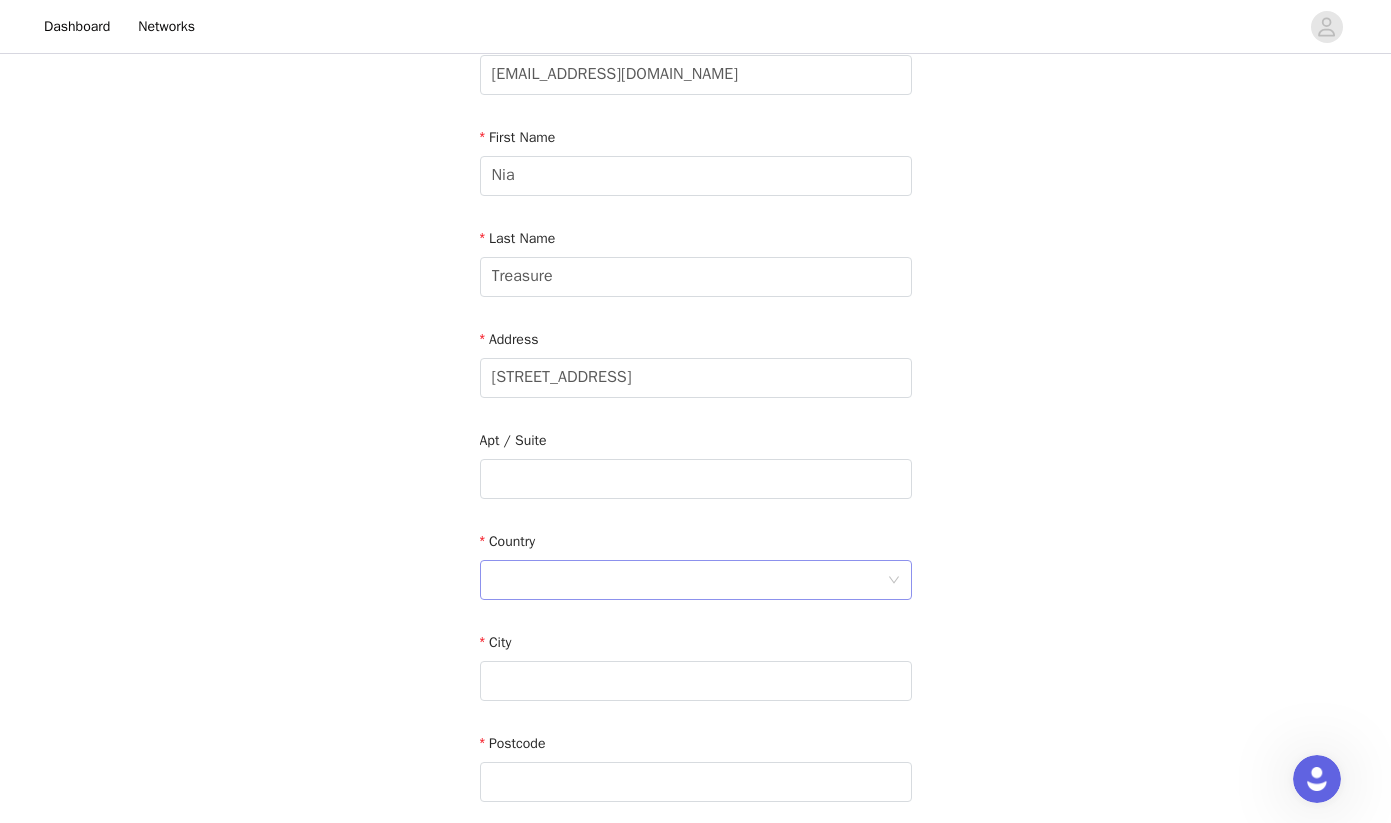 click at bounding box center [689, 580] 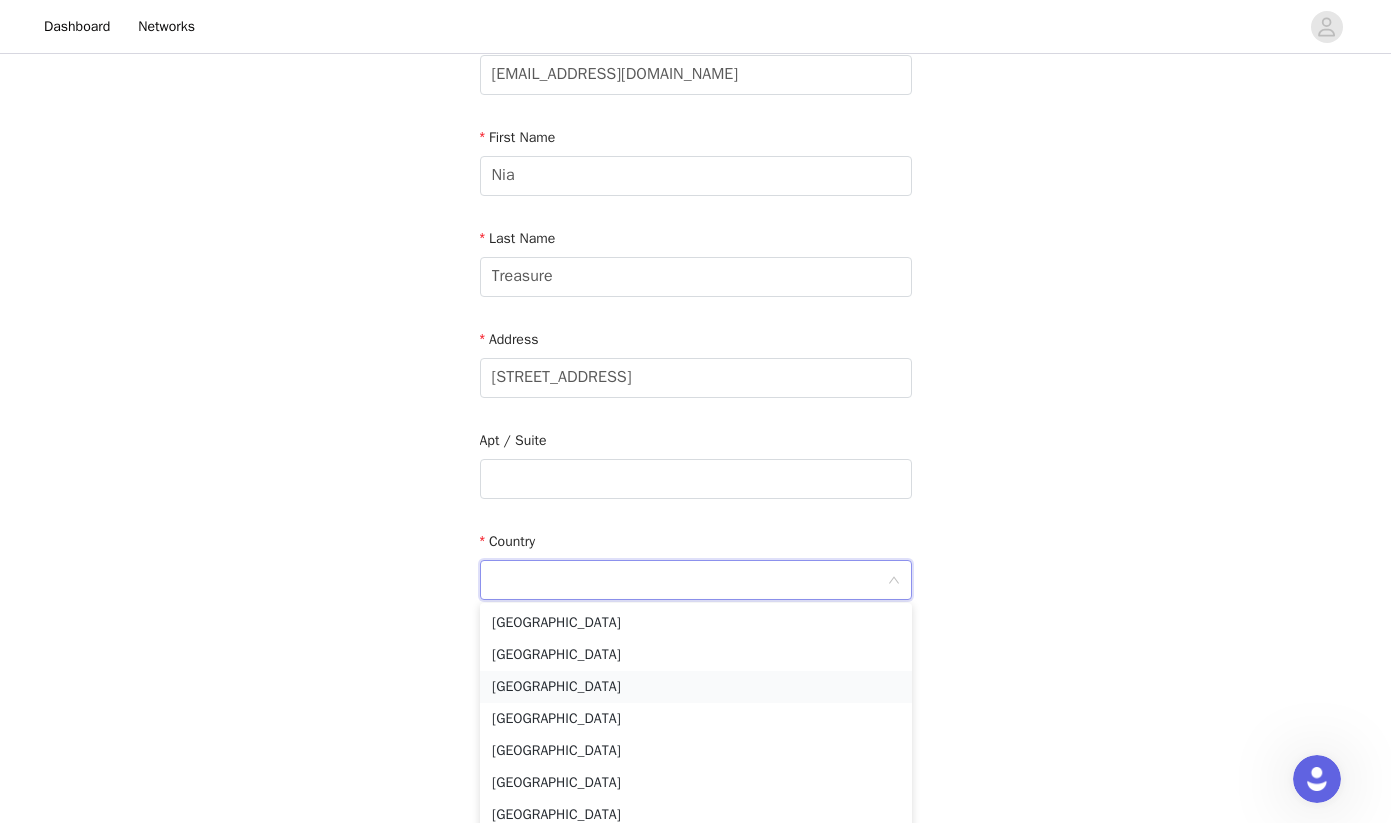 click on "[GEOGRAPHIC_DATA]" at bounding box center [696, 687] 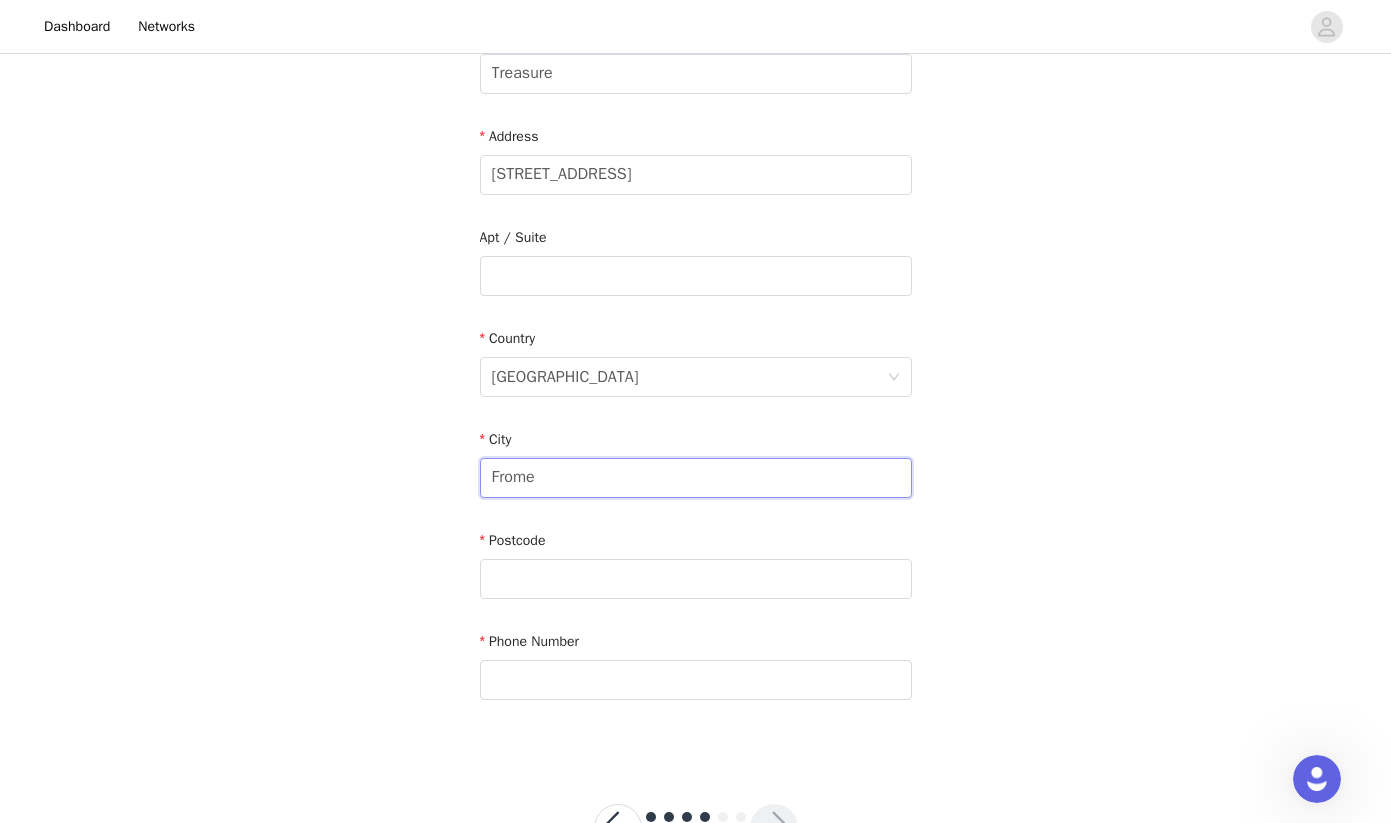 scroll, scrollTop: 426, scrollLeft: 0, axis: vertical 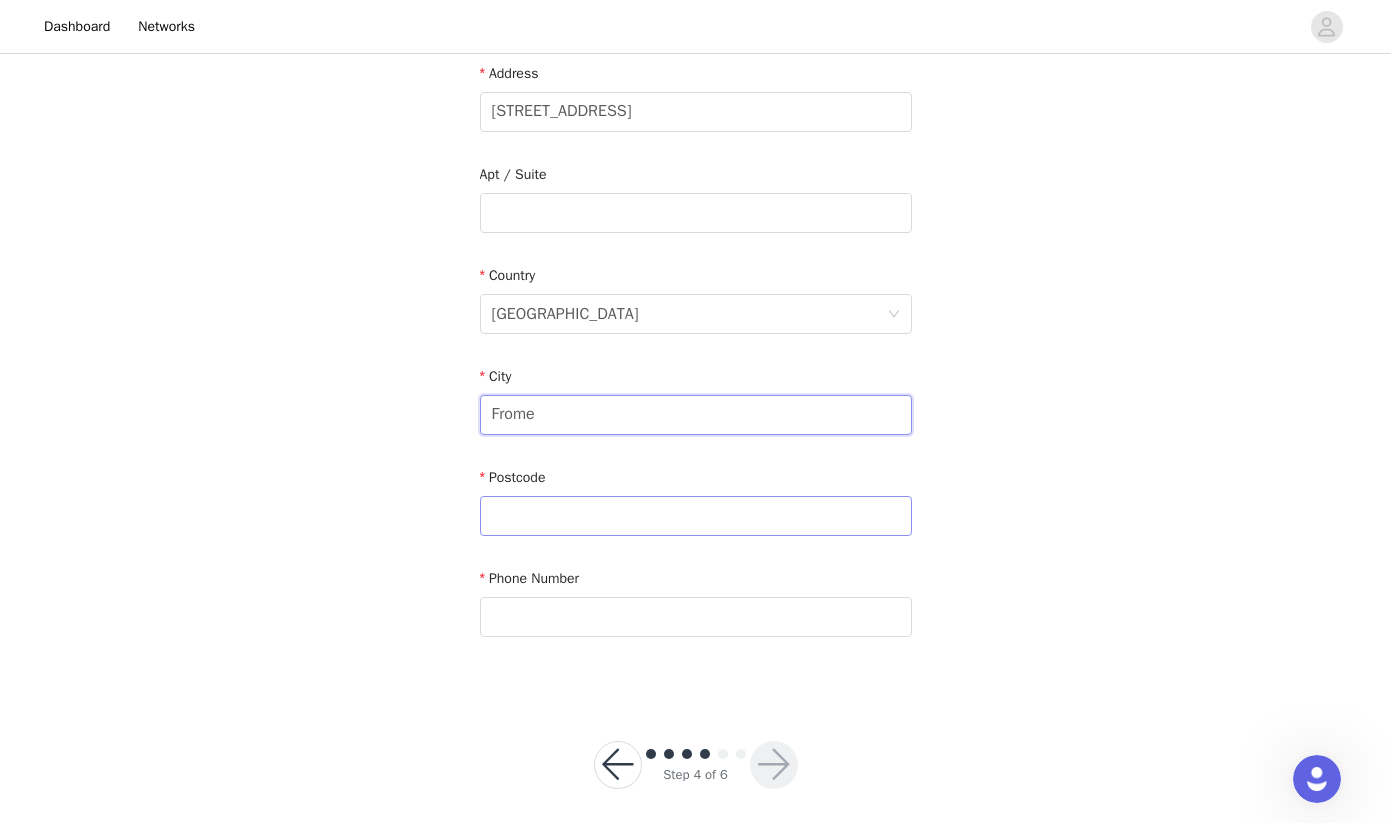 type on "Frome" 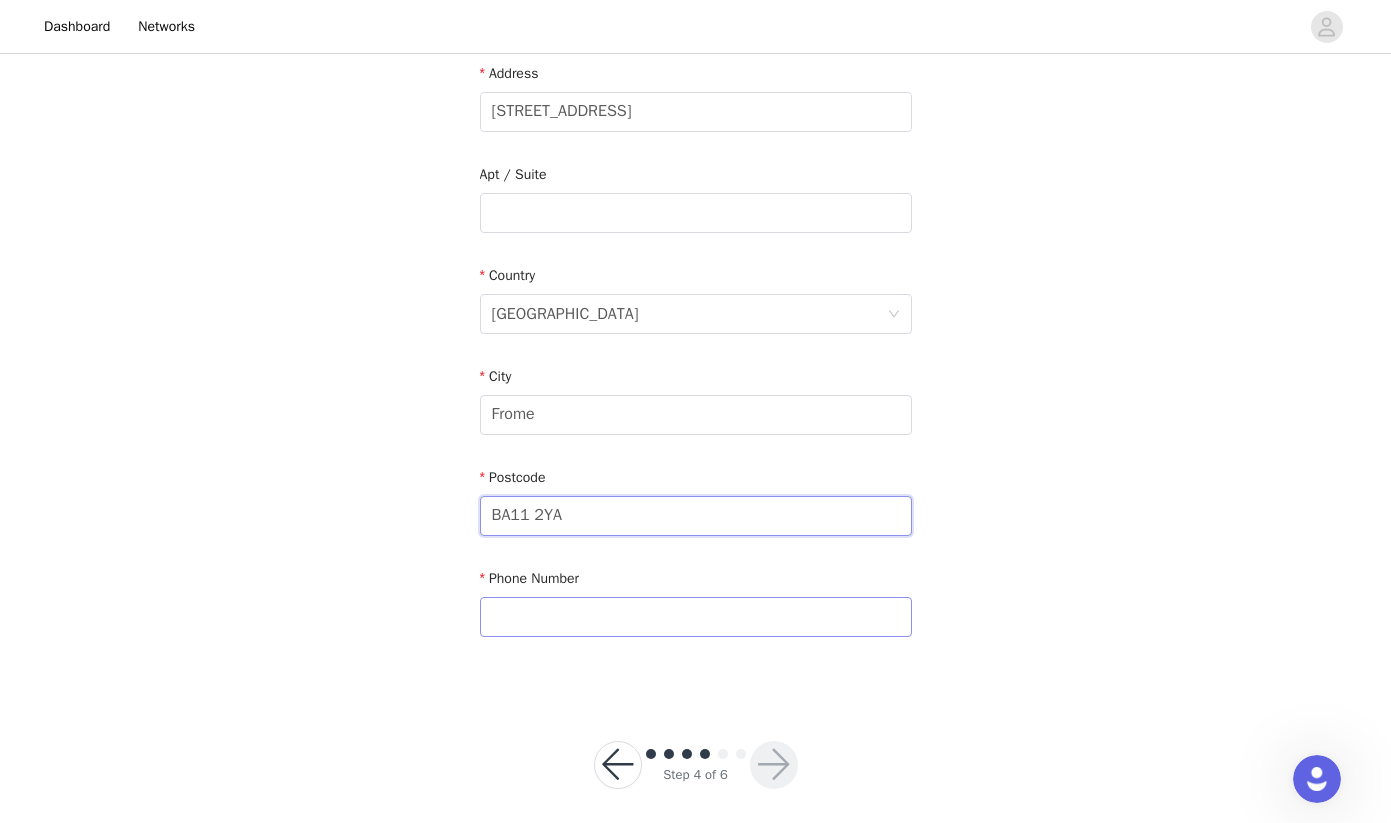 type on "BA11 2YA" 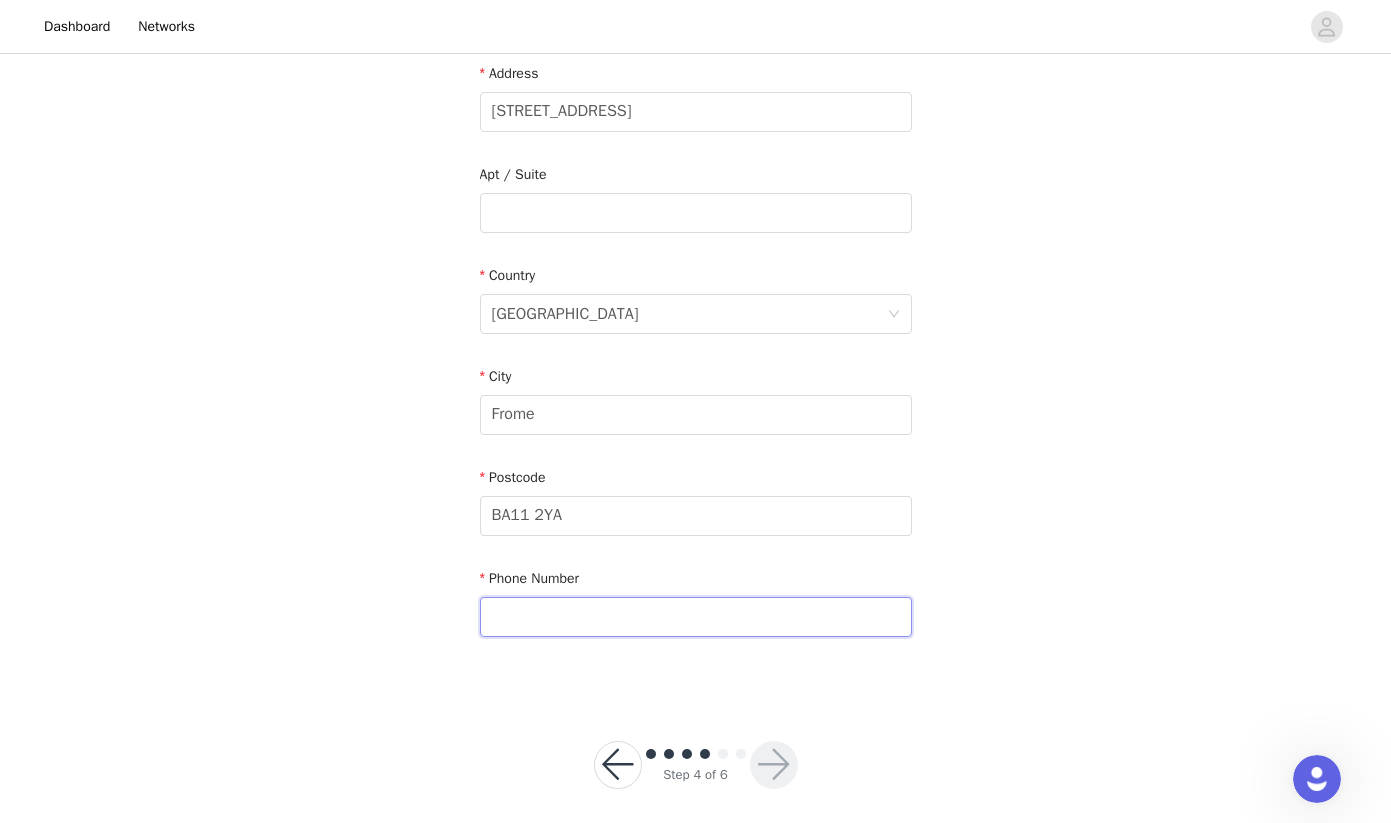 click at bounding box center [696, 617] 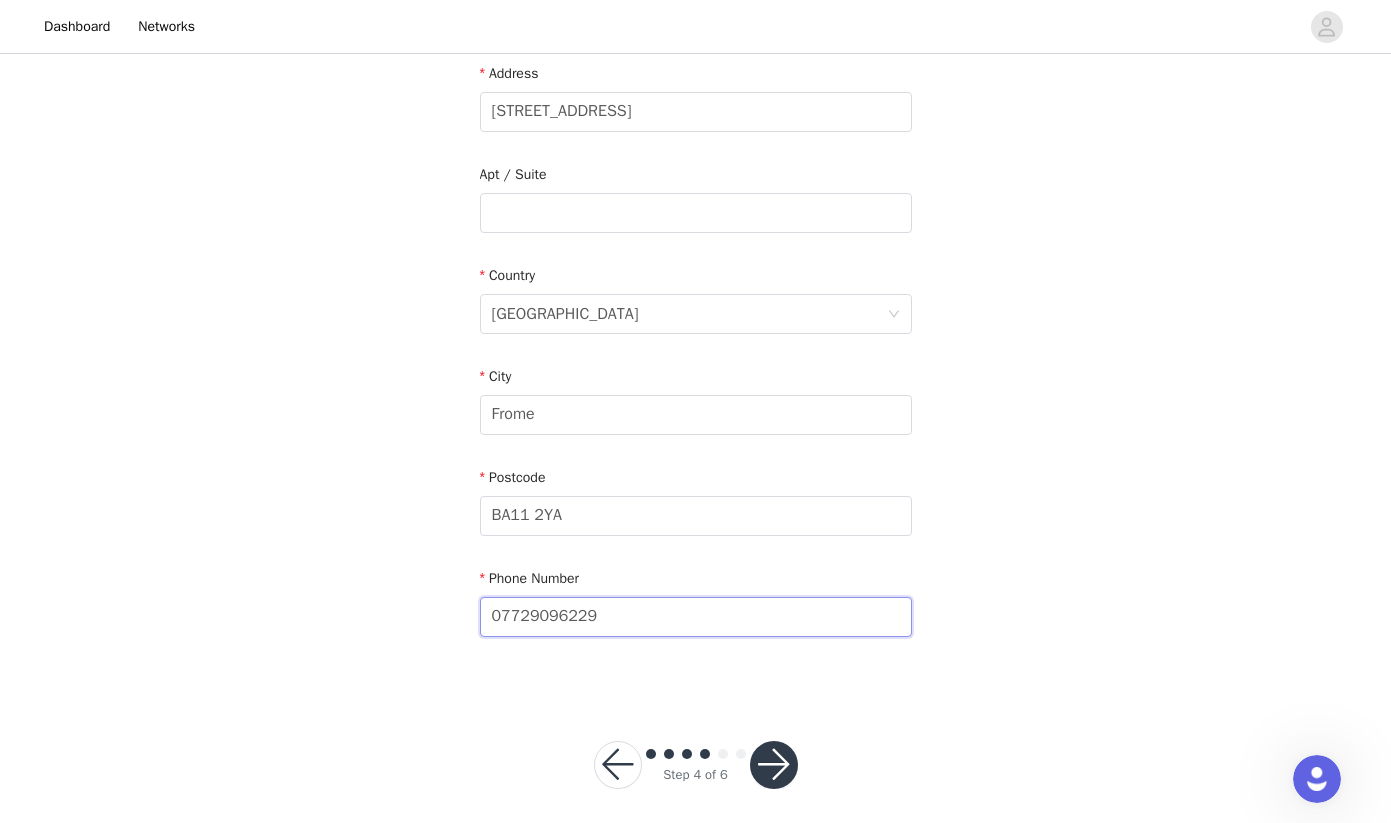 type on "07729096229" 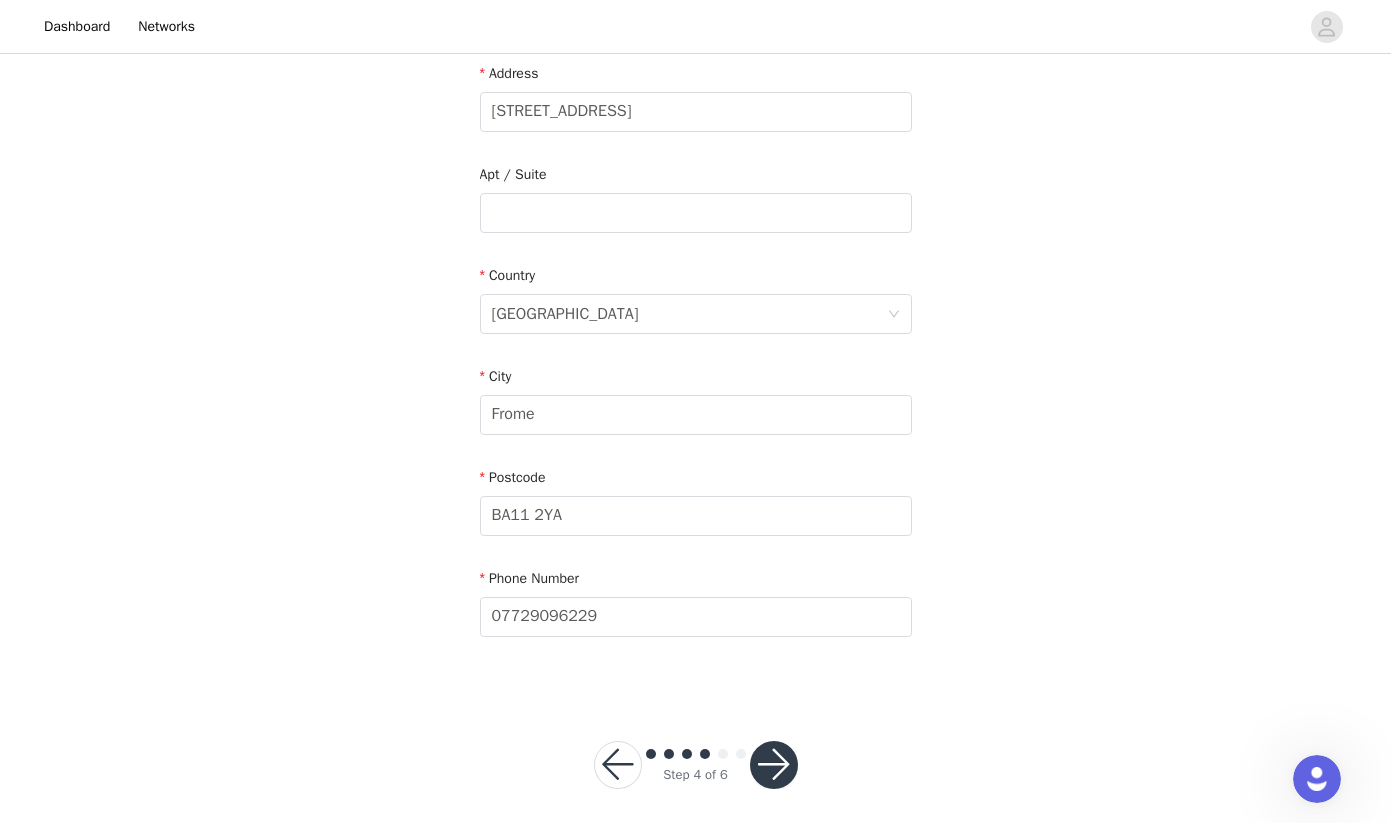 click at bounding box center (774, 765) 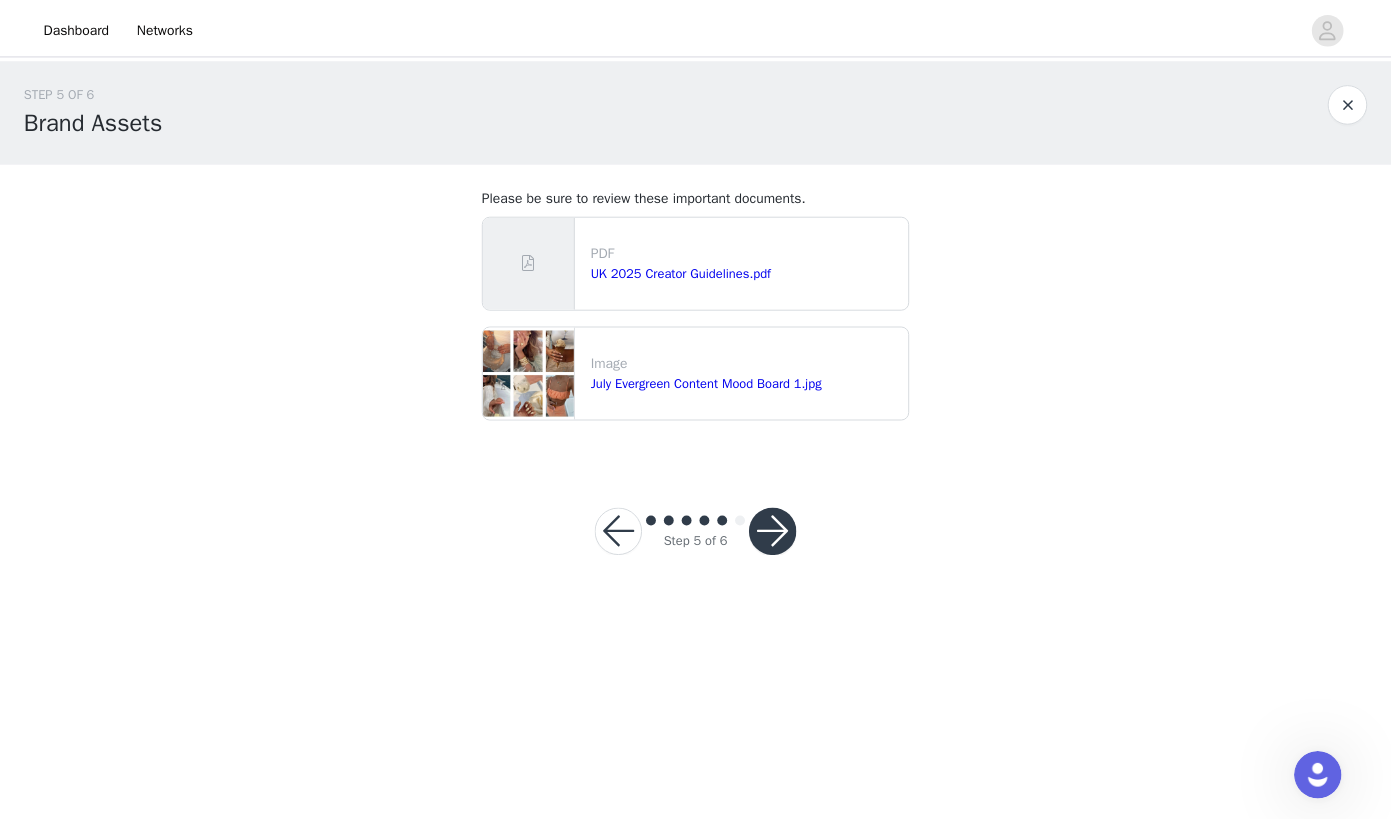 scroll, scrollTop: 0, scrollLeft: 0, axis: both 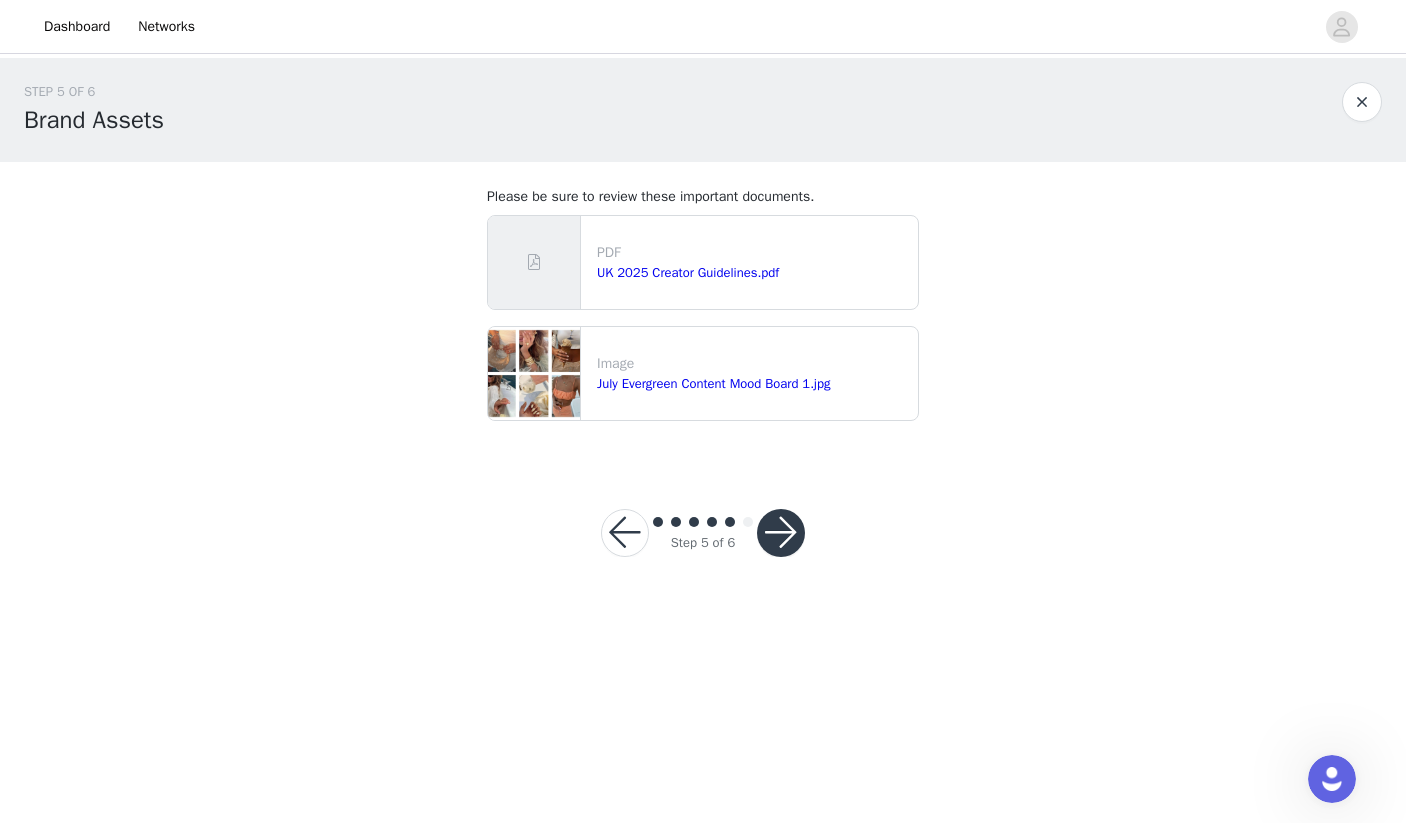 click at bounding box center (781, 533) 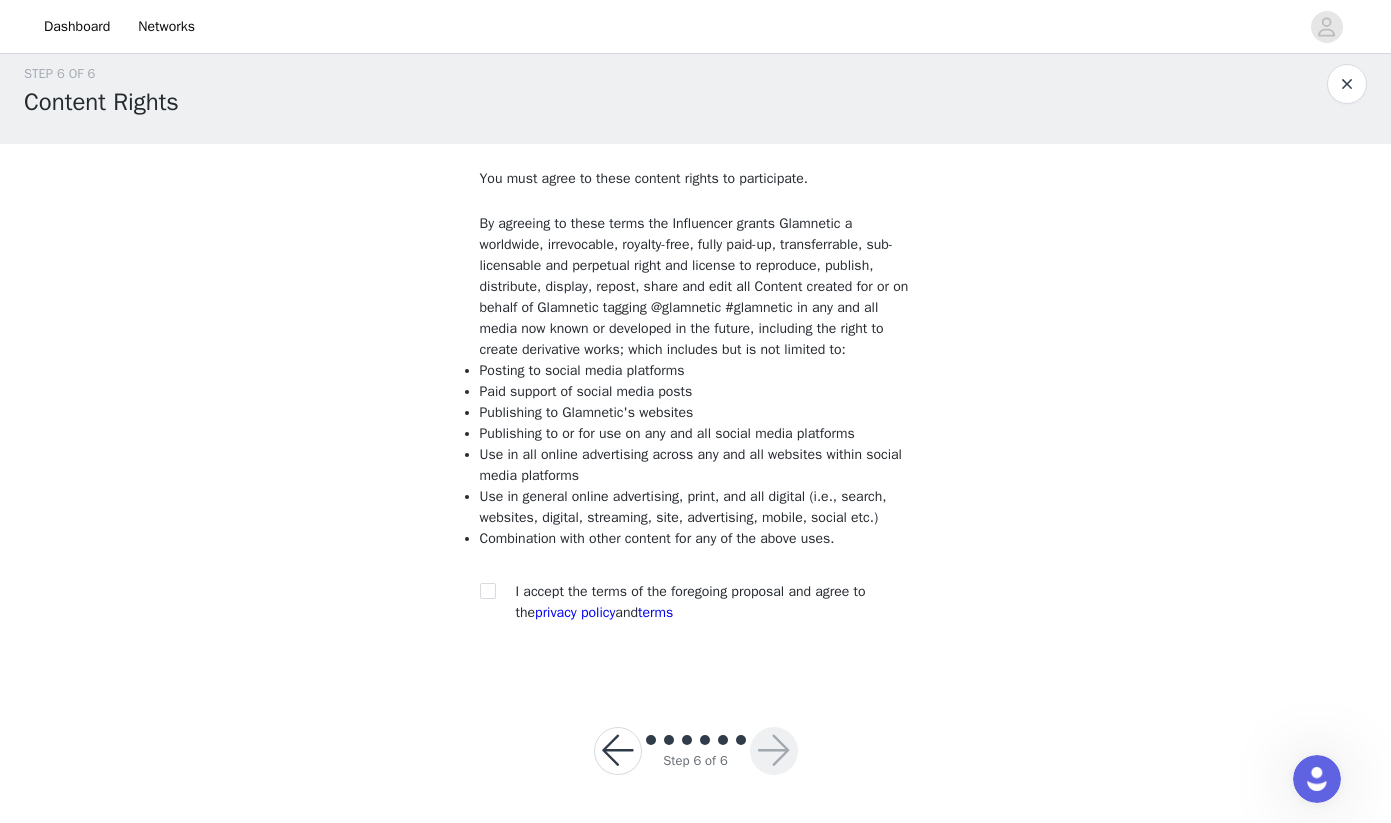 scroll, scrollTop: 38, scrollLeft: 0, axis: vertical 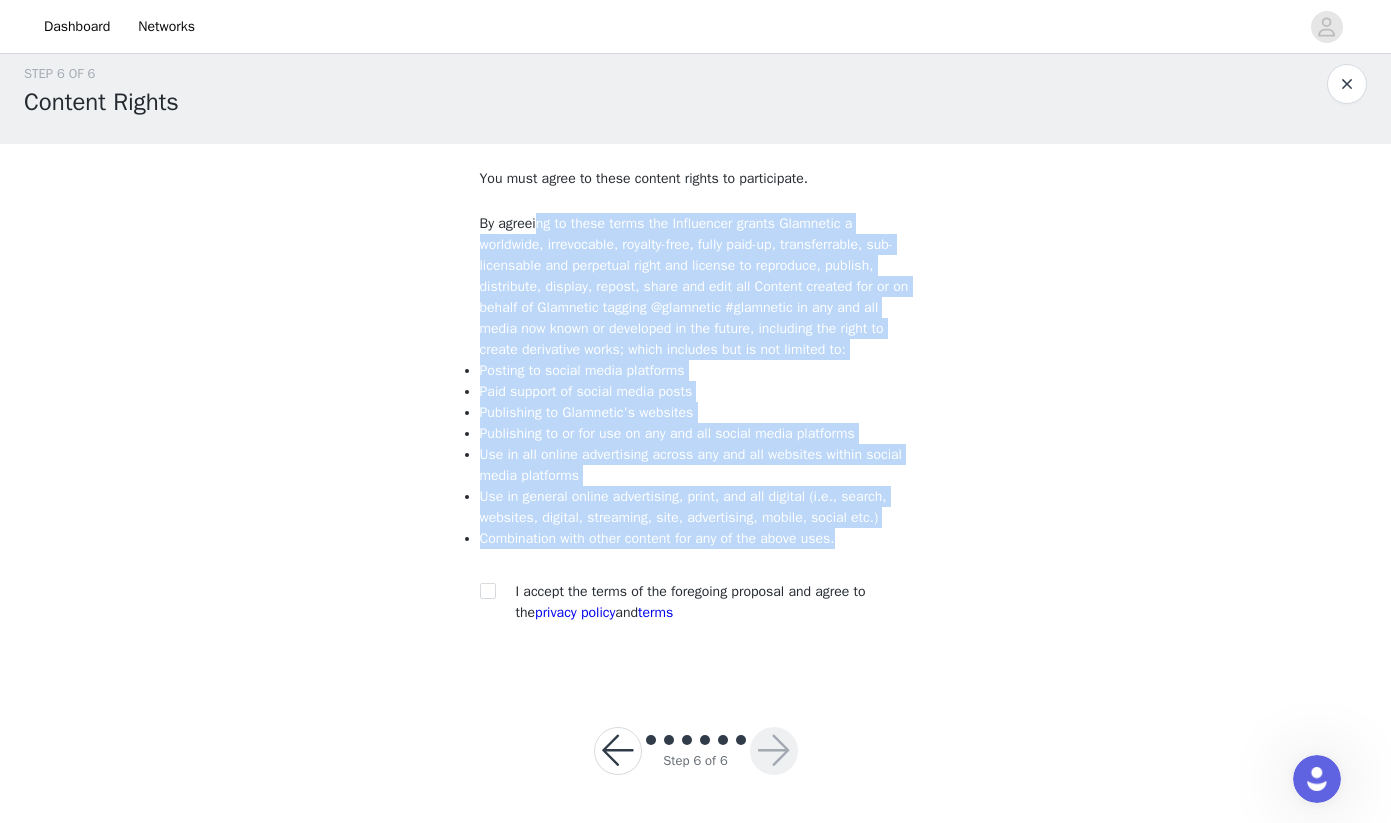 drag, startPoint x: 541, startPoint y: 202, endPoint x: 574, endPoint y: 555, distance: 354.53912 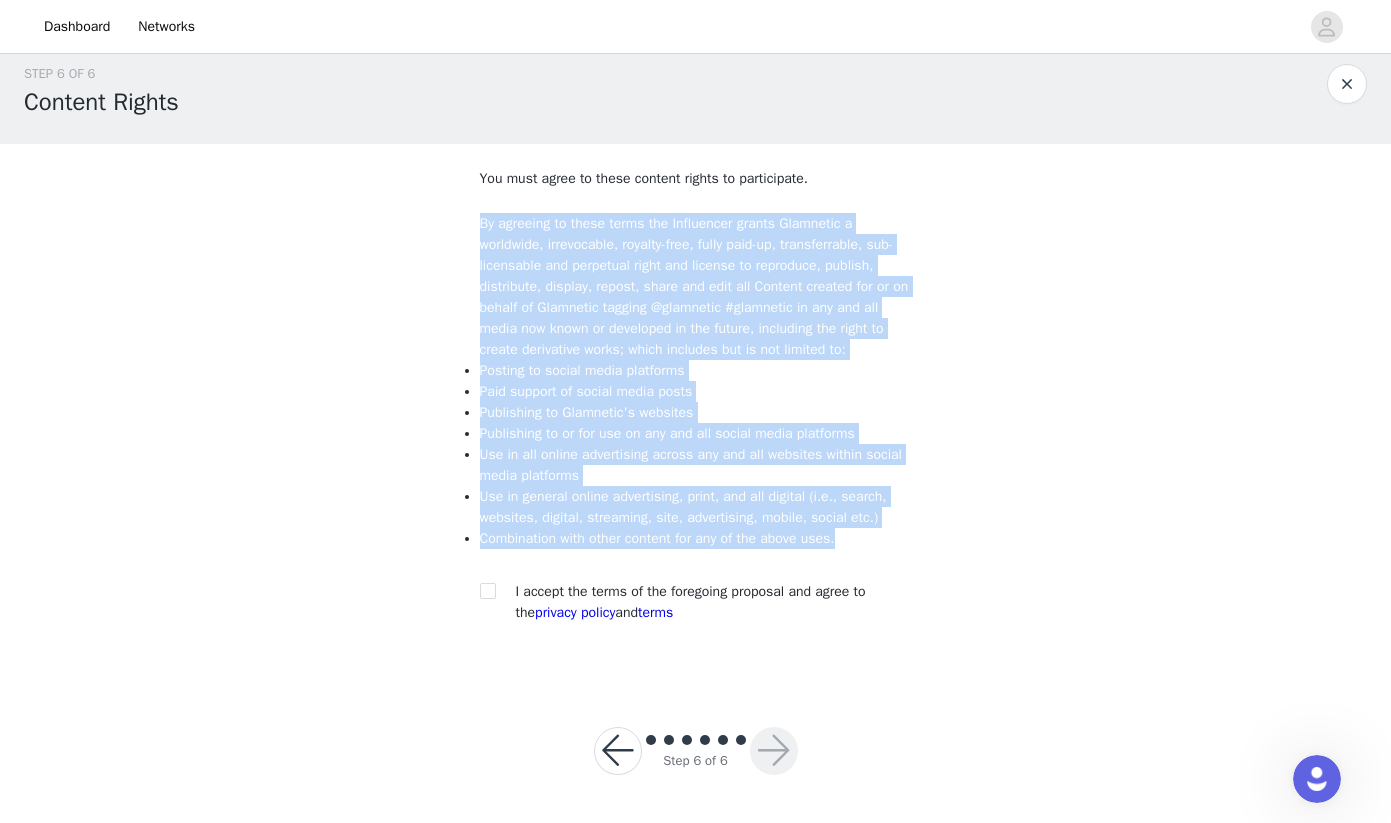 drag, startPoint x: 865, startPoint y: 544, endPoint x: 417, endPoint y: 207, distance: 560.6006 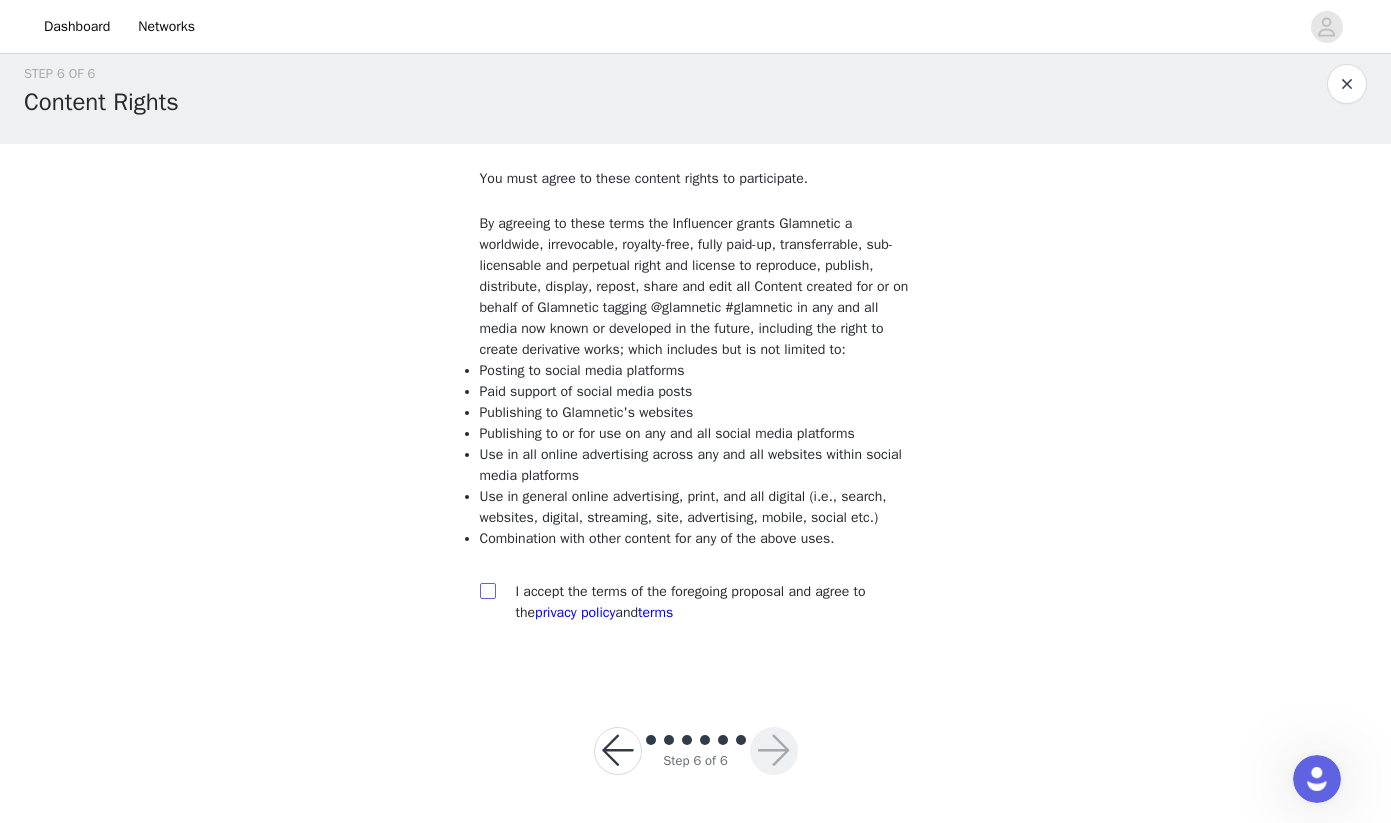 click at bounding box center (488, 591) 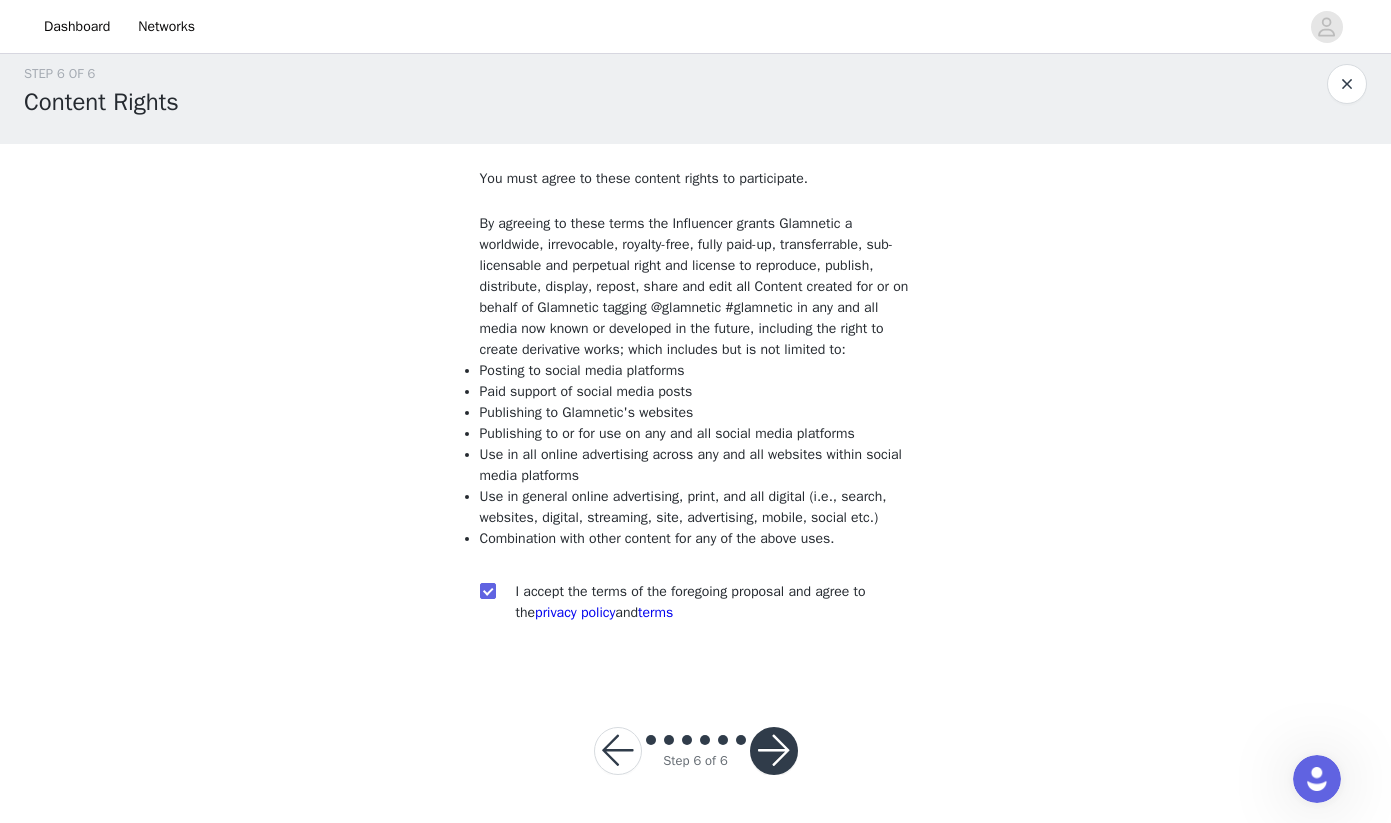click at bounding box center [774, 751] 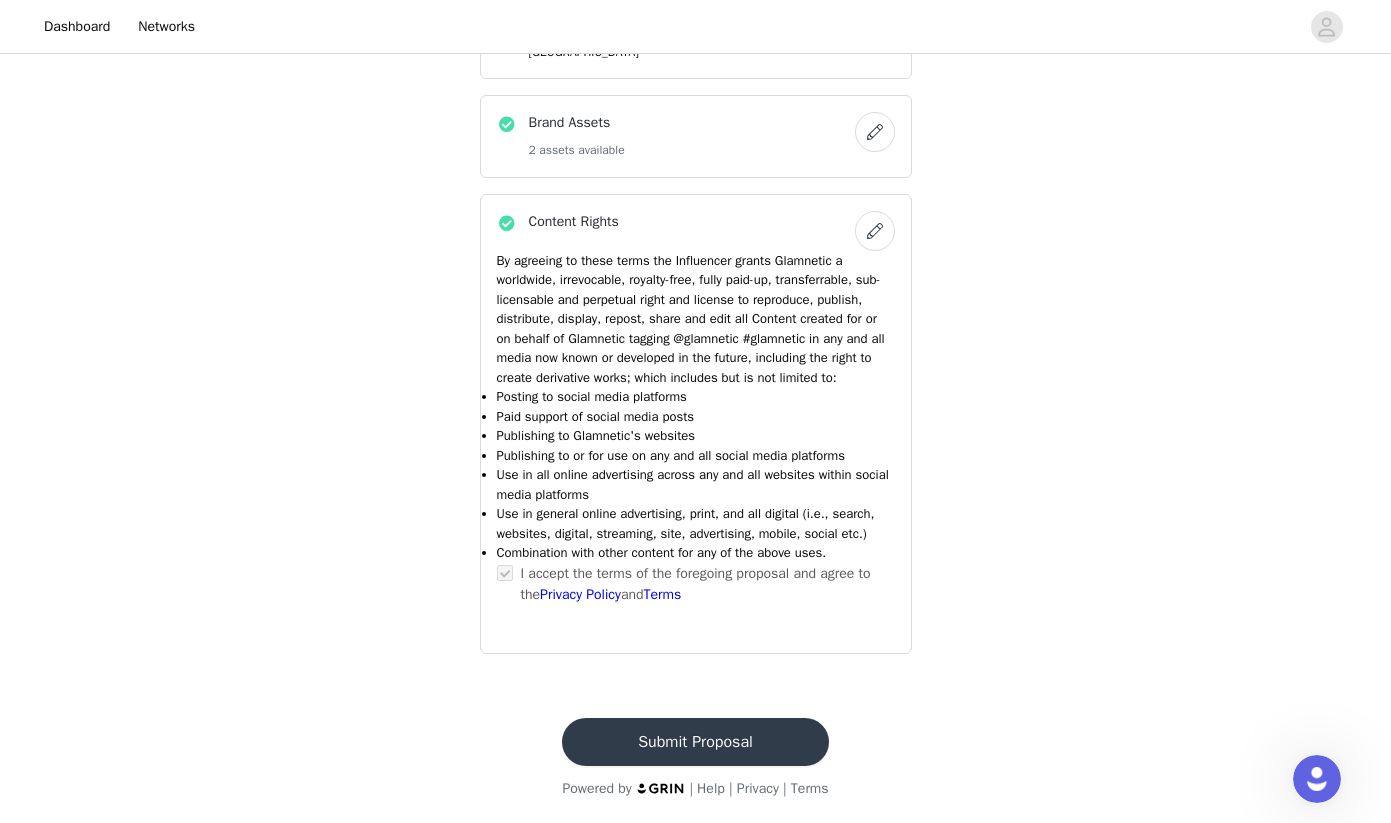 scroll, scrollTop: 1577, scrollLeft: 0, axis: vertical 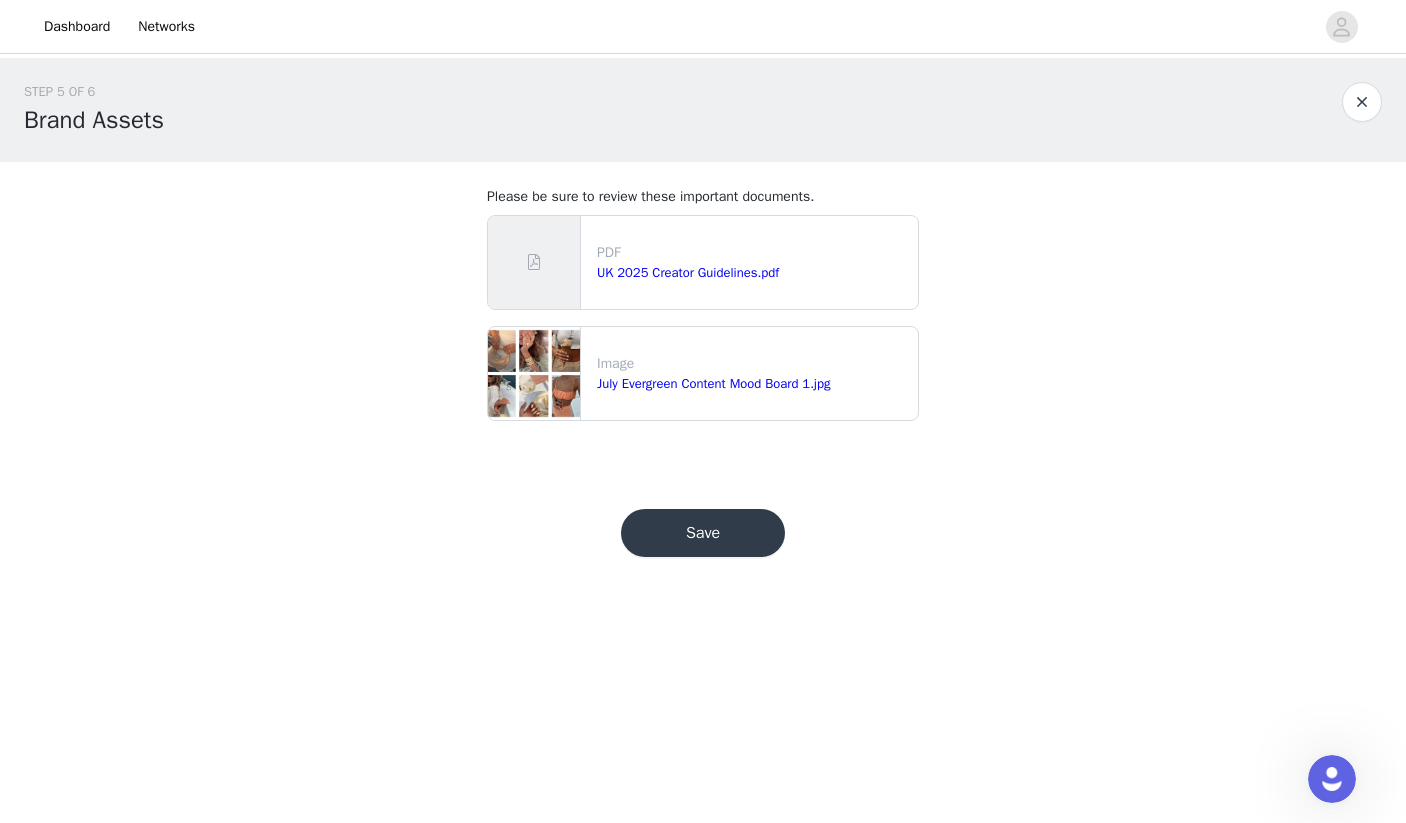 click on "Save" at bounding box center [703, 533] 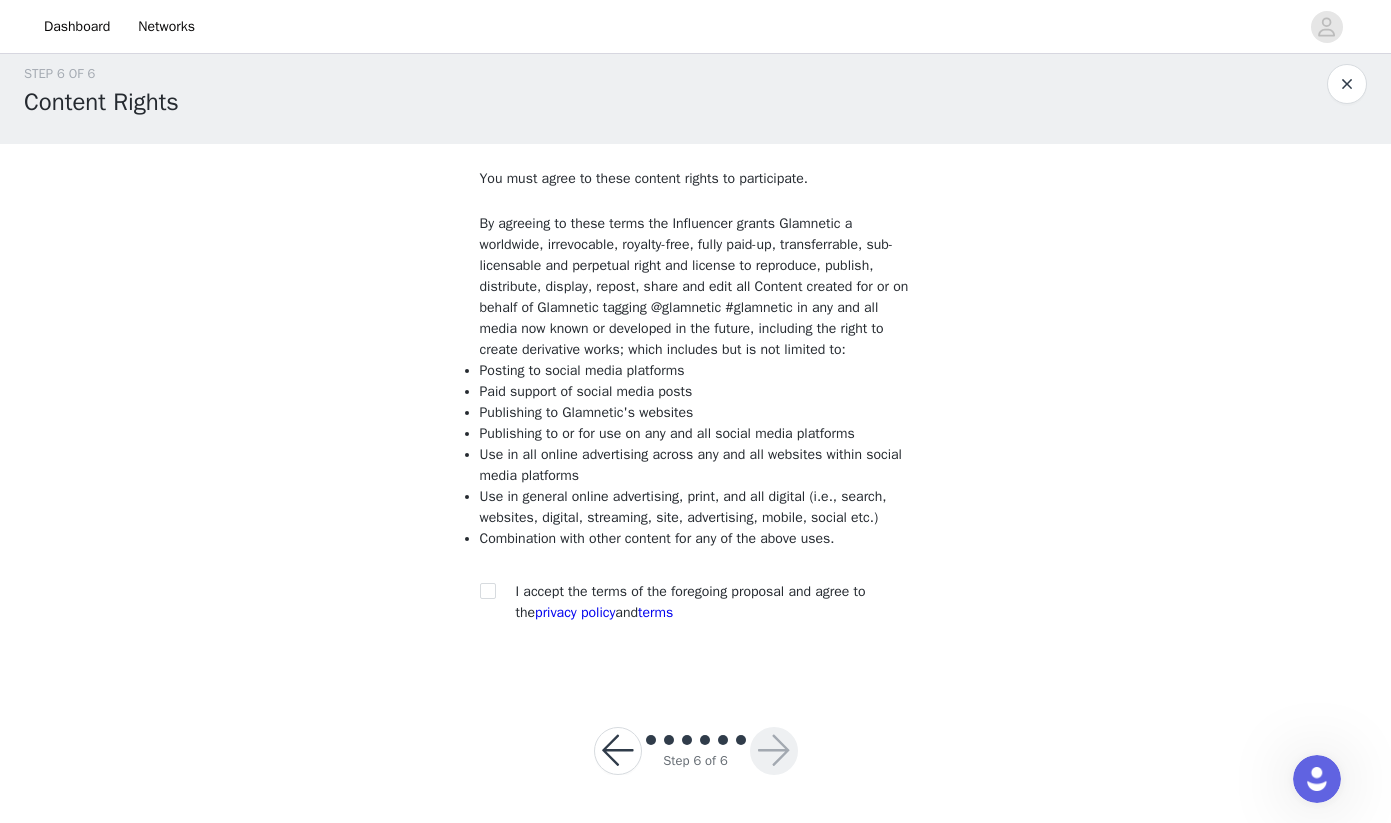 scroll, scrollTop: 38, scrollLeft: 0, axis: vertical 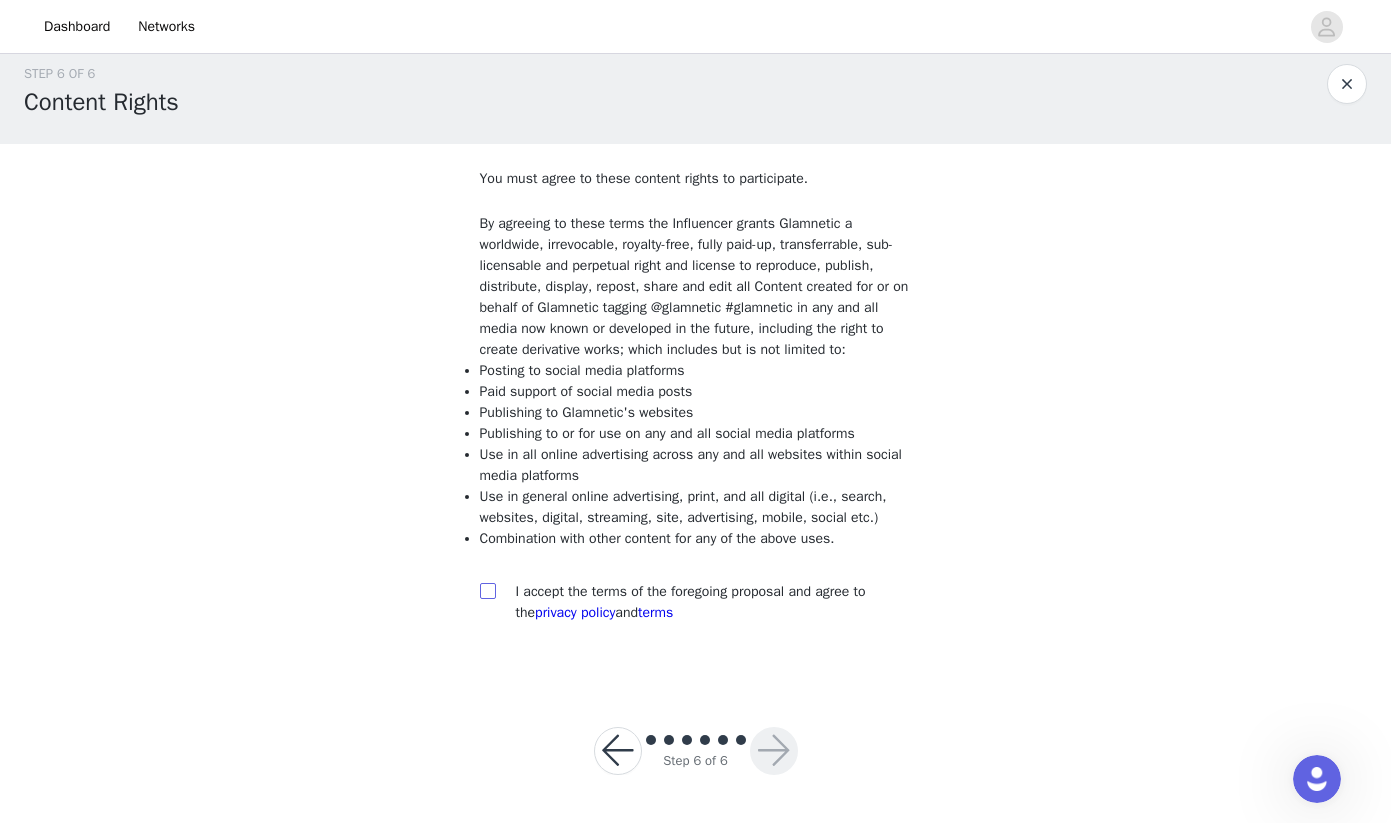 click at bounding box center [488, 591] 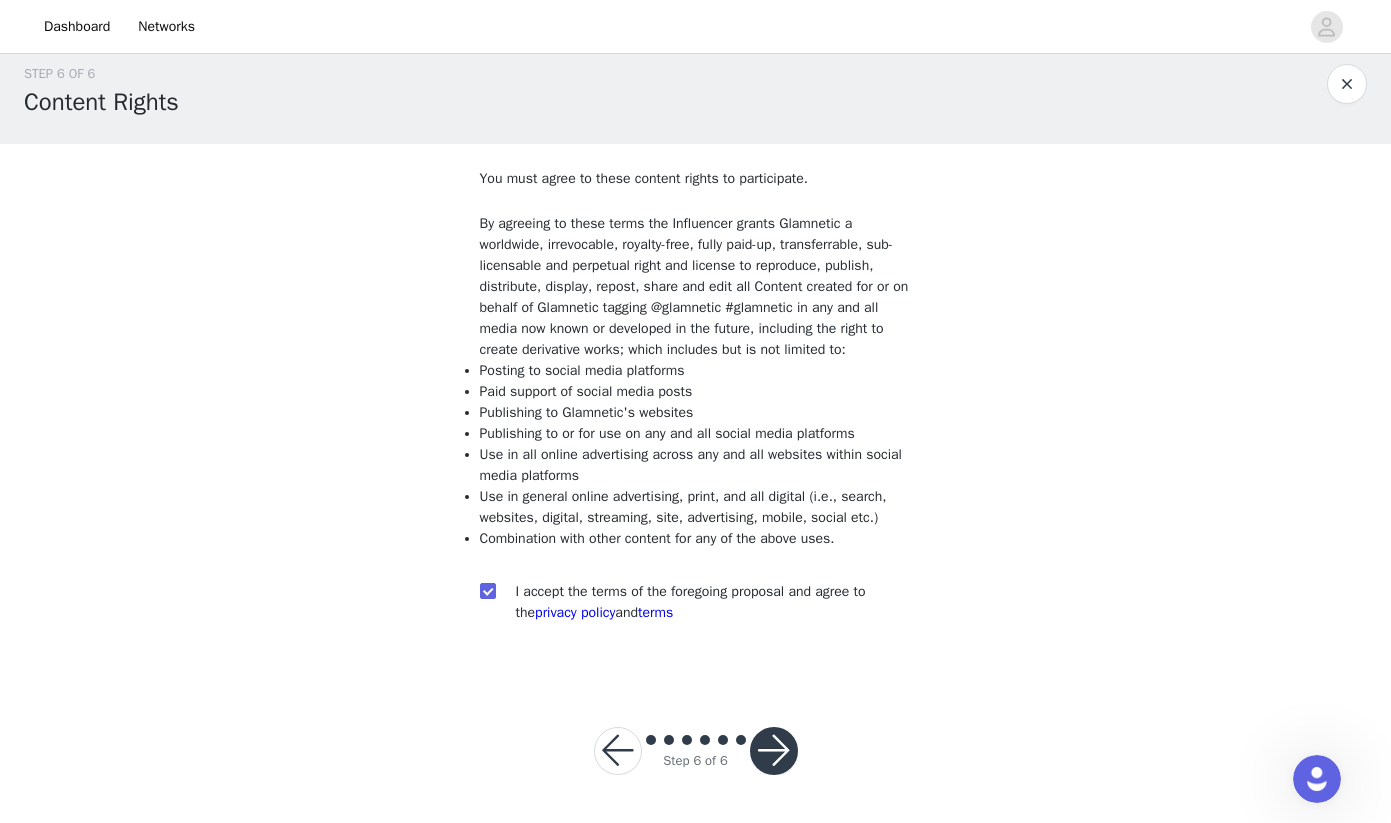 click at bounding box center (774, 751) 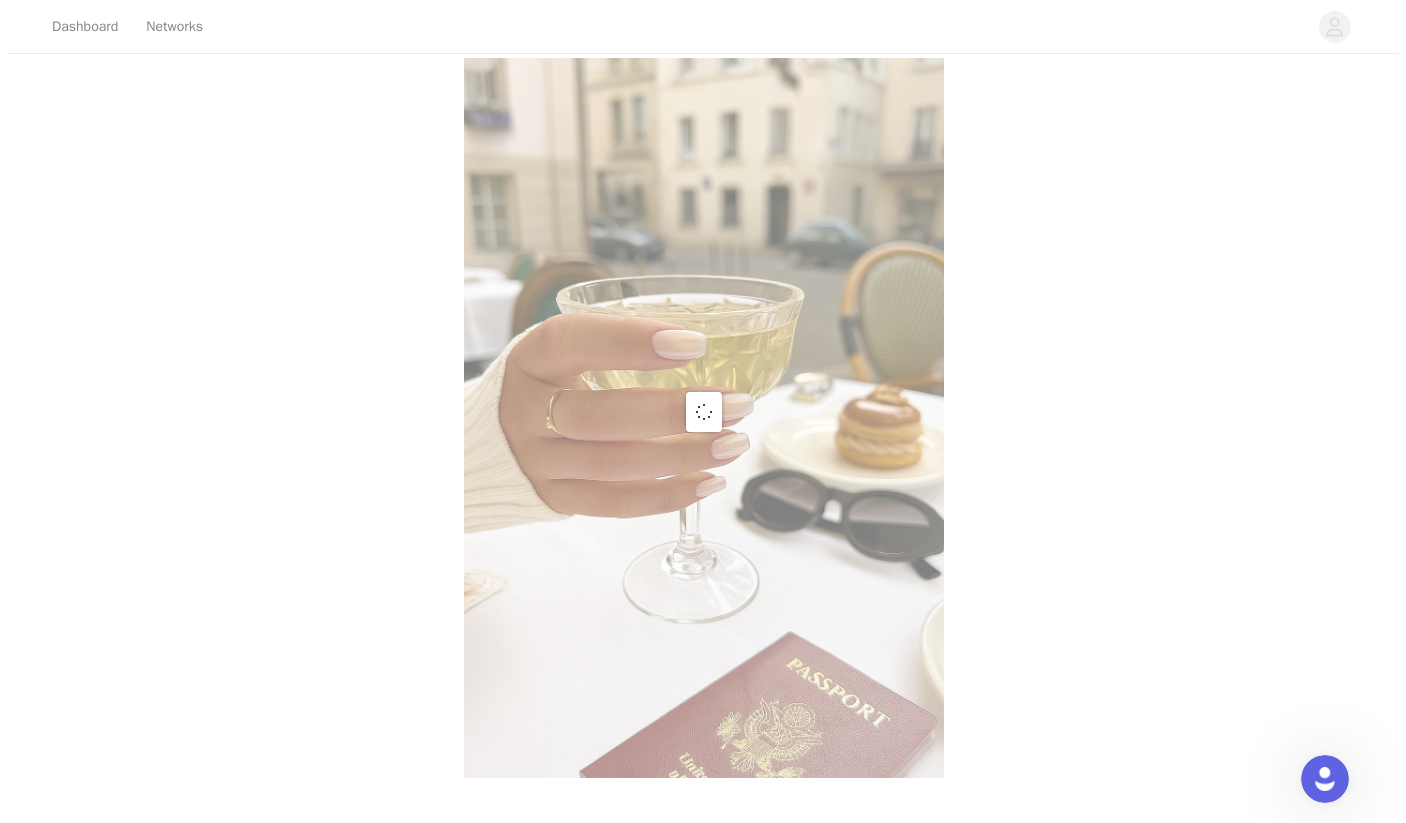 scroll, scrollTop: 0, scrollLeft: 0, axis: both 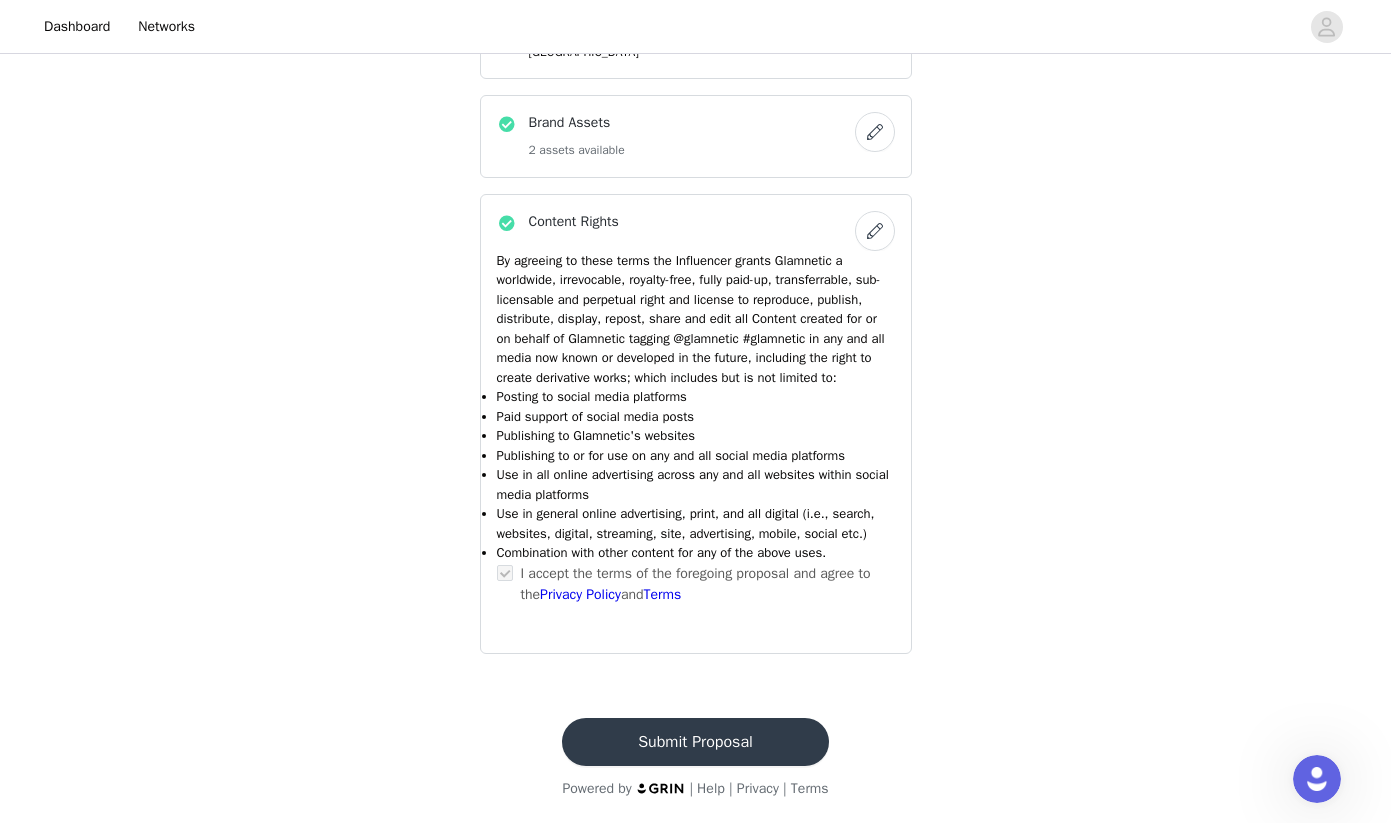 click on "Submit Proposal" at bounding box center (695, 742) 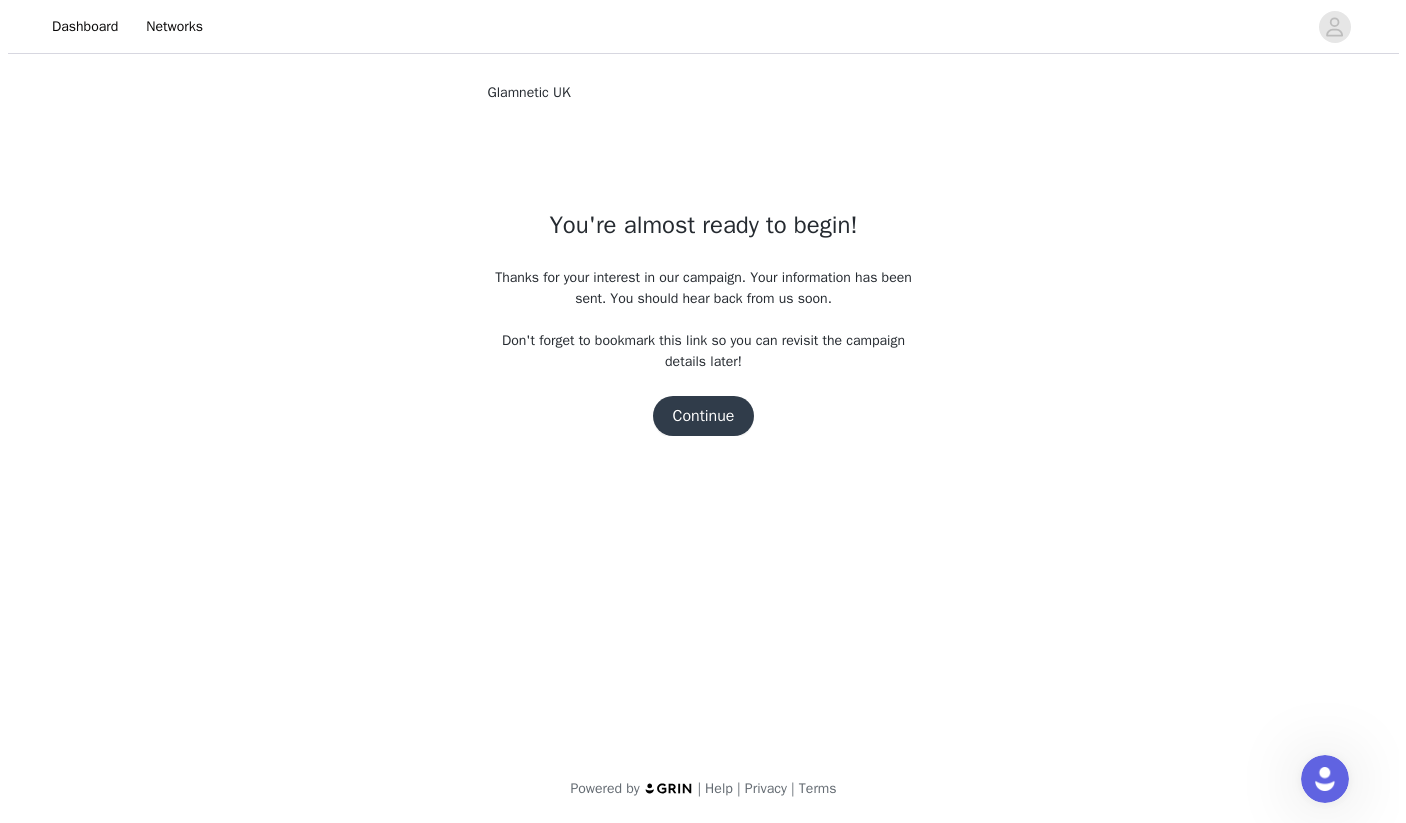 scroll, scrollTop: 0, scrollLeft: 0, axis: both 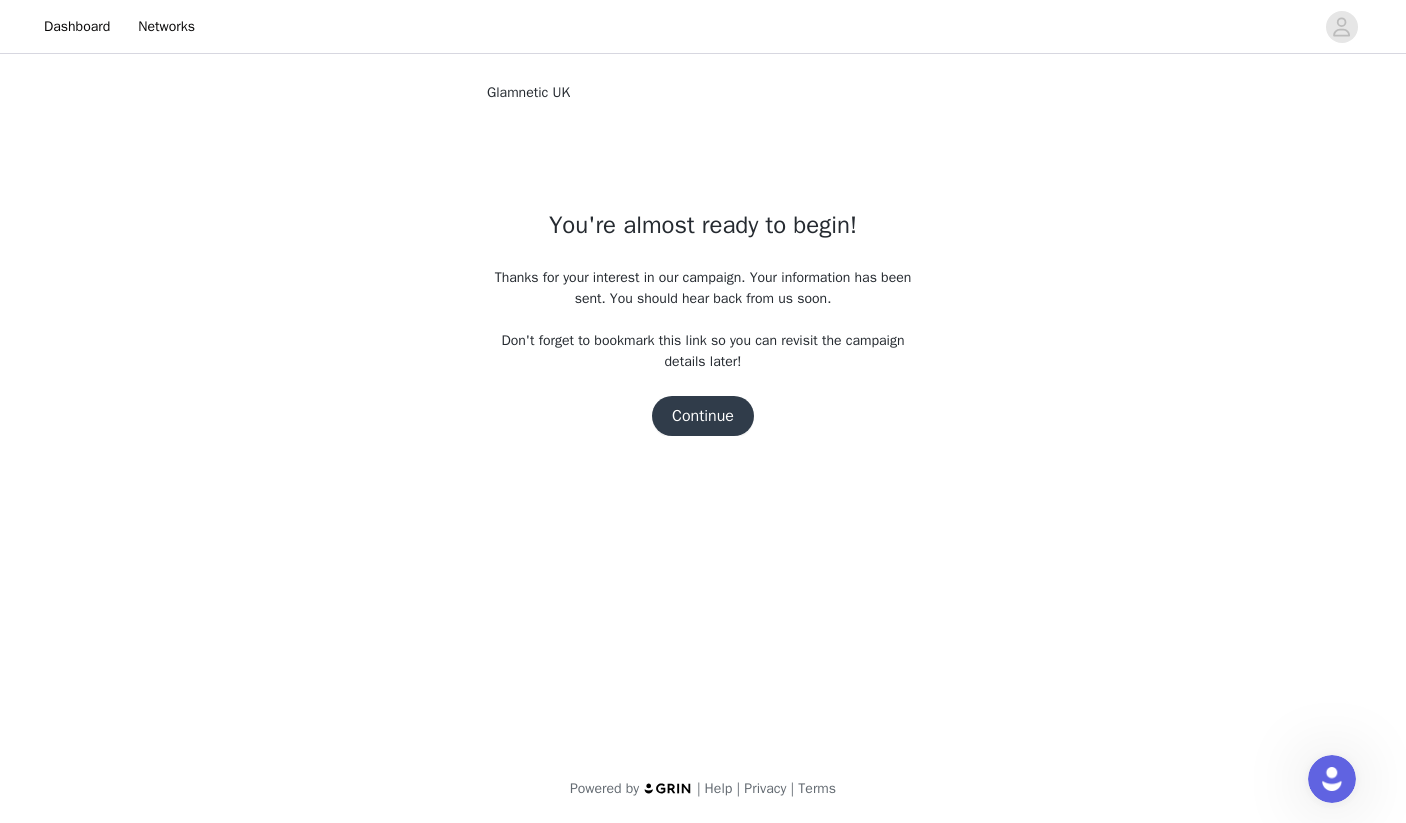 click on "Continue" at bounding box center [703, 416] 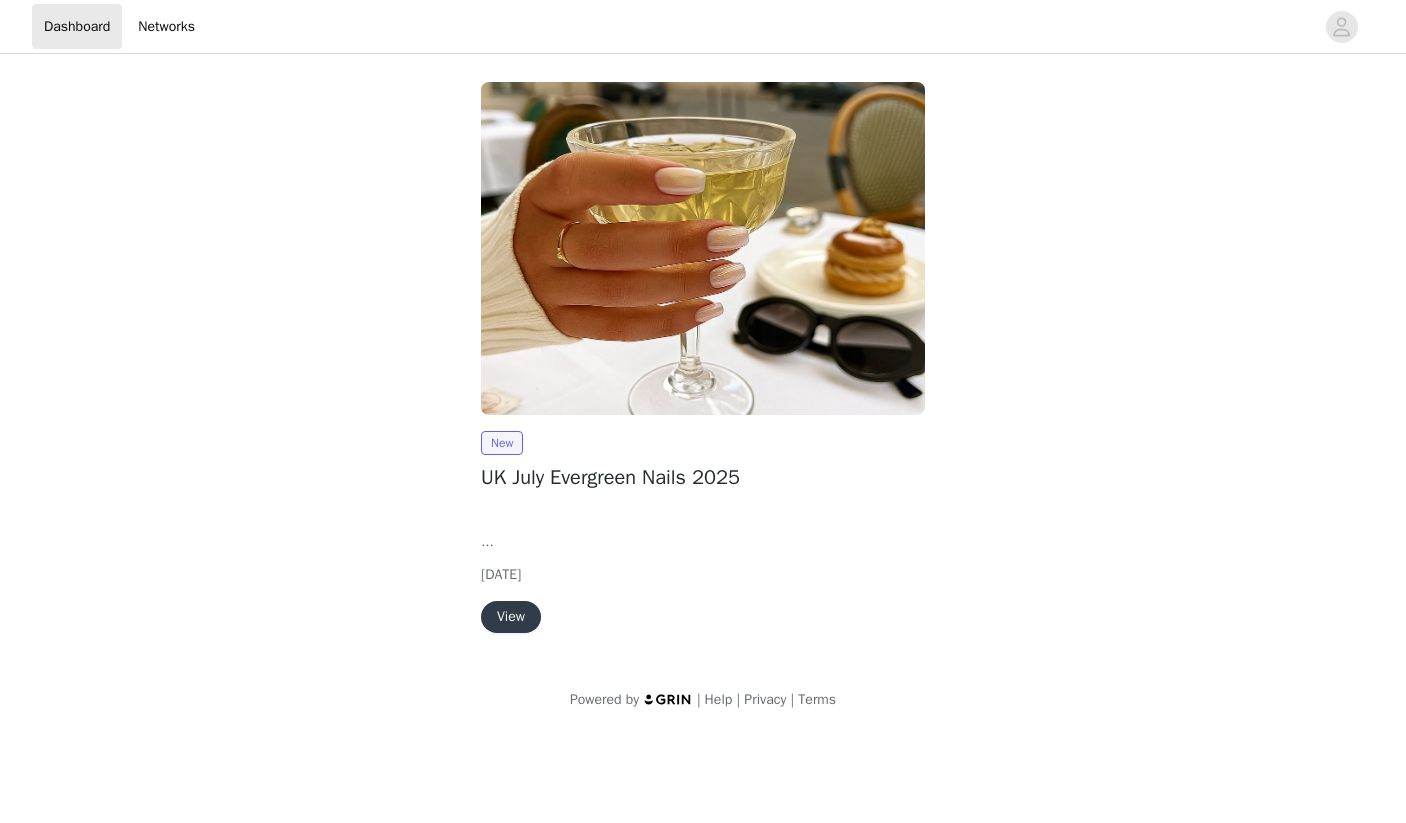 scroll, scrollTop: 0, scrollLeft: 0, axis: both 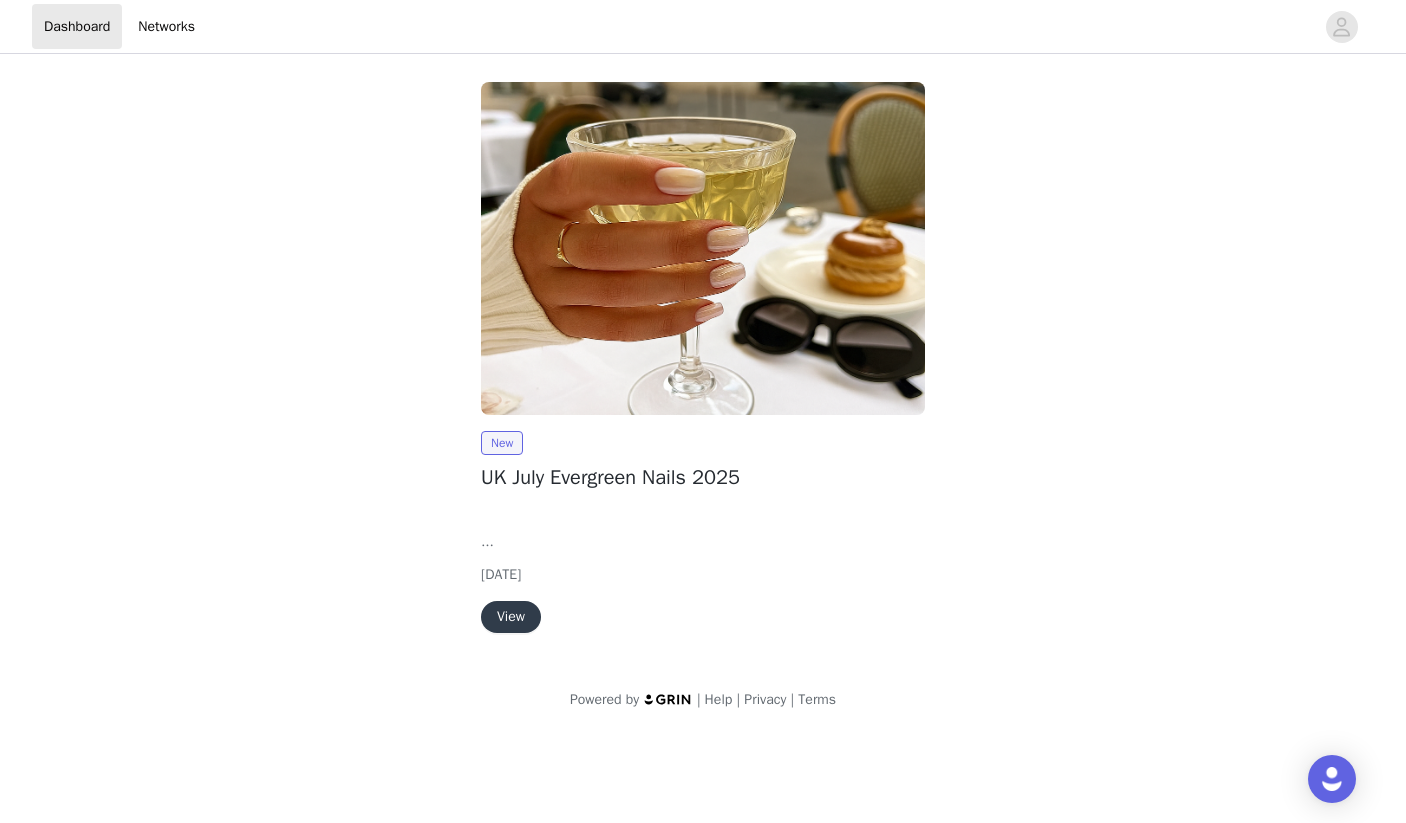 click on "View" at bounding box center [511, 617] 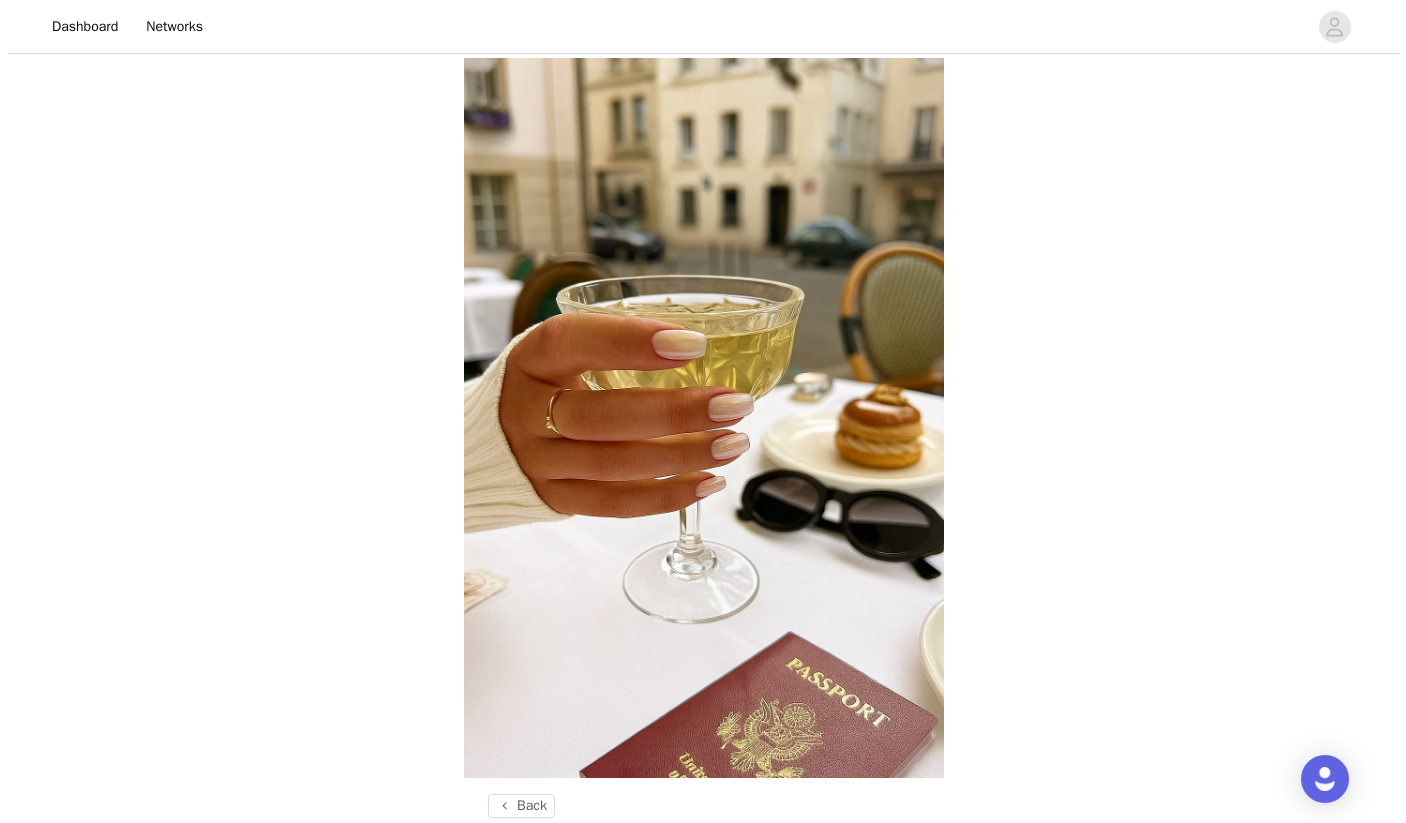 scroll, scrollTop: 0, scrollLeft: 0, axis: both 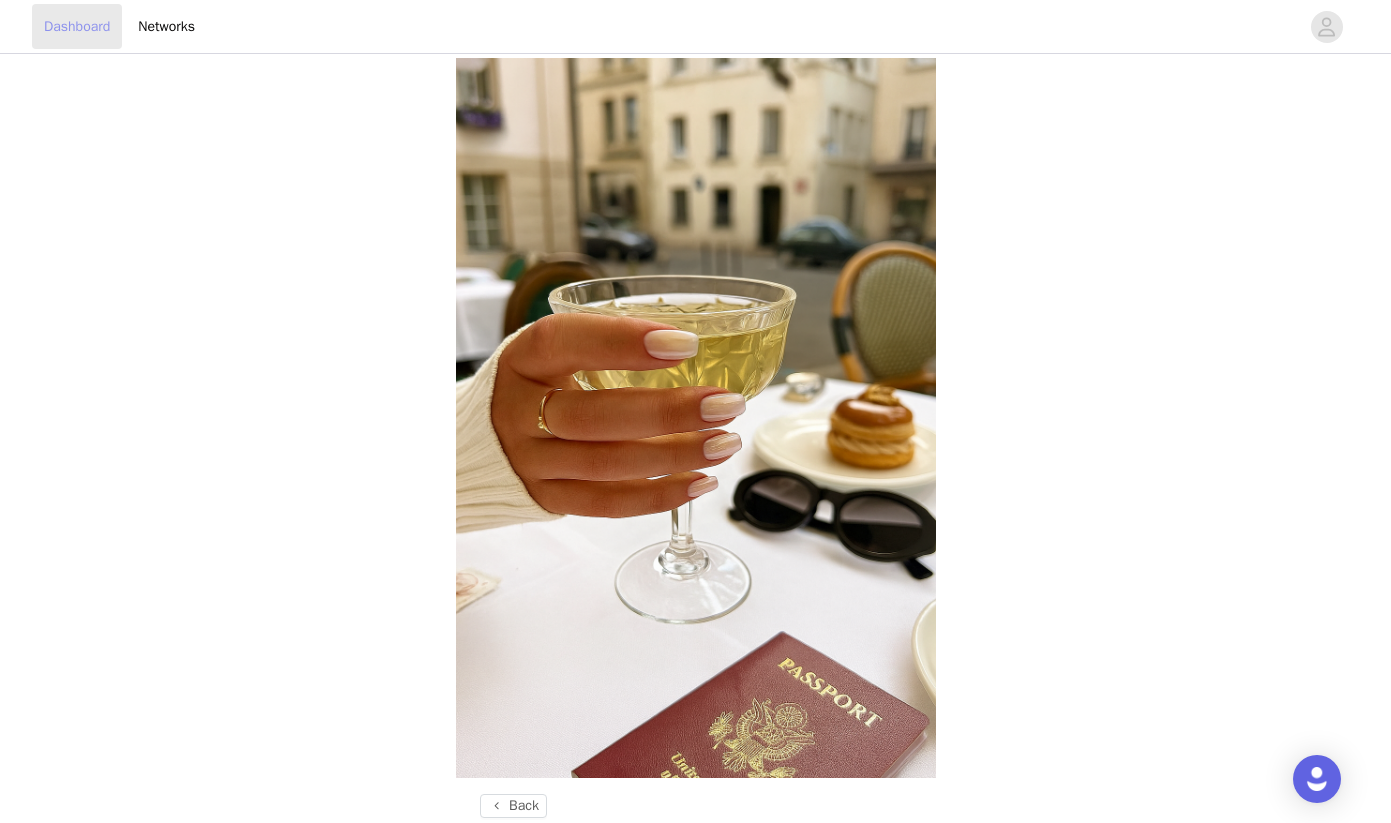 click on "Dashboard" at bounding box center (77, 26) 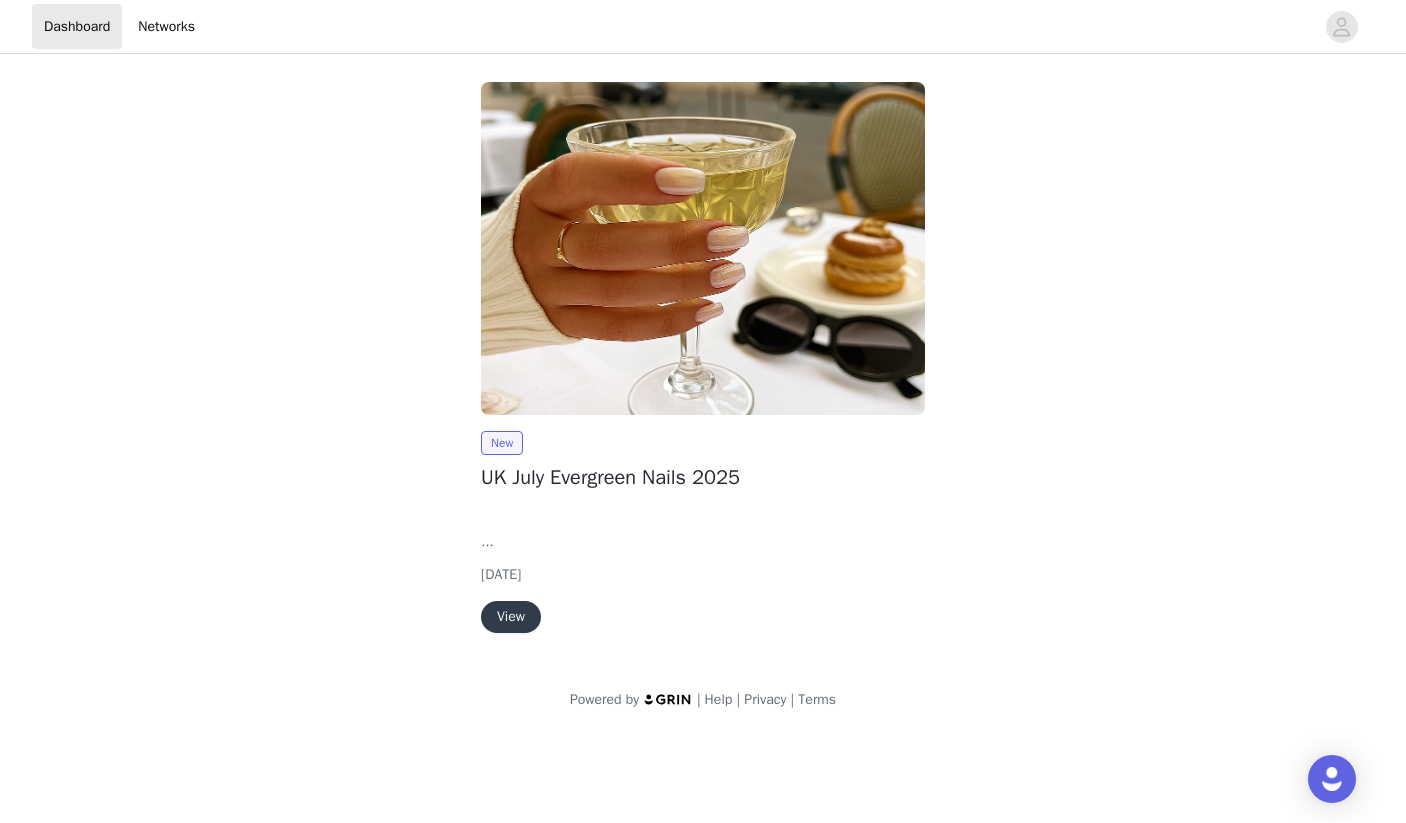 scroll, scrollTop: 0, scrollLeft: 0, axis: both 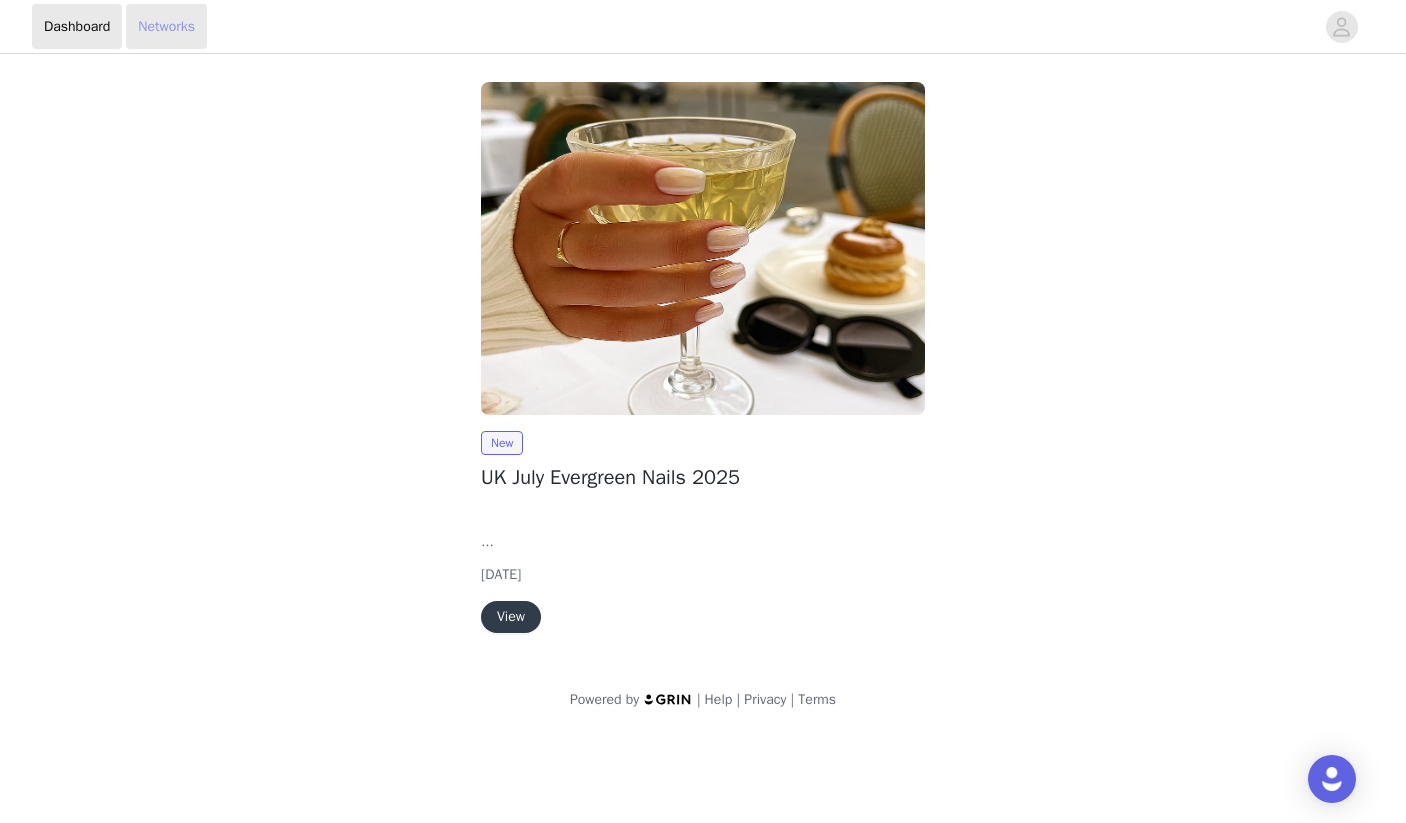 click on "Networks" at bounding box center (166, 26) 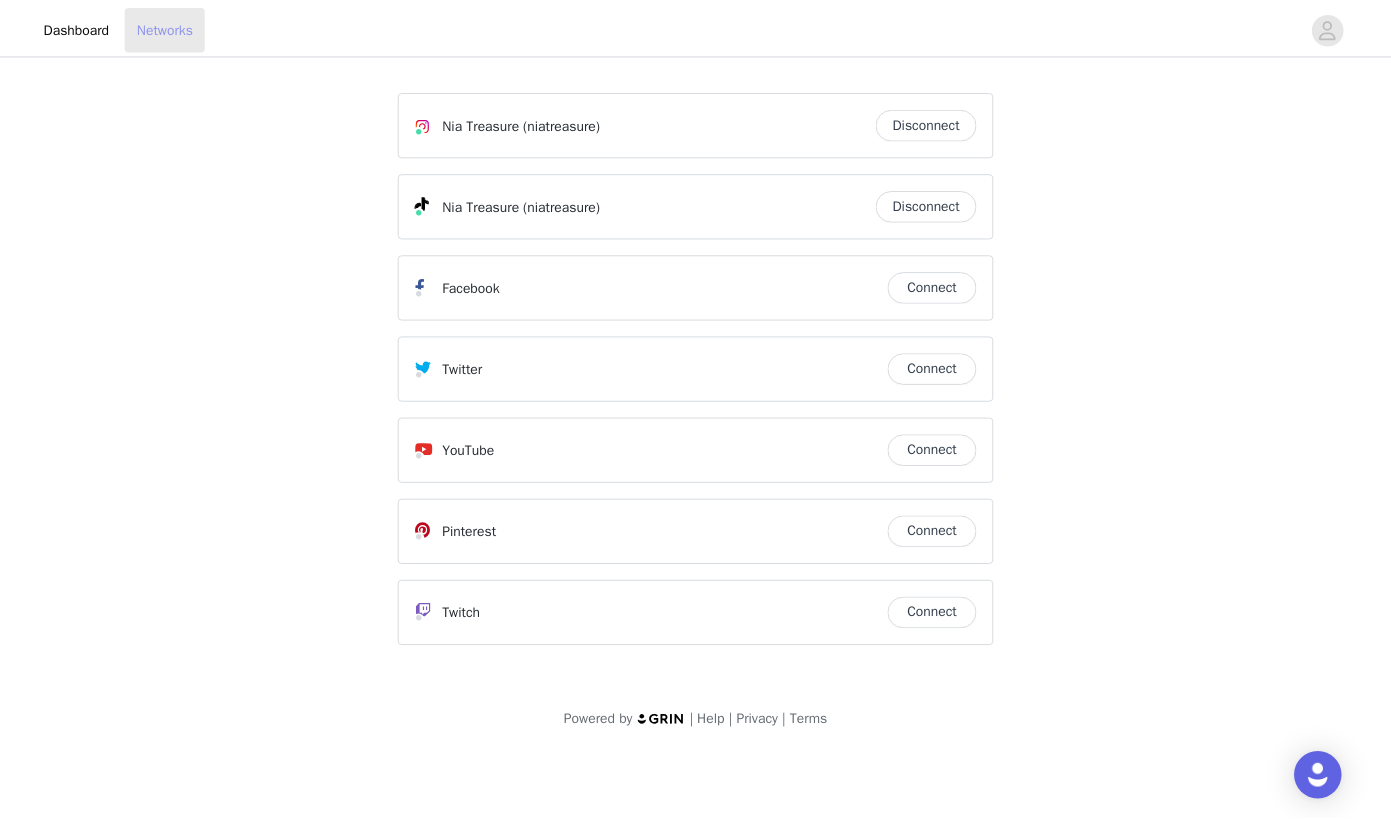 scroll, scrollTop: 0, scrollLeft: 0, axis: both 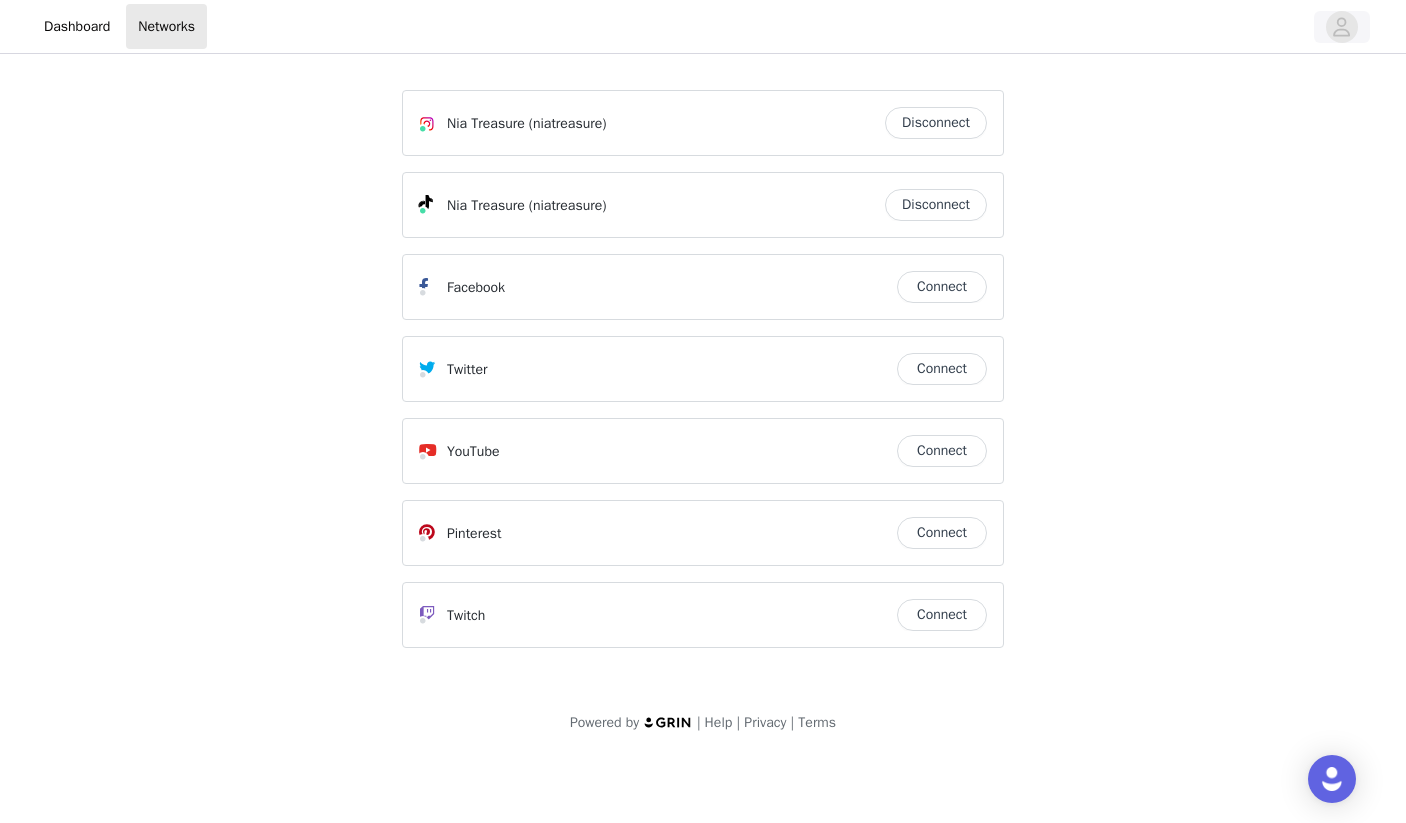 click 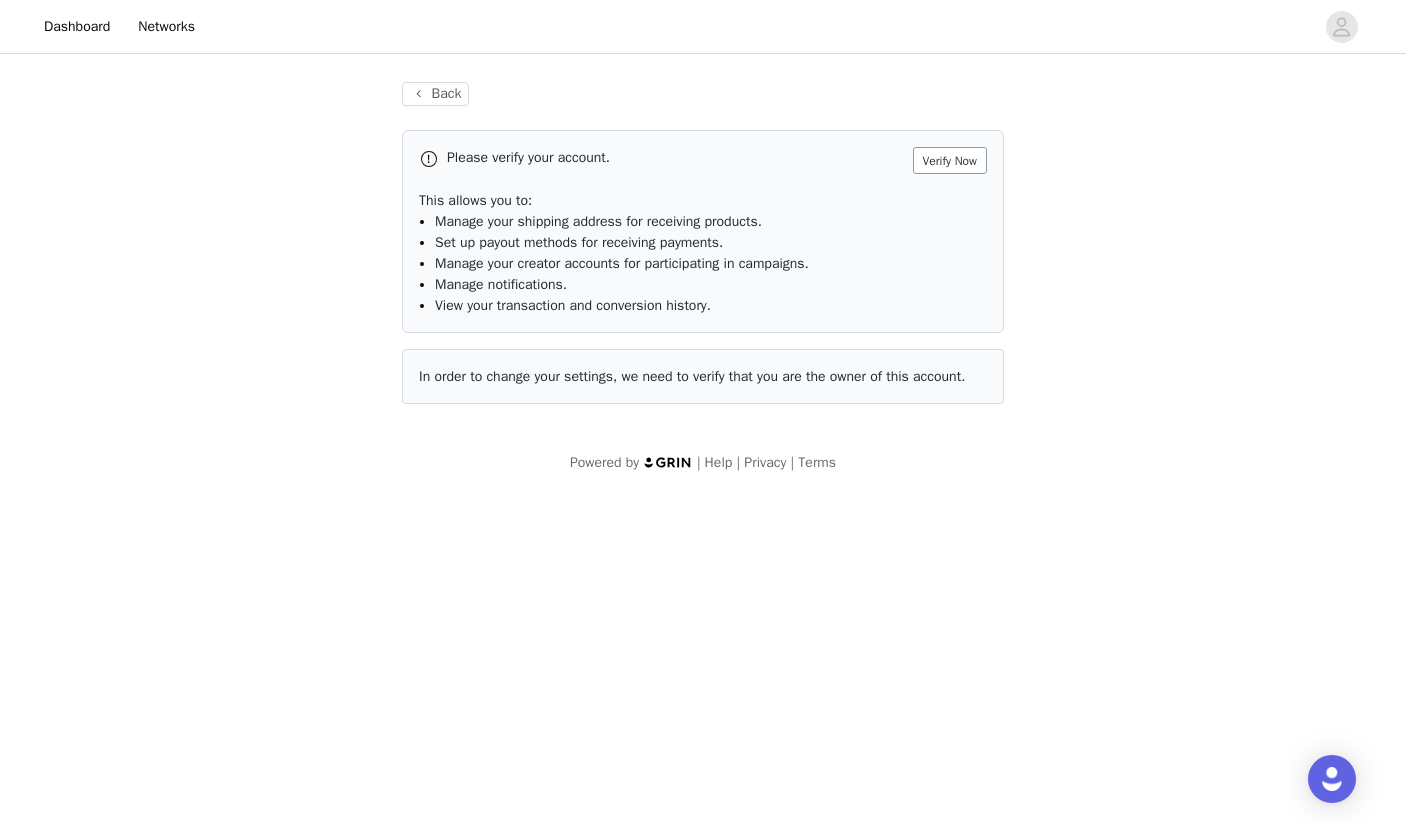 click on "Verify Now" at bounding box center (950, 160) 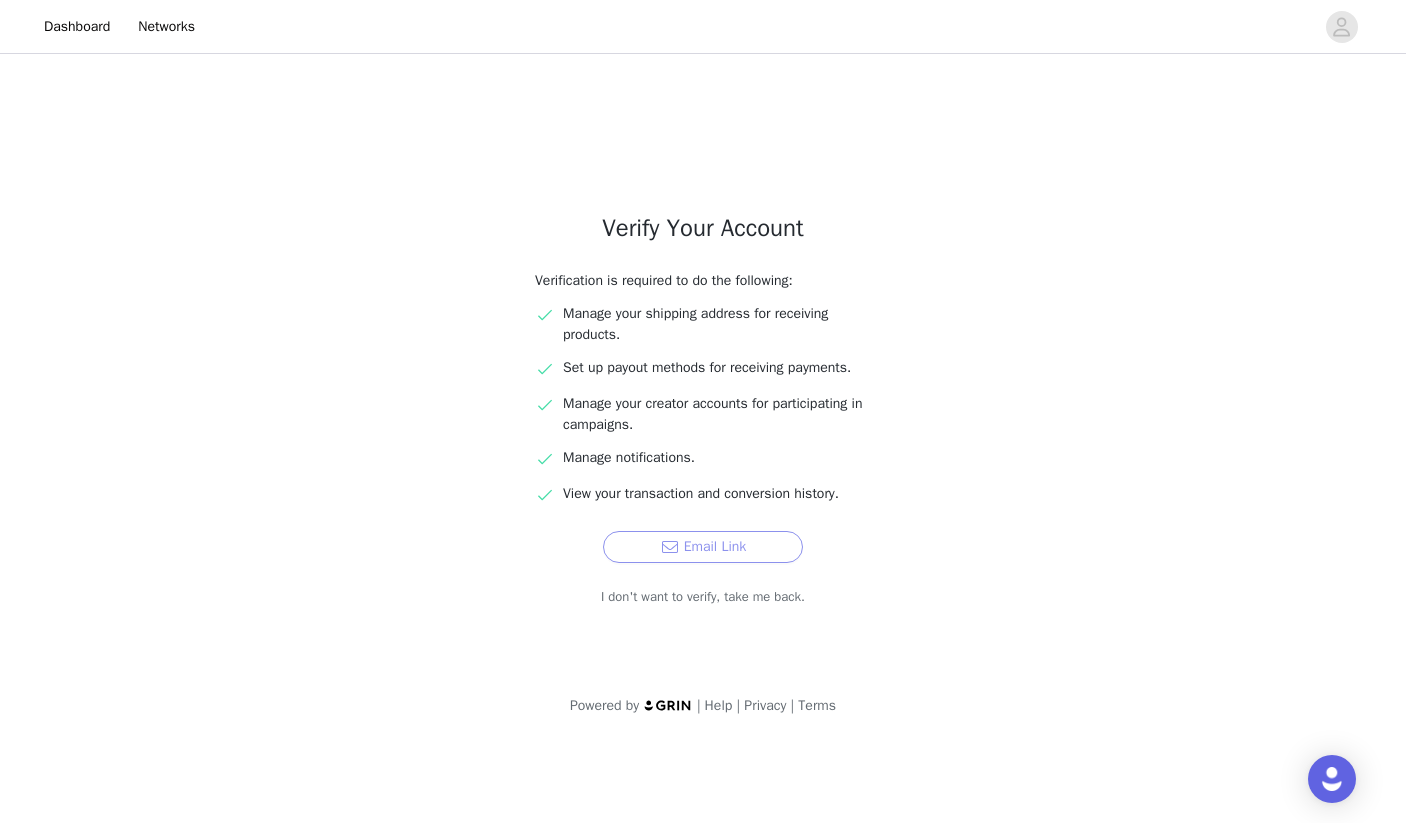 click on "Email Link" at bounding box center [703, 547] 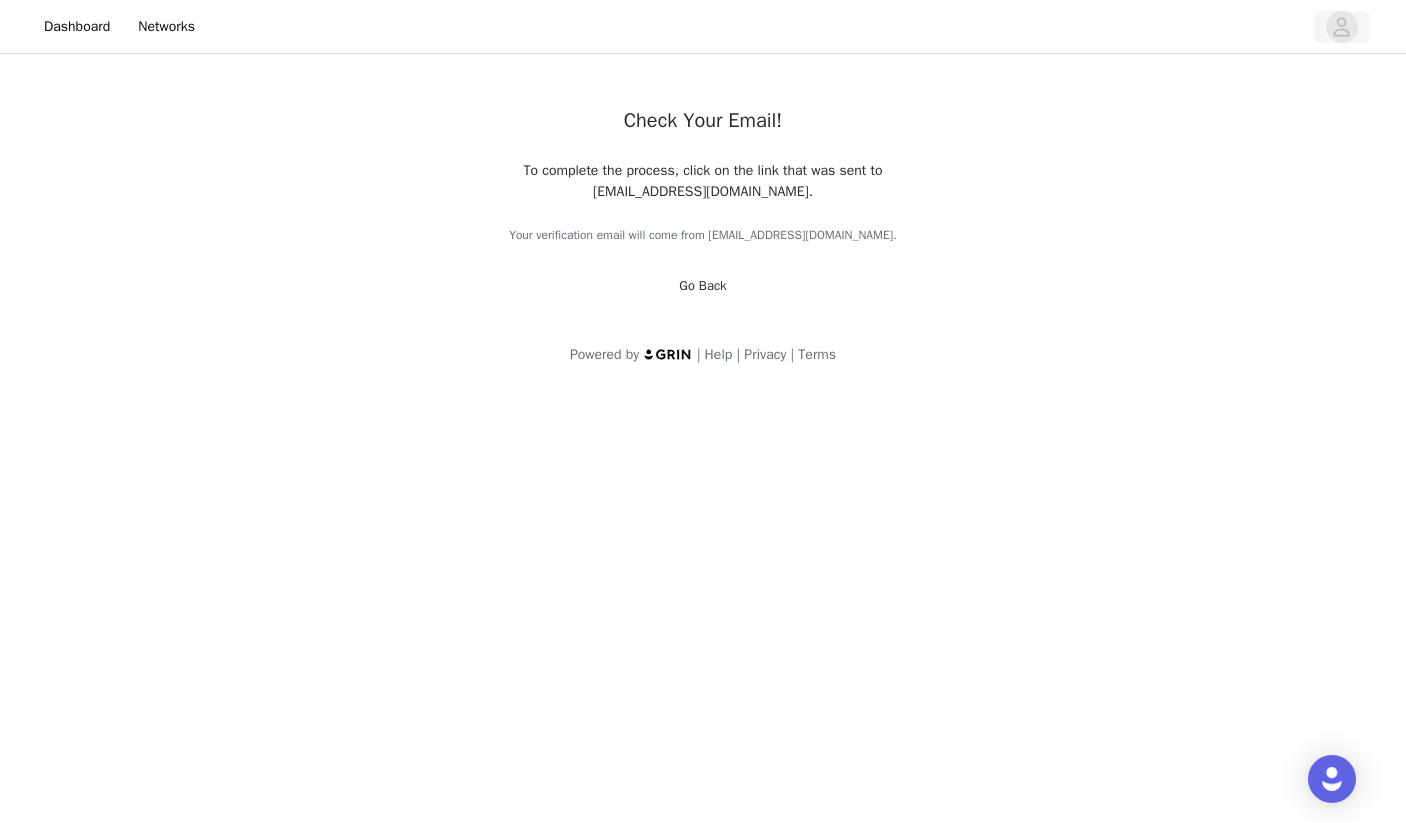 click 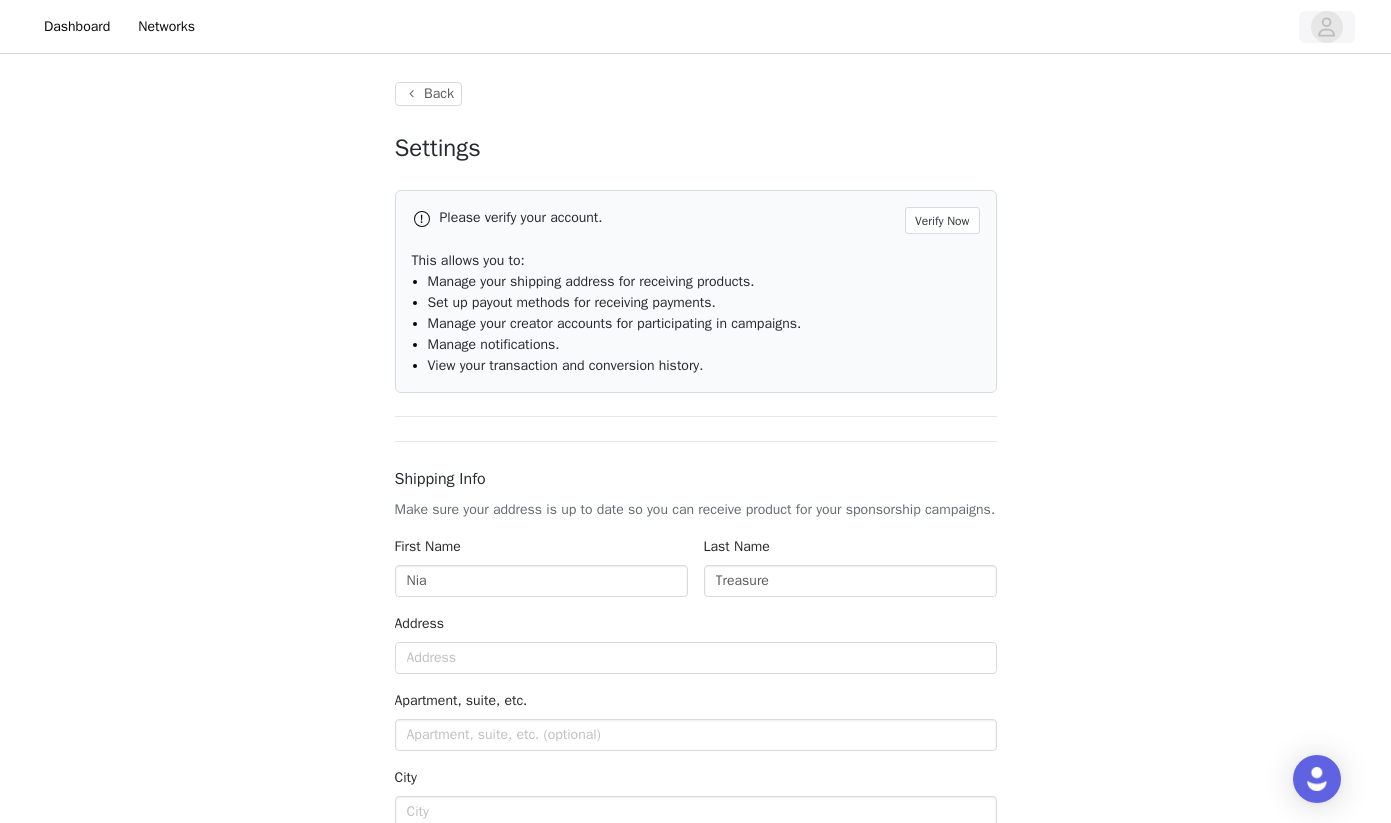 type on "+1 ([GEOGRAPHIC_DATA])" 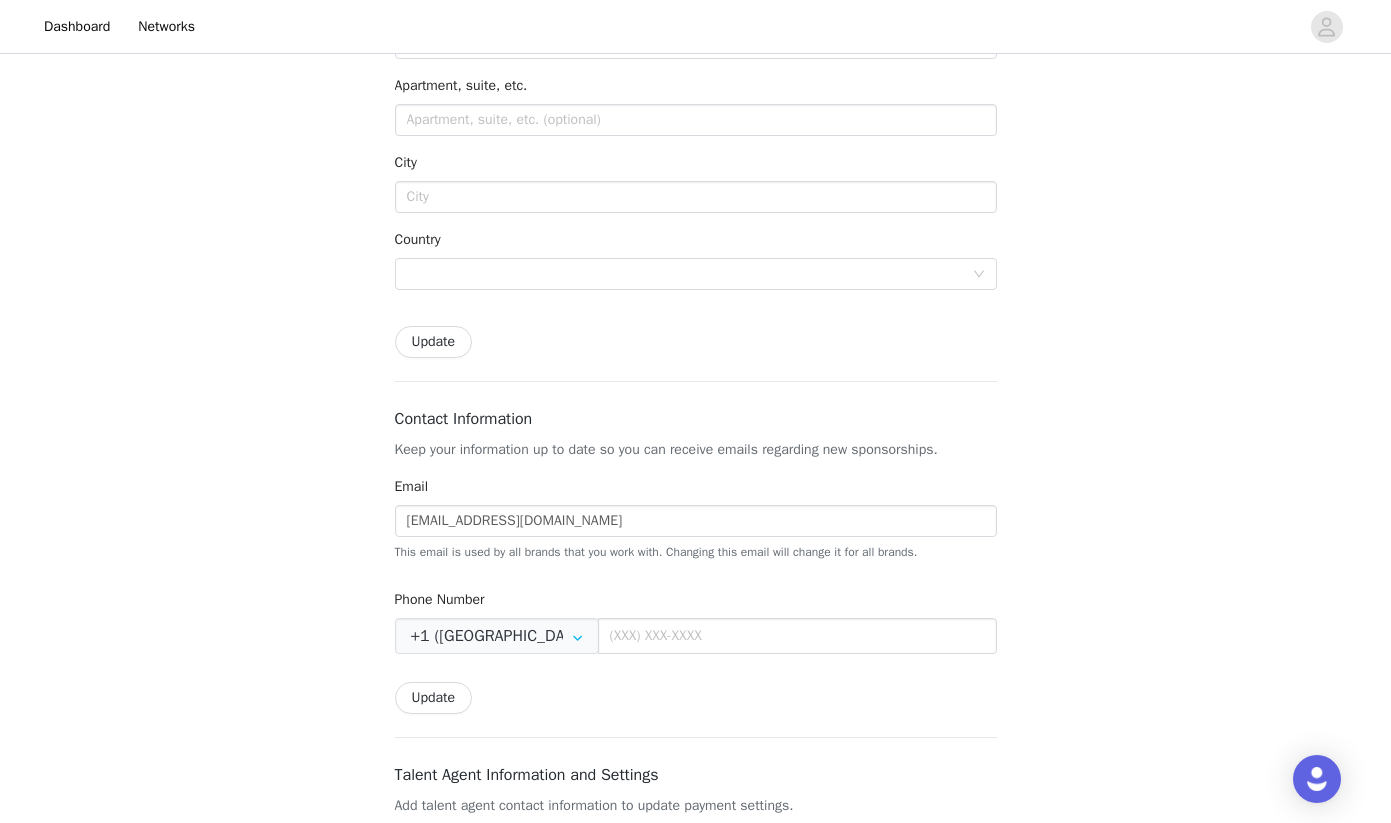 scroll, scrollTop: 620, scrollLeft: 0, axis: vertical 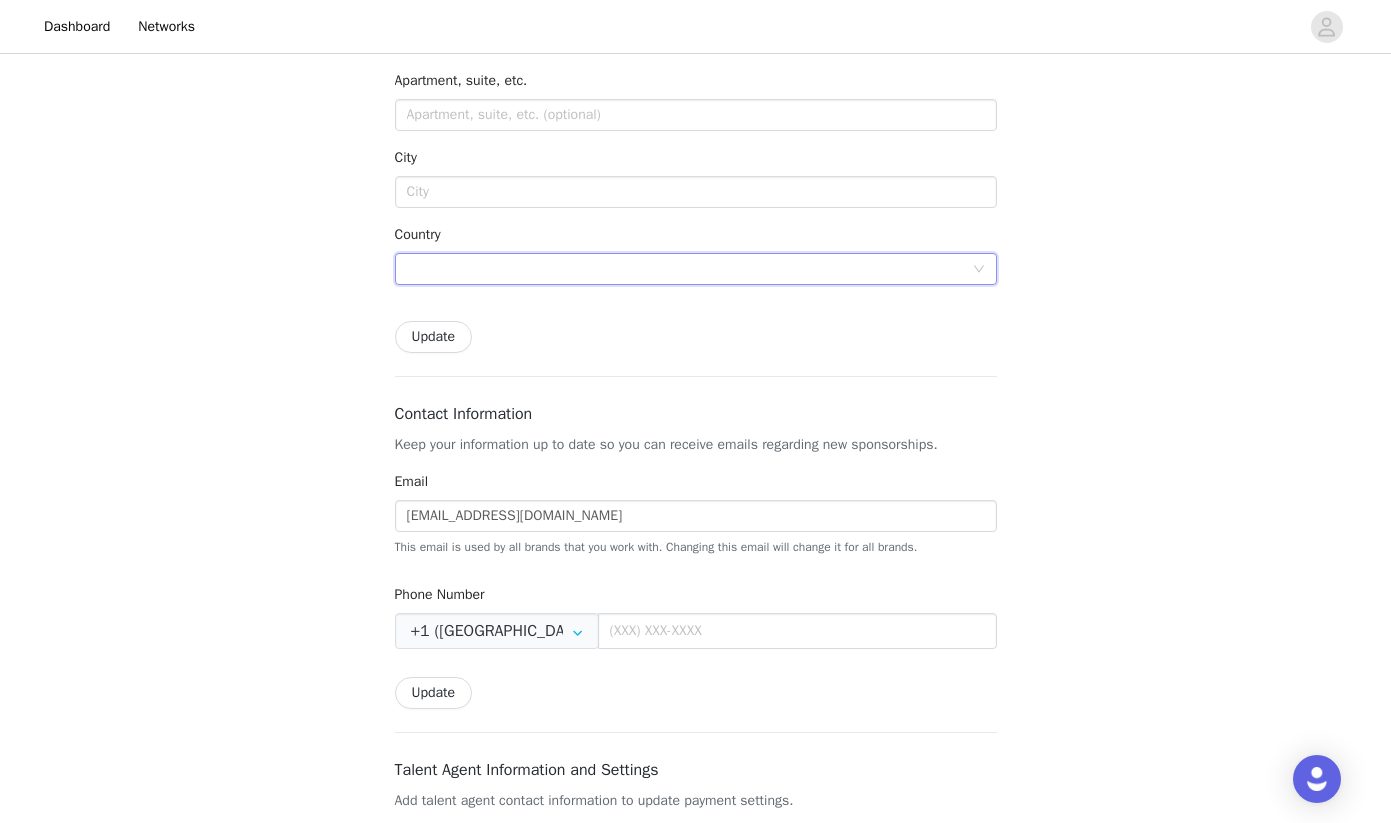 click at bounding box center [689, 269] 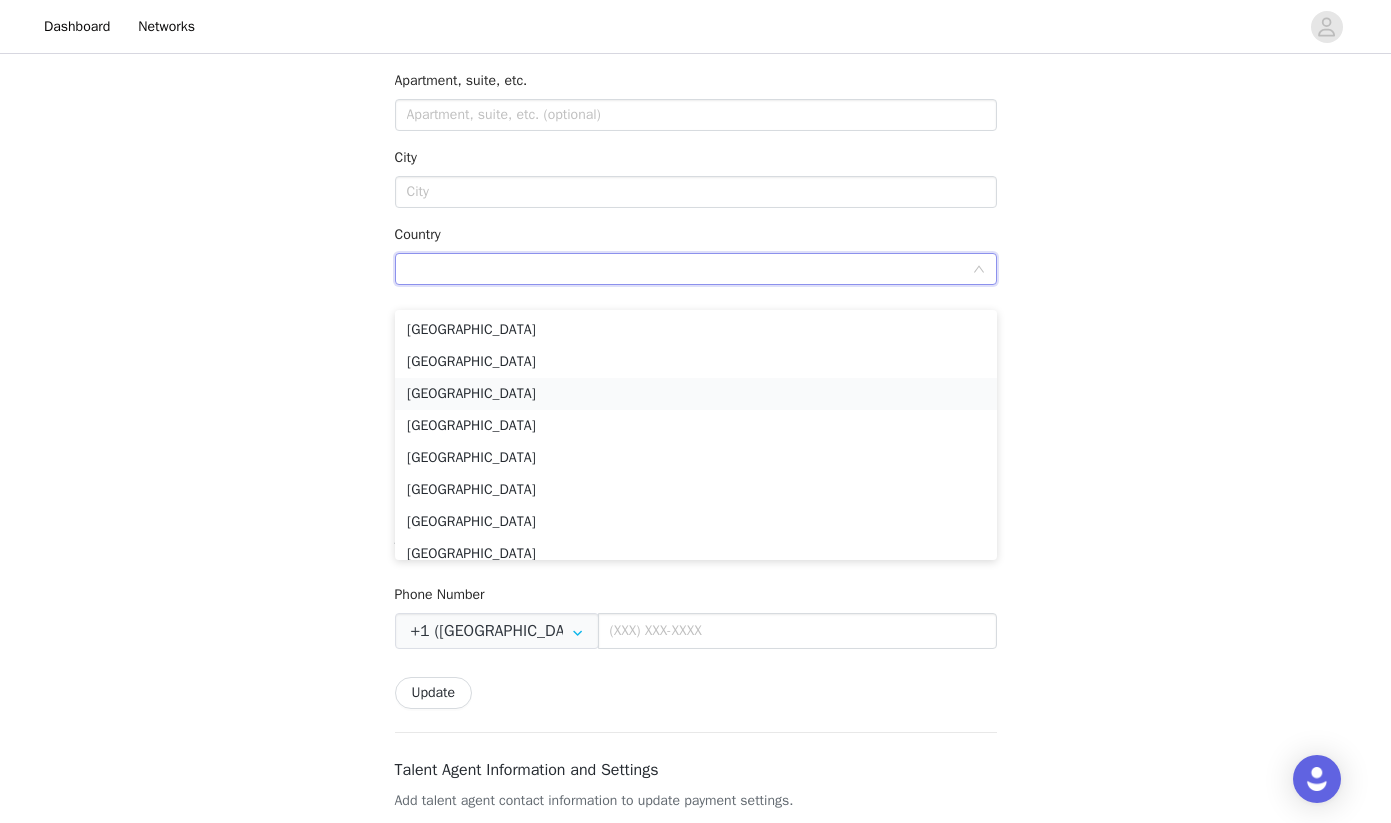 click on "United Kingdom" at bounding box center [696, 394] 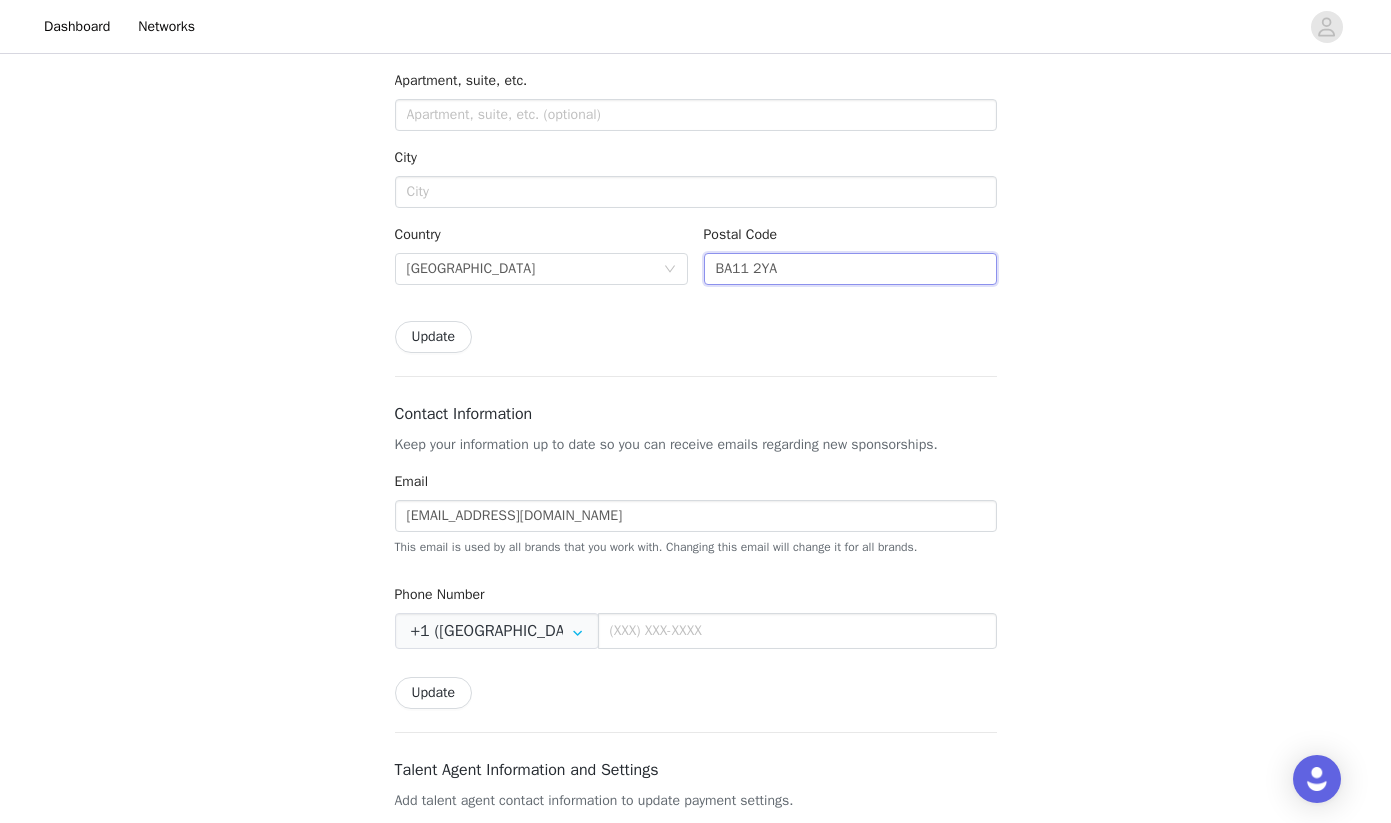 type on "BA11 2YA" 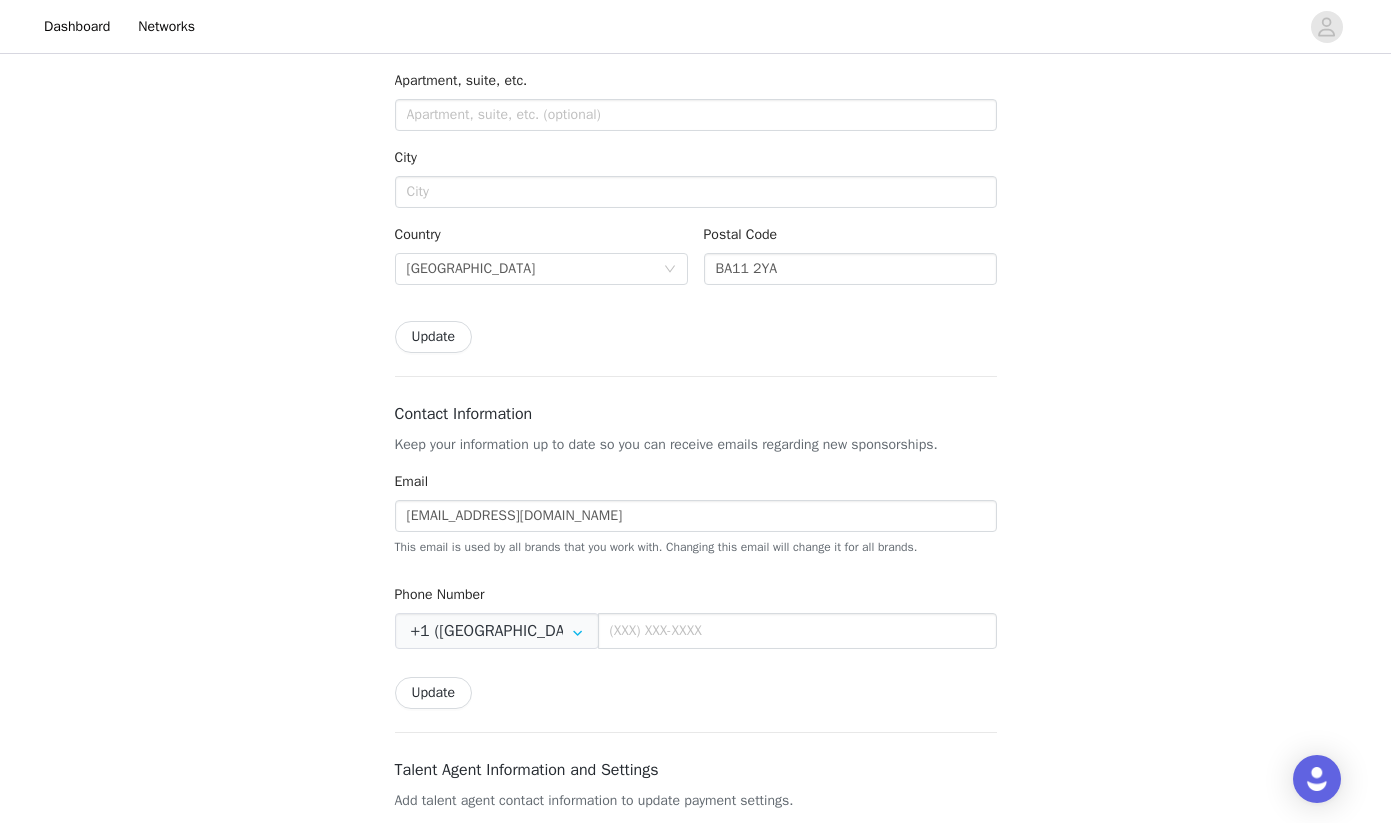 click on "Settings     Please verify your account.   Verify Now   This allows you to:   Manage your shipping address for receiving products.   Set up payout methods for receiving payments.   Manage your creator accounts for participating in campaigns.    Manage notifications.   View your transaction and conversion history.         Shipping Info
Make sure your address is up to date so you can receive product for your sponsorship
campaigns.
First Name Nia   Last Name Treasure   Address   Apartment, suite, etc.   City   Country
United Kingdom
Postal Code BA11 2YA   Update     Contact Information
Keep your information up to date so you can receive emails regarding new sponsorships.
Email info@nilipod.com This email is used by all brands that you work with. Changing this email will change it for all brands.   Phone Number +1 (United States)" at bounding box center (696, 457) 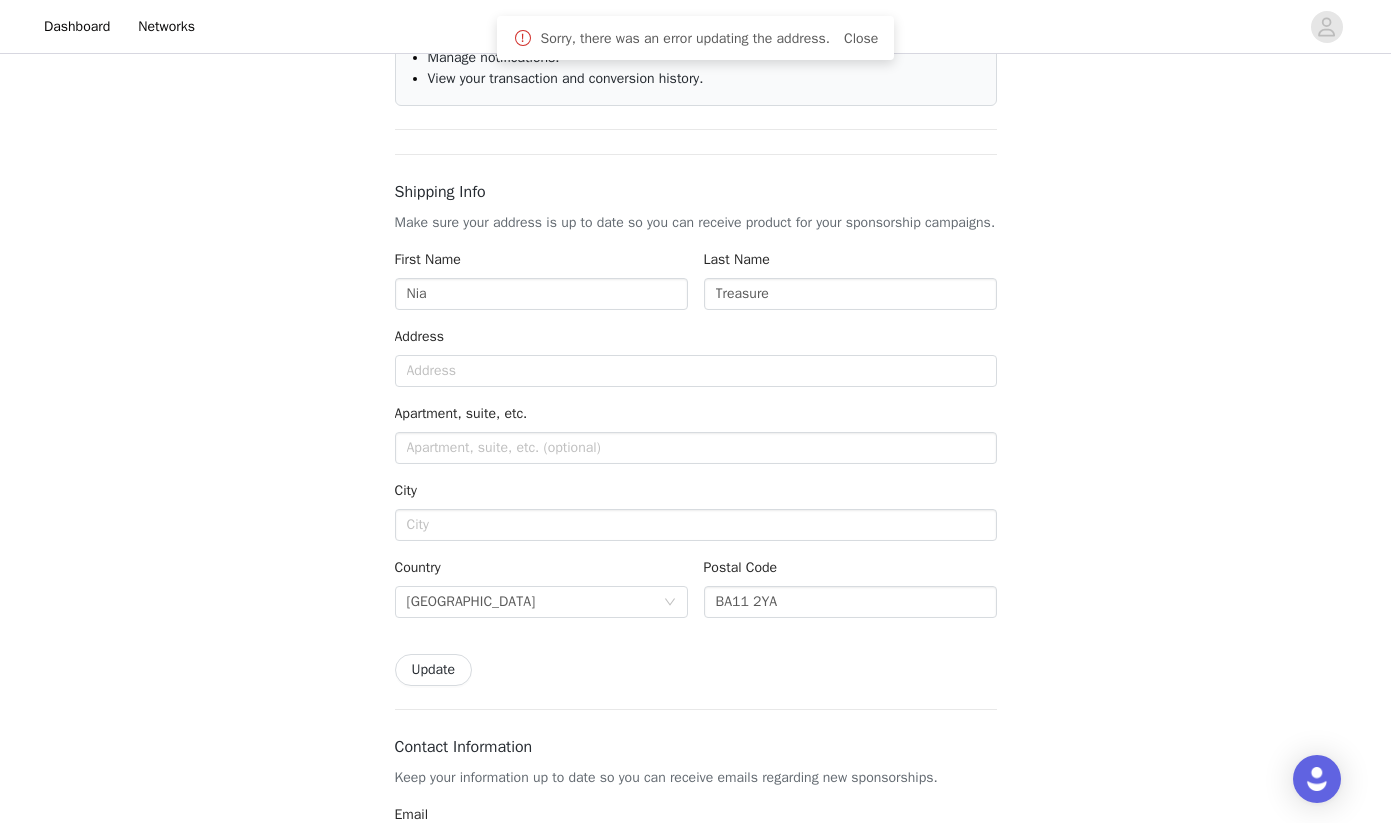 scroll, scrollTop: 301, scrollLeft: 0, axis: vertical 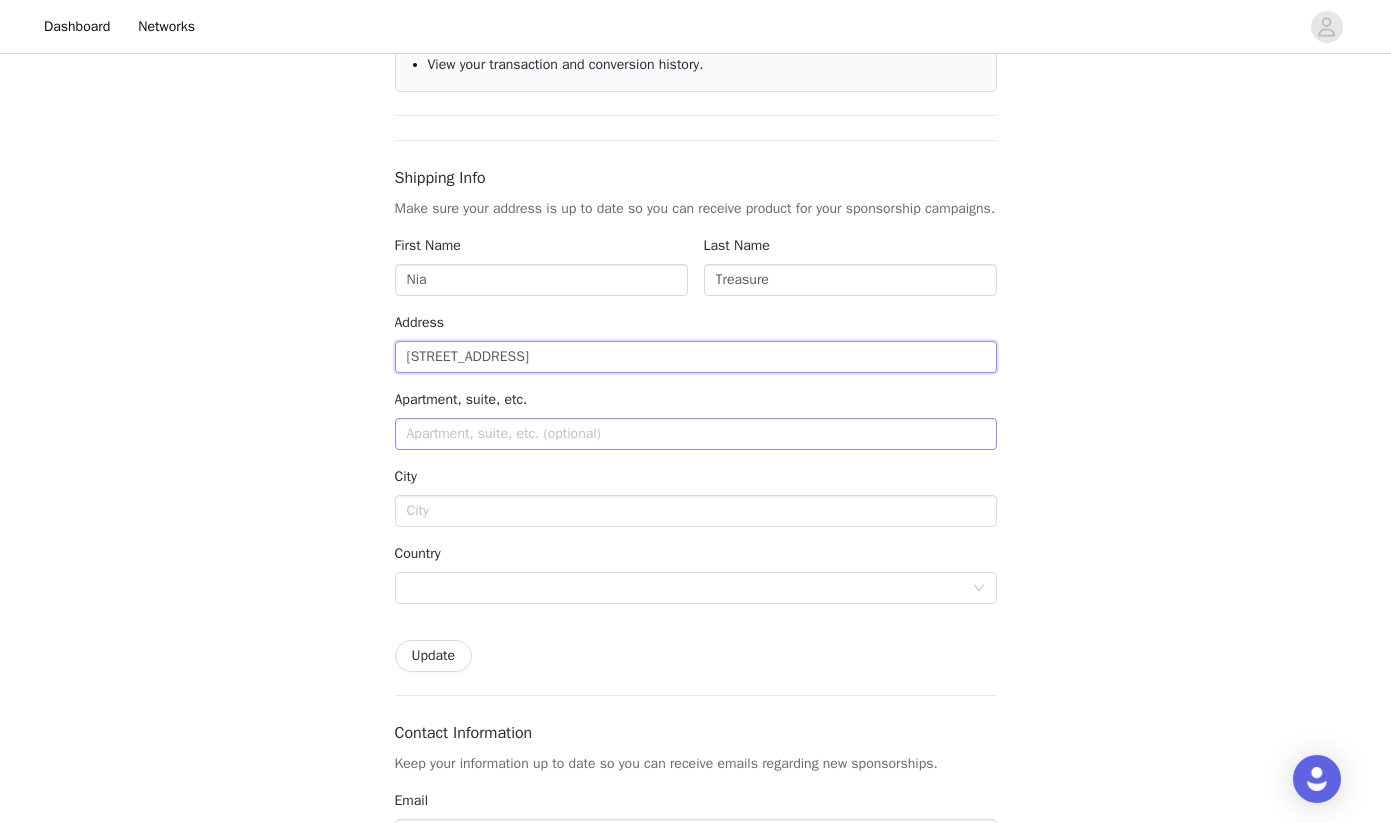 type on "21 Wedmore Close" 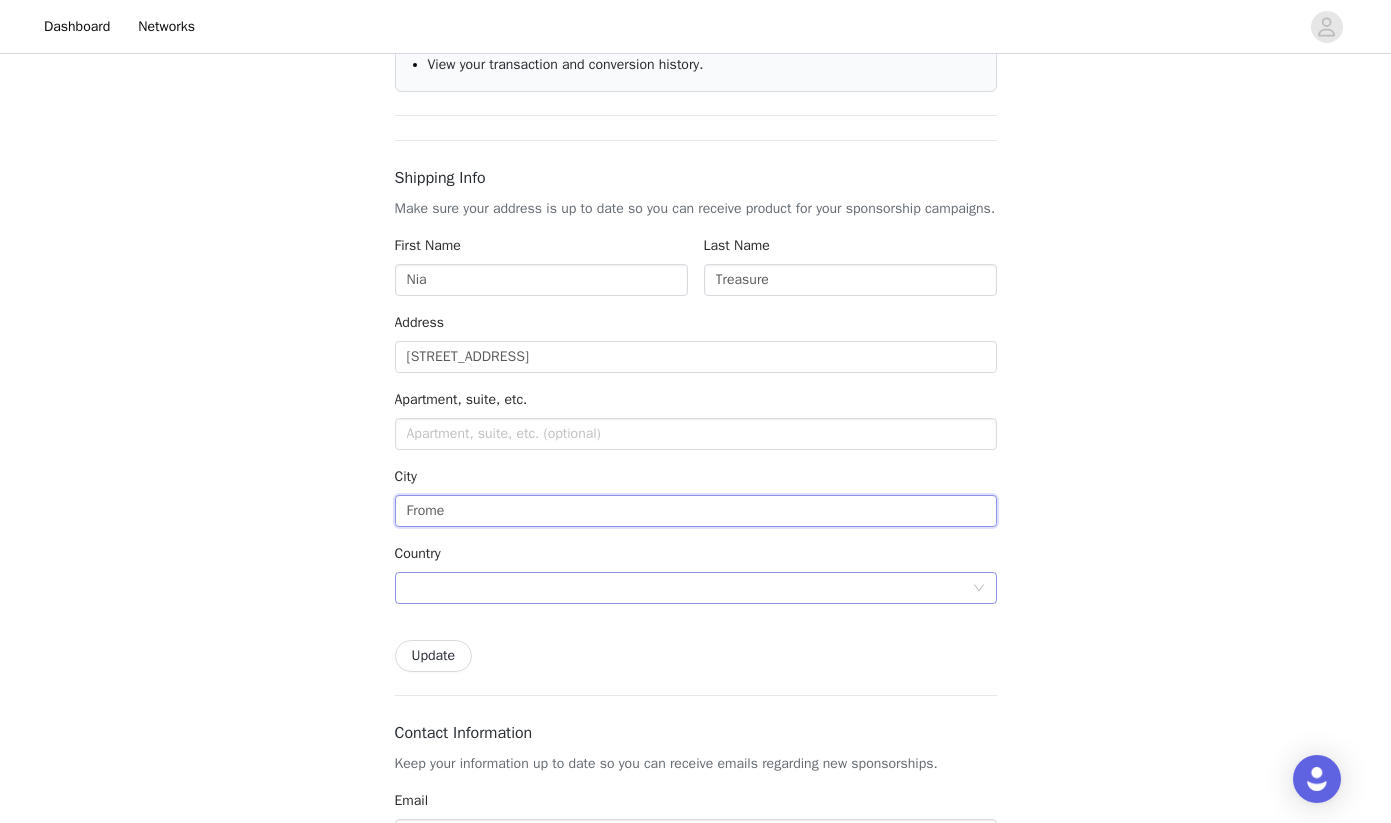 type on "Frome" 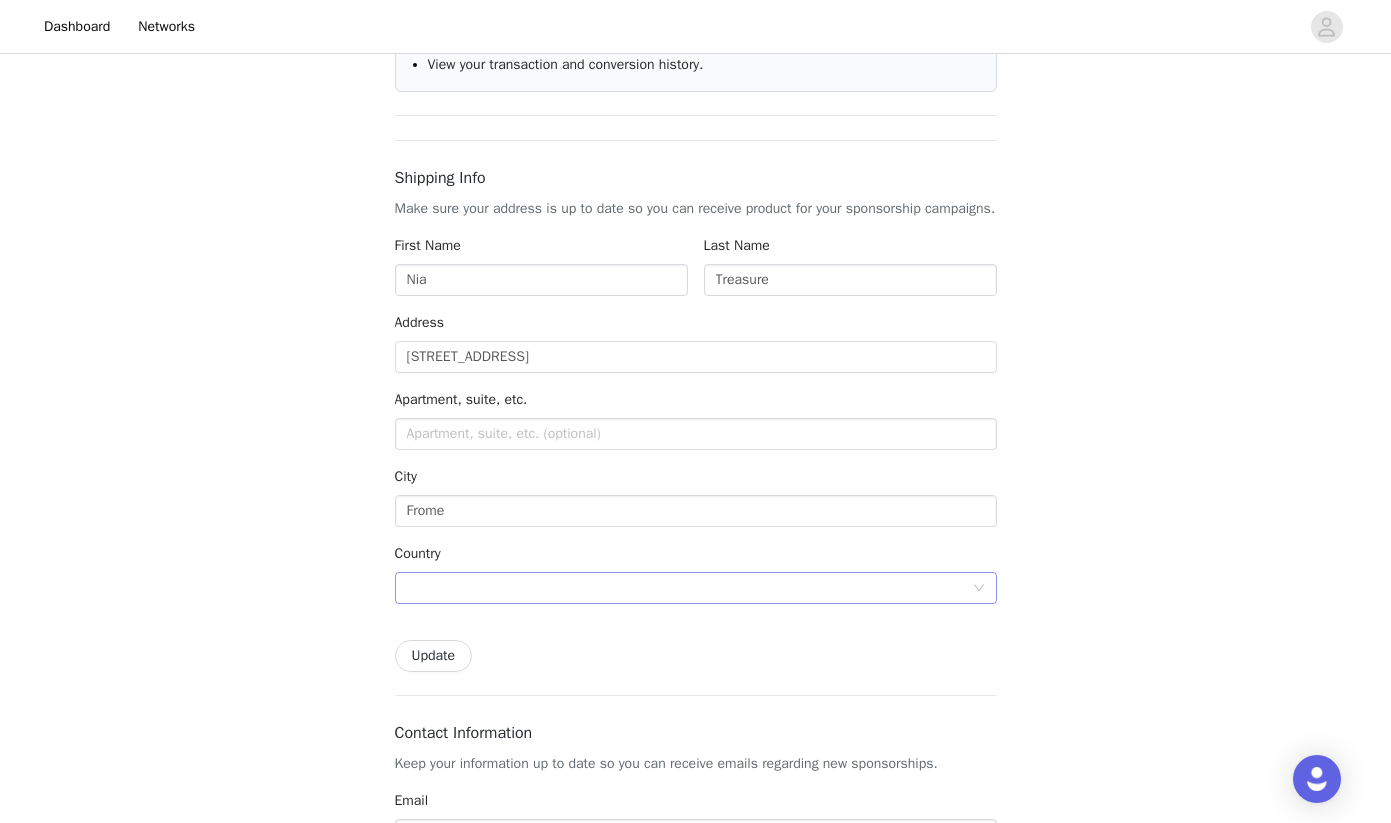 click at bounding box center [689, 588] 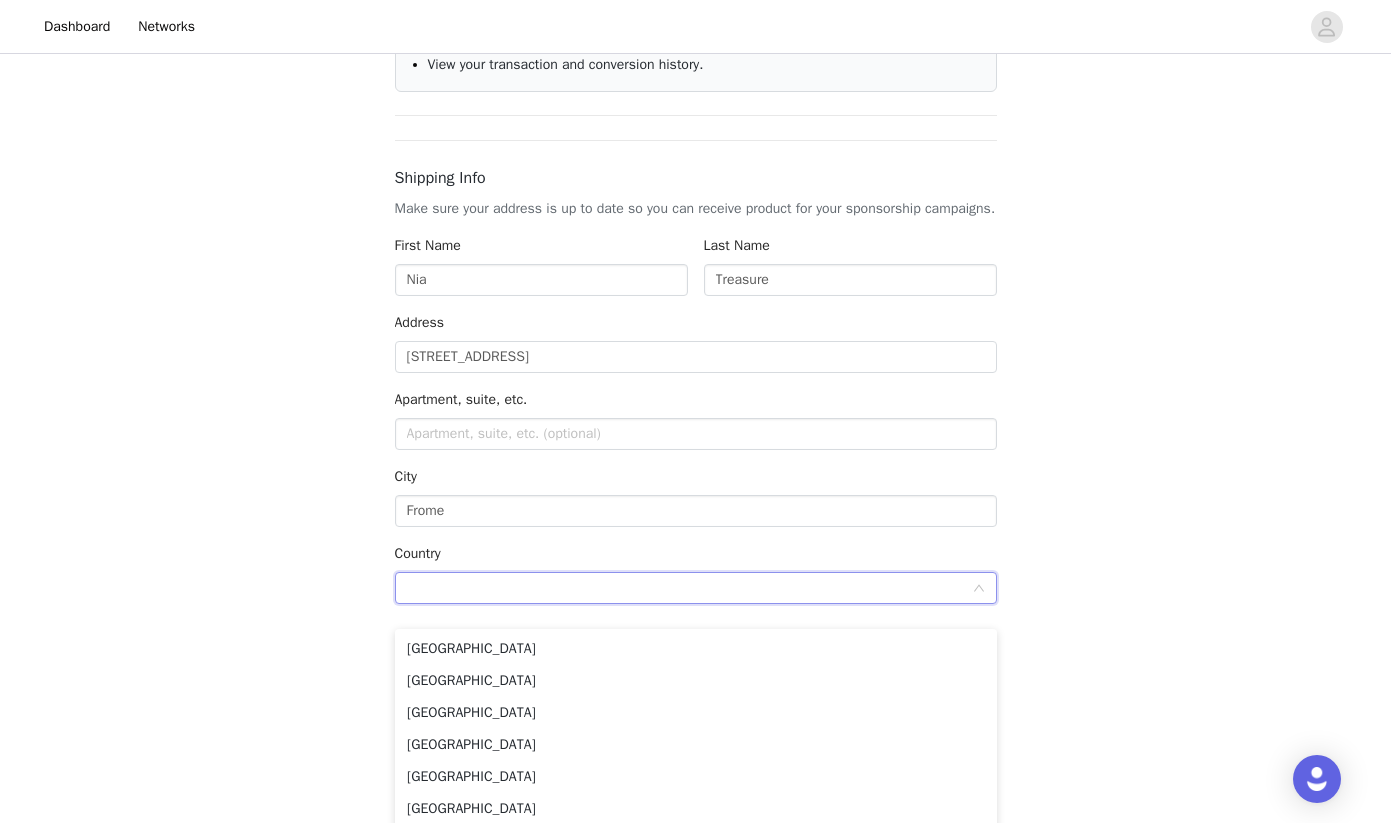 scroll, scrollTop: 7466, scrollLeft: 0, axis: vertical 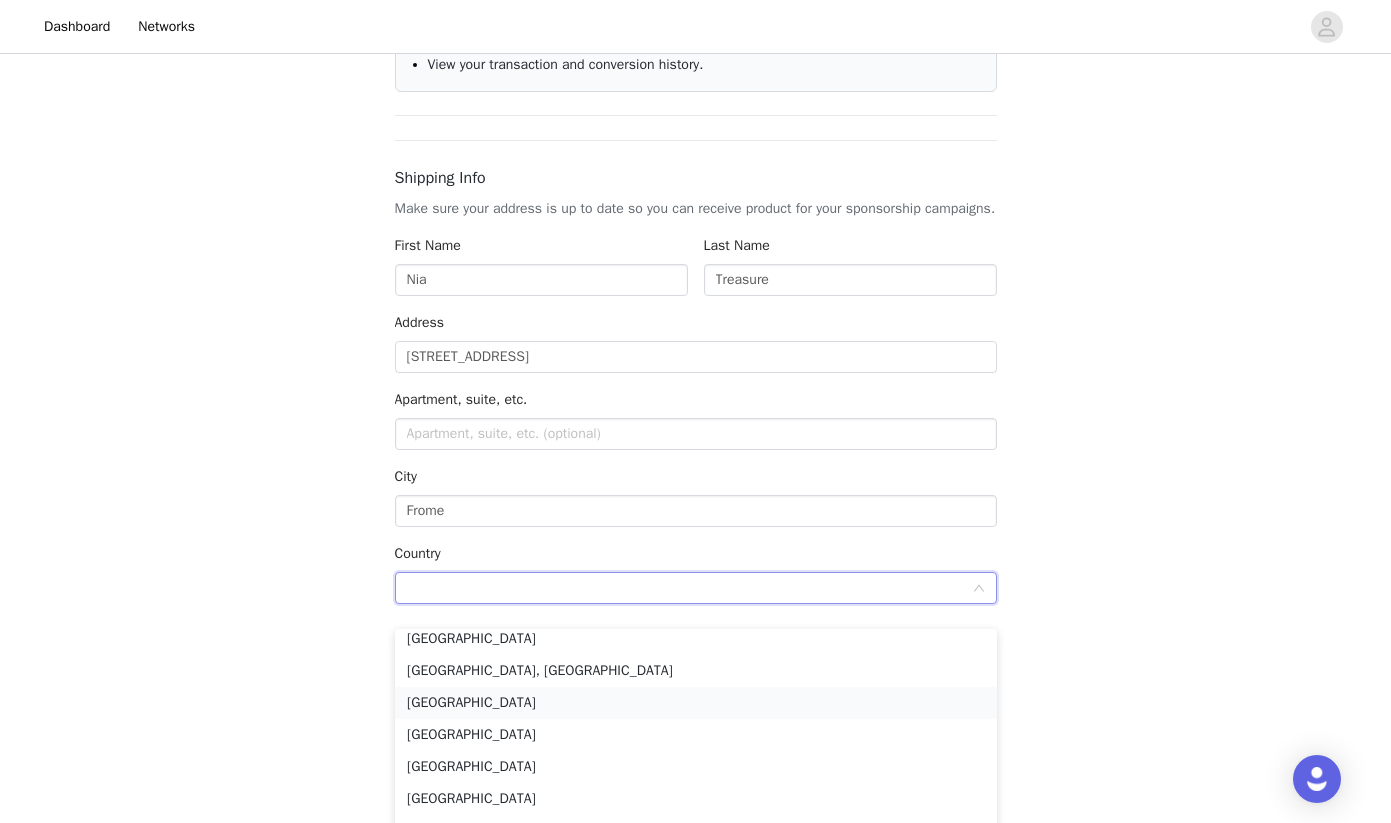 click on "Wallis And Futuna" at bounding box center (696, 703) 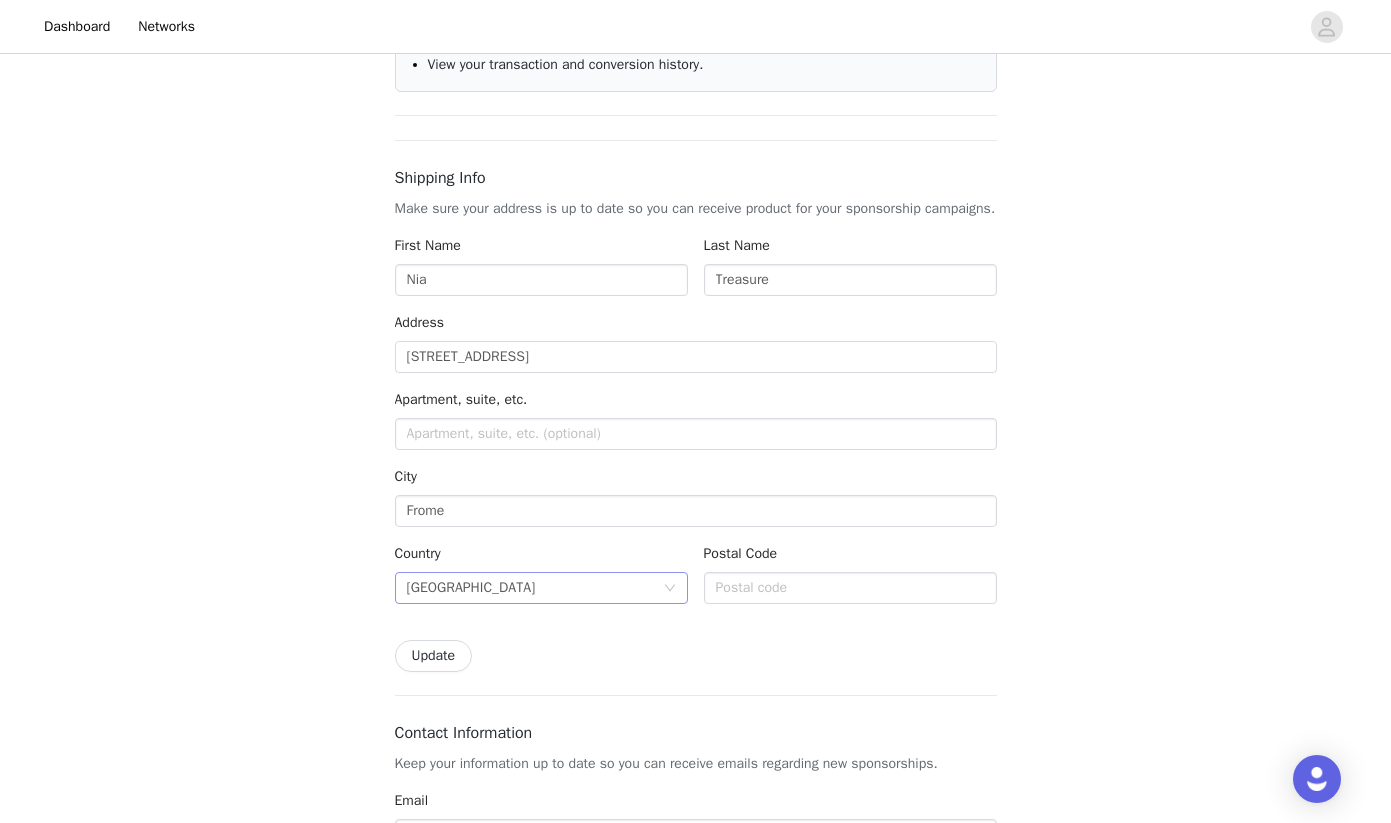 click on "Wallis And Futuna" at bounding box center [471, 588] 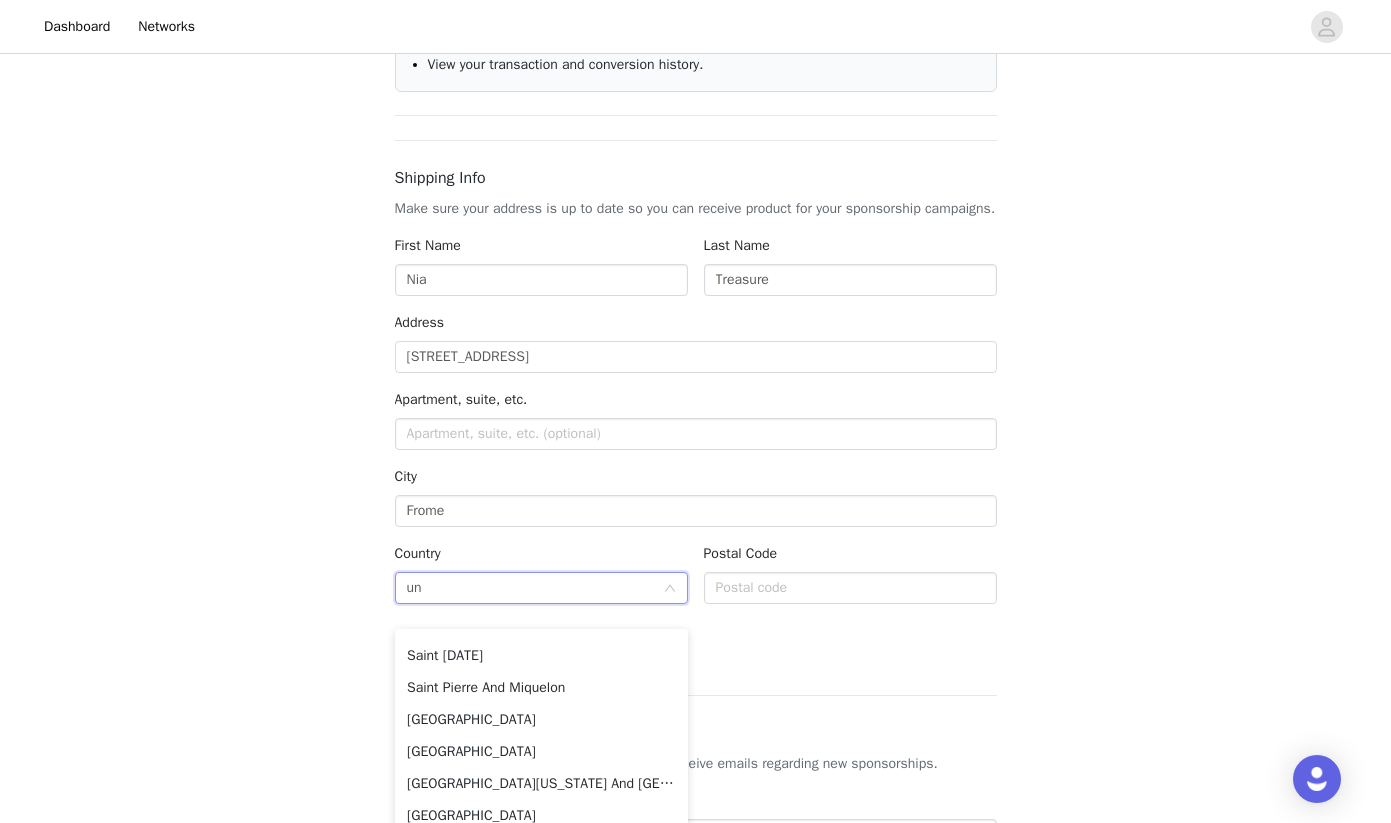 scroll, scrollTop: 0, scrollLeft: 0, axis: both 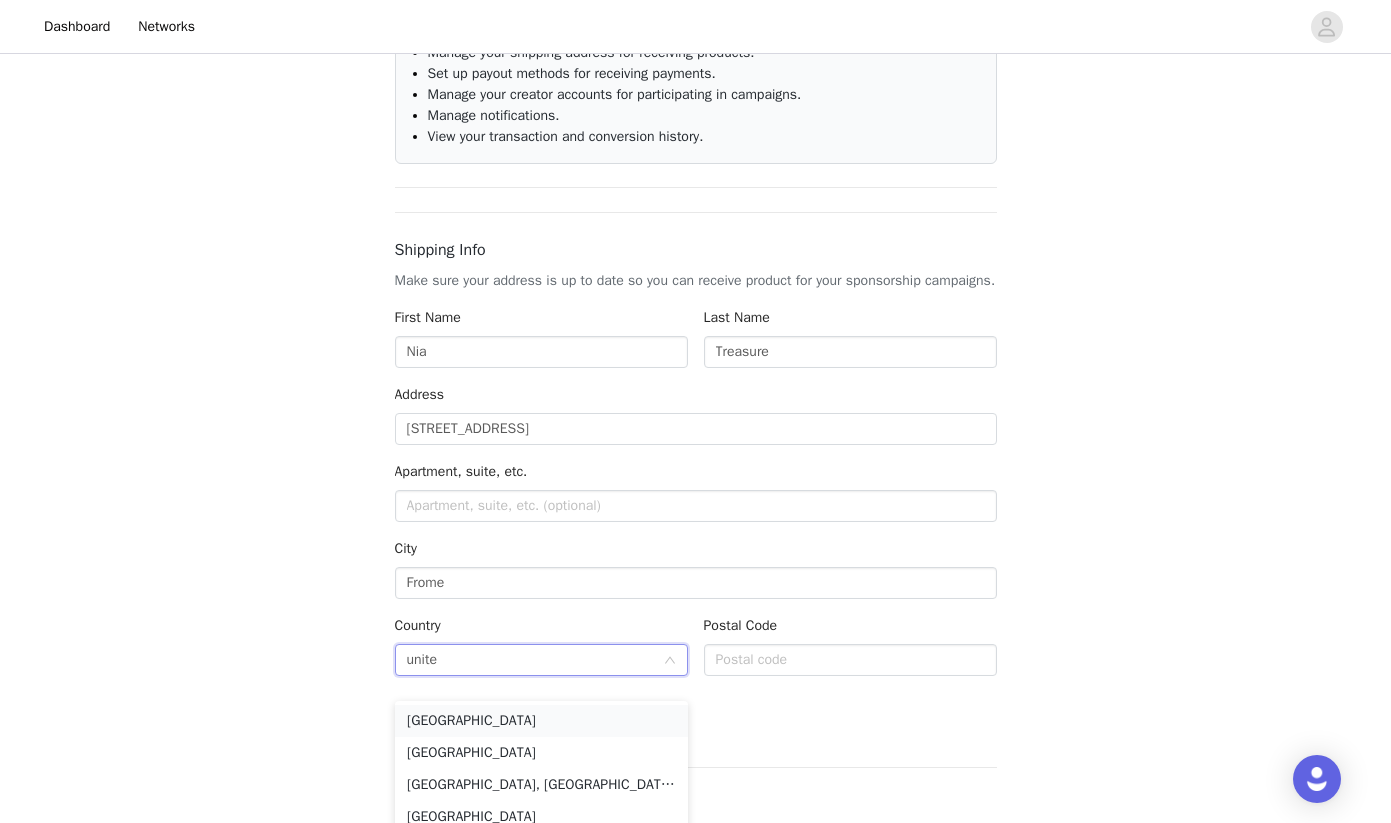 type on "united" 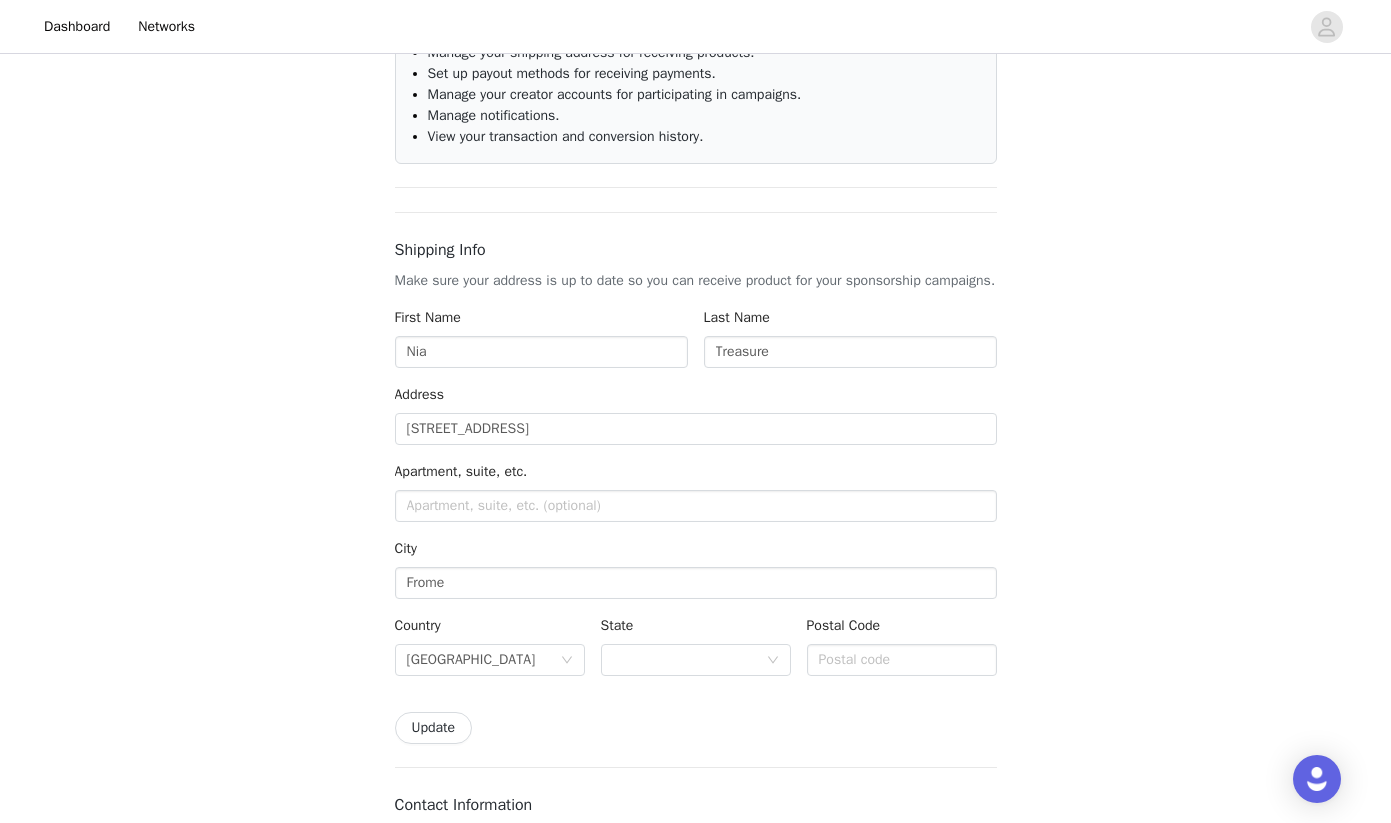 click on "Dashboard Networks Back   Settings     Please verify your account.   Verify Now   This allows you to:   Manage your shipping address for receiving products.   Set up payout methods for receiving payments.   Manage your creator accounts for participating in campaigns.    Manage notifications.   View your transaction and conversion history.         Shipping Info
Make sure your address is up to date so you can receive product for your sponsorship
campaigns.
First Name Nia   Last Name Treasure   Address 21 Wedmore Close   Apartment, suite, etc.   City Frome   Country
United States
State     Postal Code   Update     Contact Information
Keep your information up to date so you can receive emails regarding new sponsorships.
Email info@nilipod.com   Phone Number +1 (United States) +1 (United States) +1 (Canada) +44 (United Kingdom)" at bounding box center [695, 182] 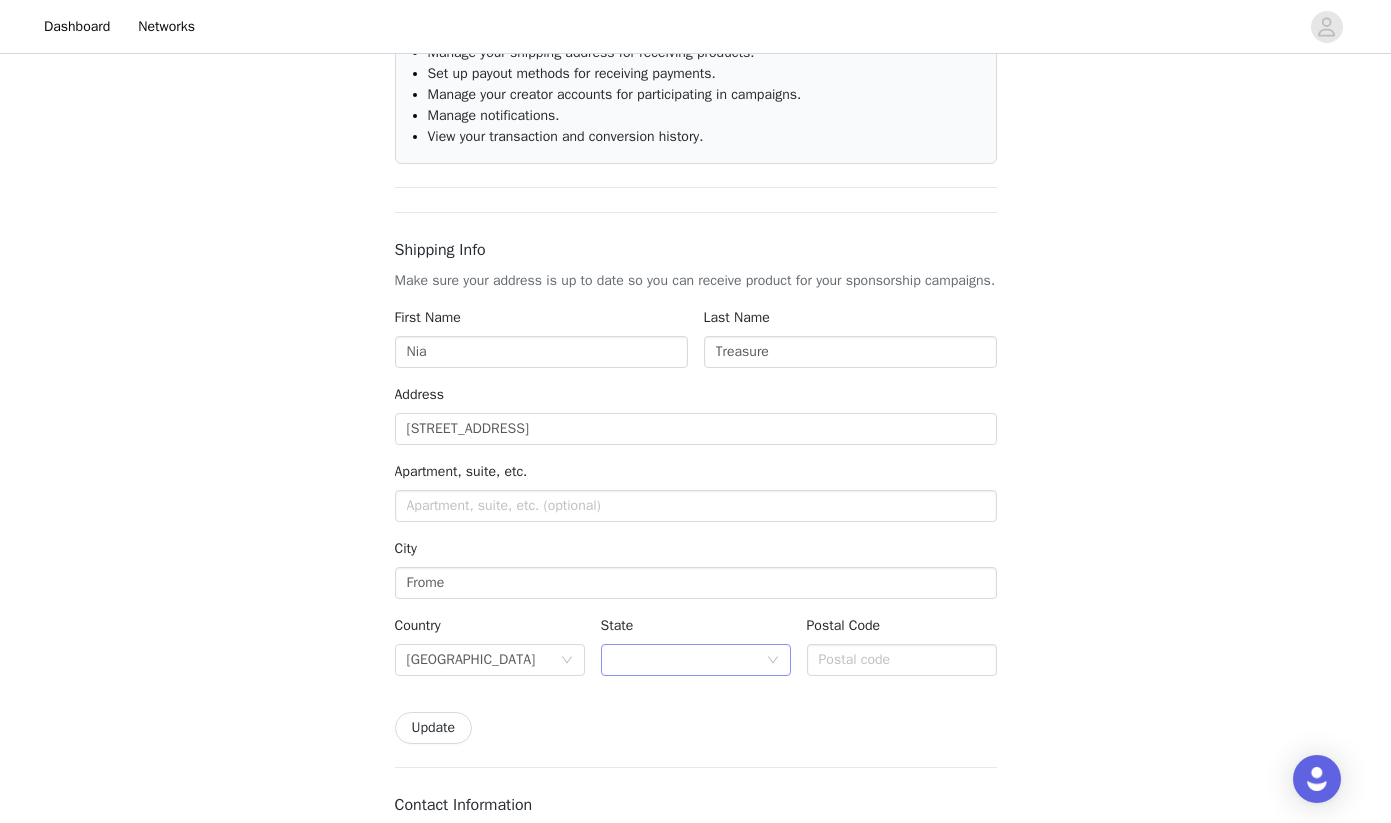 click at bounding box center [689, 660] 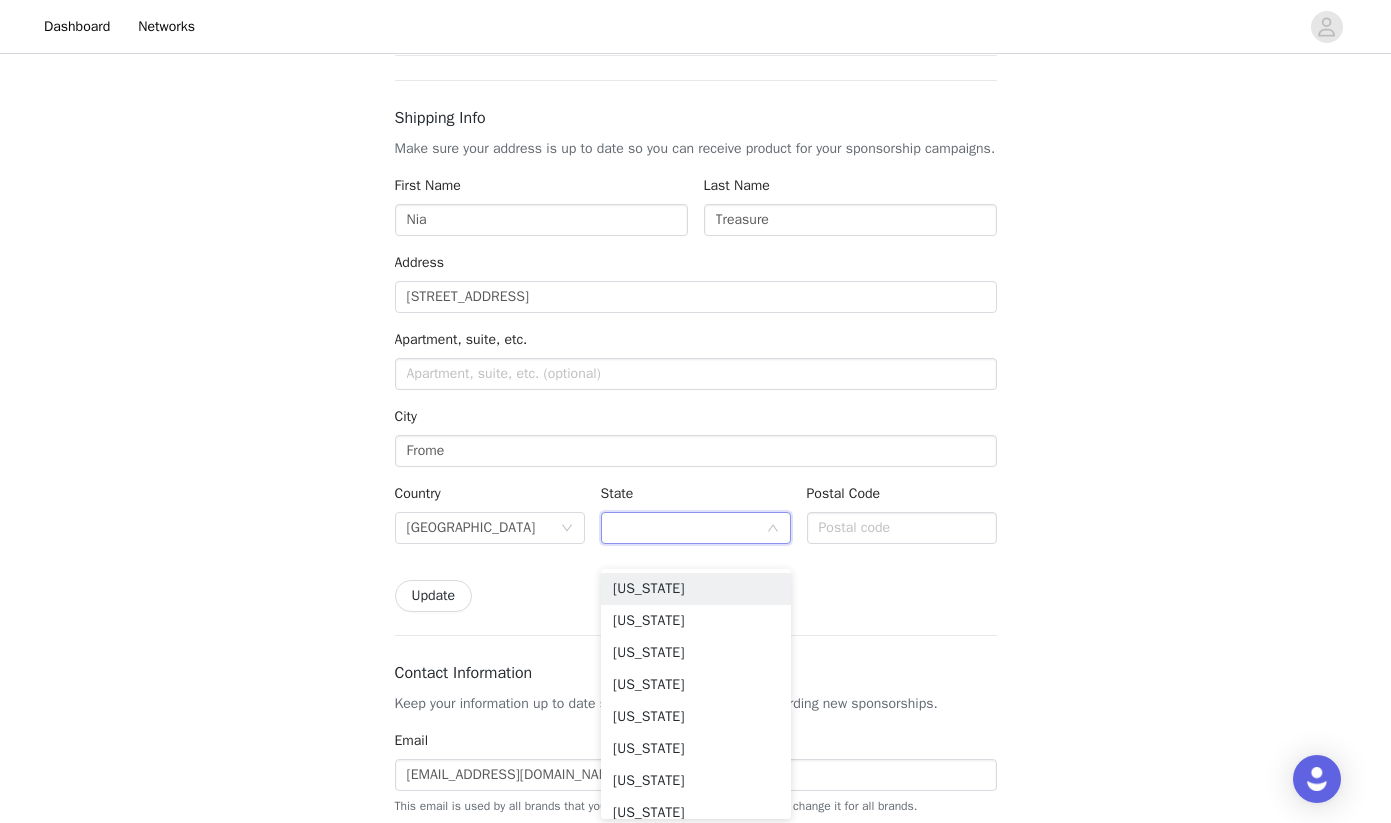 scroll, scrollTop: 367, scrollLeft: 0, axis: vertical 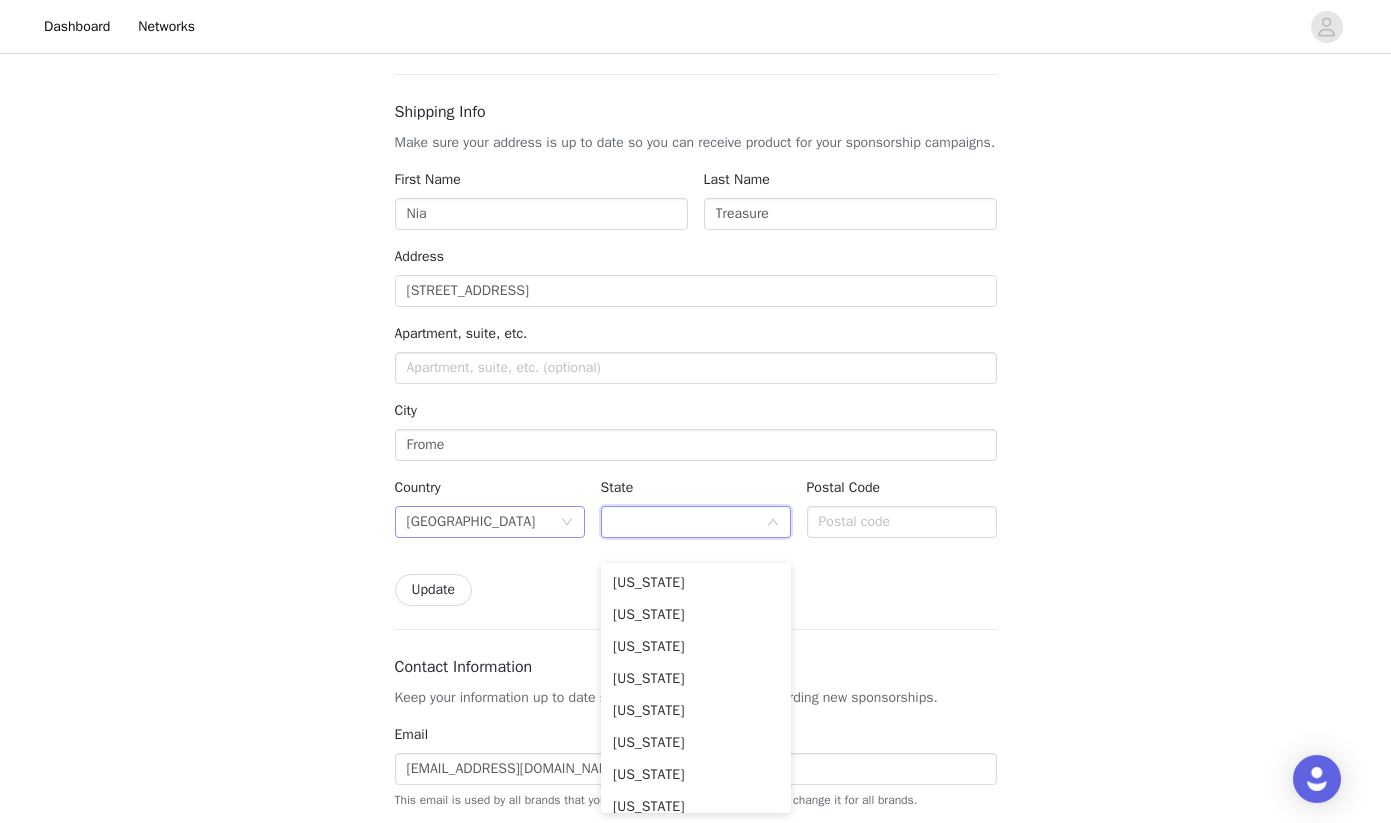 click on "United States" at bounding box center (483, 522) 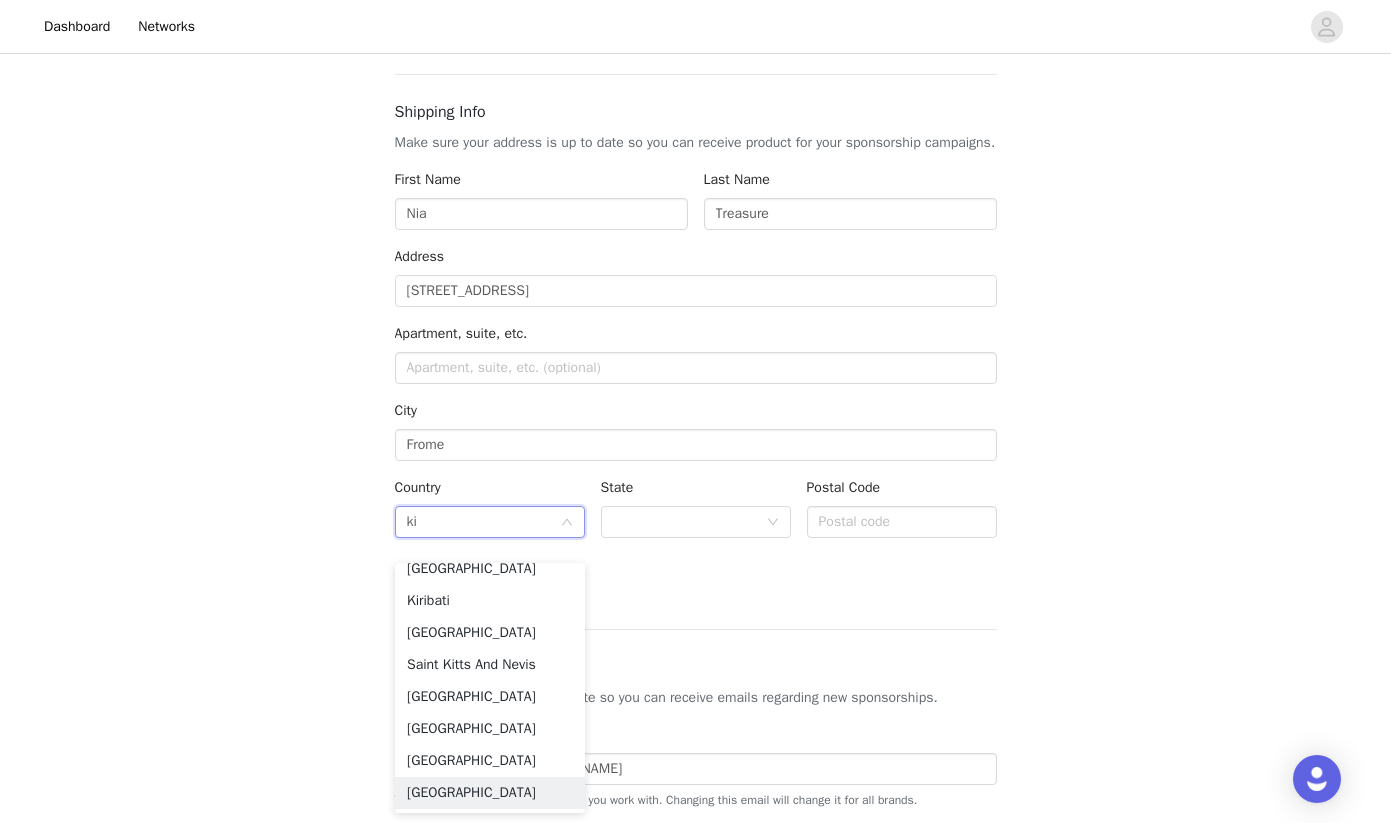 scroll, scrollTop: 0, scrollLeft: 0, axis: both 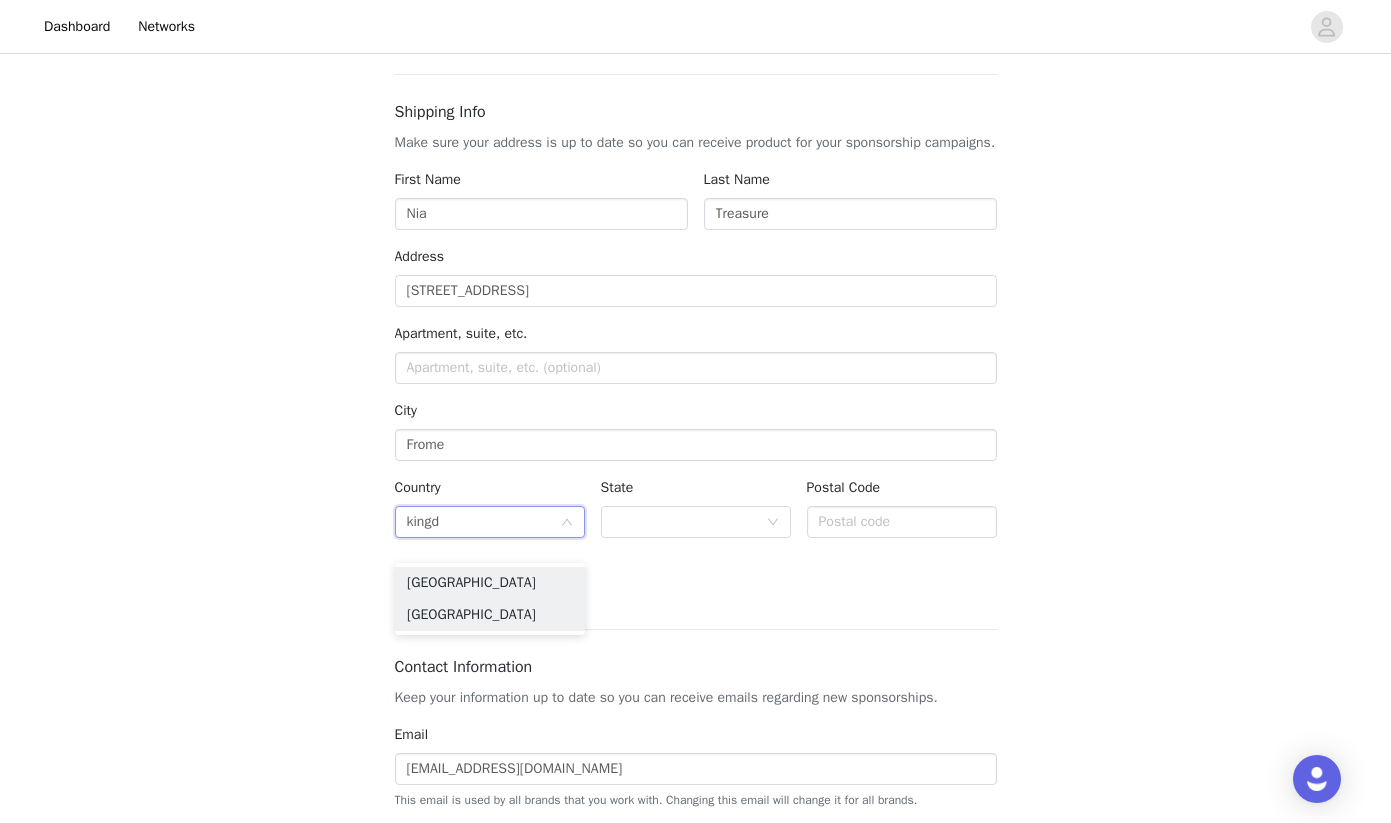 type on "kingdo" 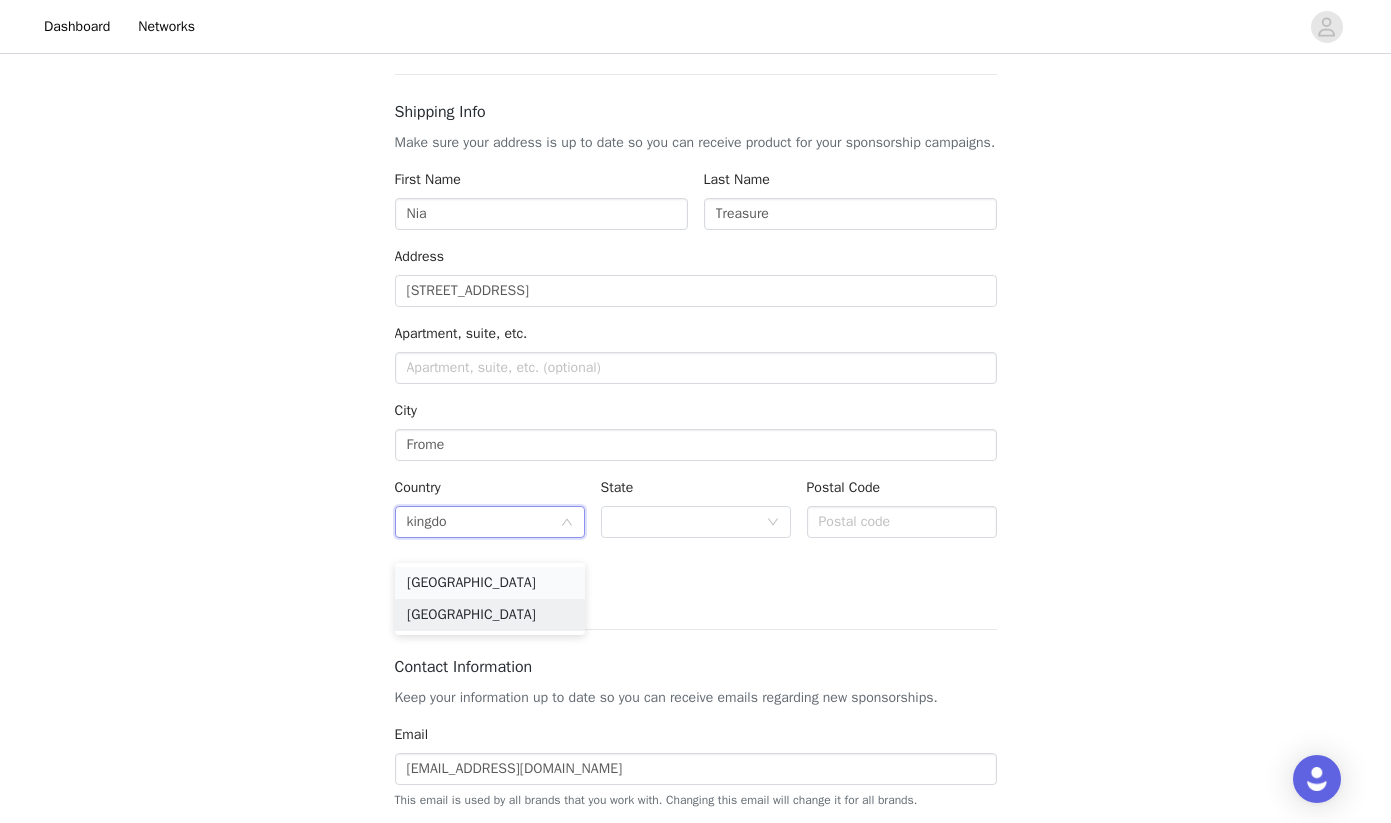 click on "[GEOGRAPHIC_DATA]" at bounding box center [490, 583] 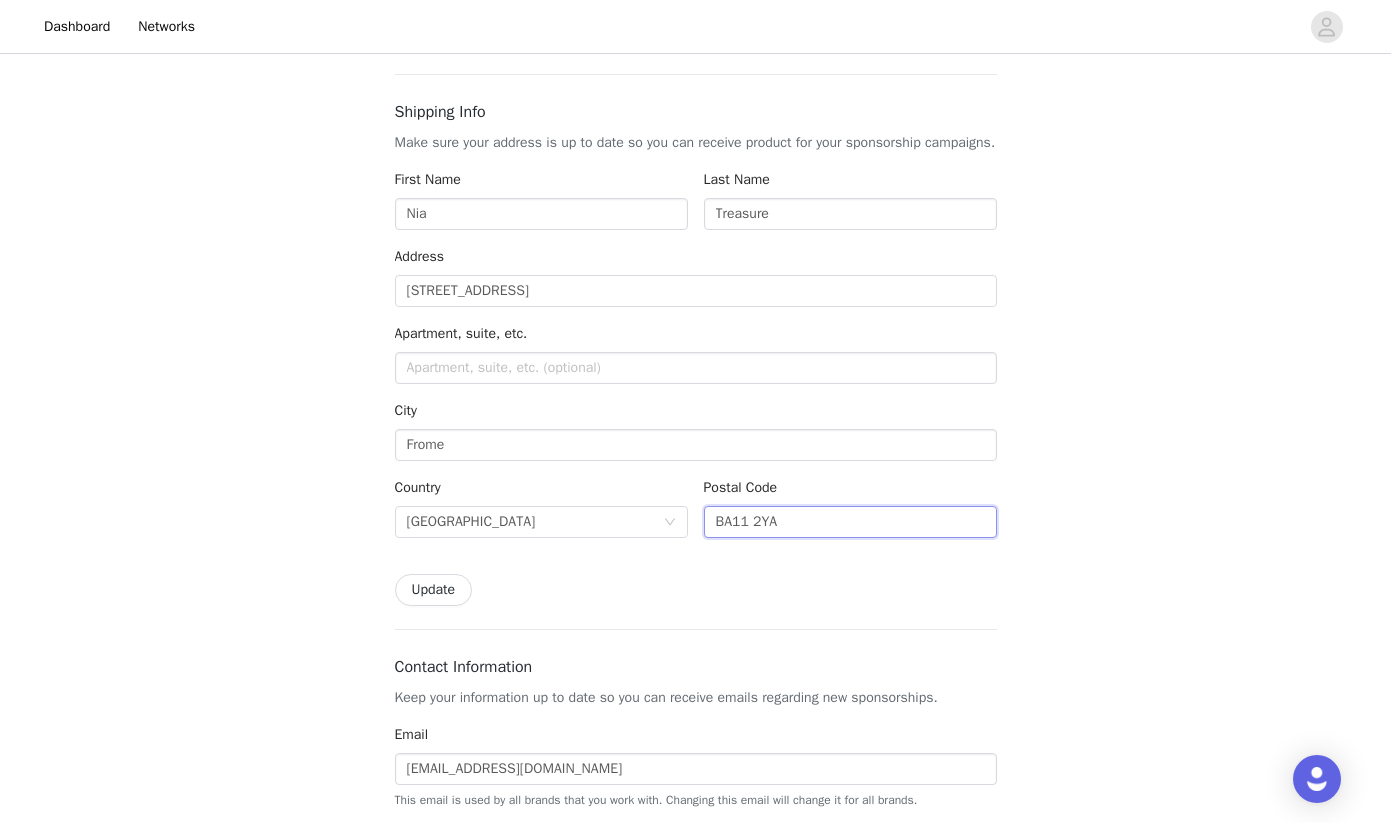 type on "BA11 2YA" 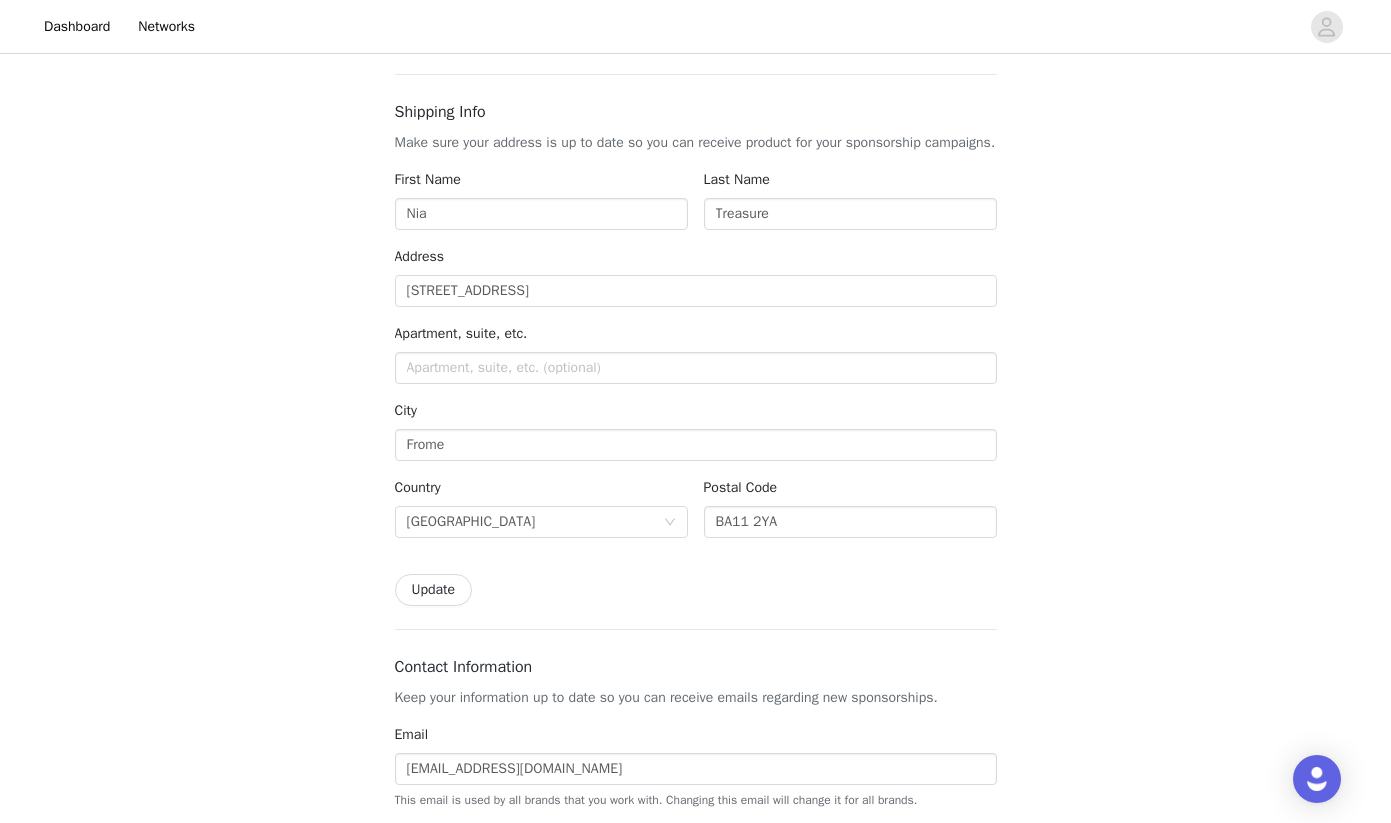 click on "Settings     Please verify your account.   Verify Now   This allows you to:   Manage your shipping address for receiving products.   Set up payout methods for receiving payments.   Manage your creator accounts for participating in campaigns.    Manage notifications.   View your transaction and conversion history.         Shipping Info
Make sure your address is up to date so you can receive product for your sponsorship
campaigns.
First Name Nia   Last Name Treasure   Address 21 Wedmore Close   Apartment, suite, etc.   City Frome   Country
United Kingdom
Postal Code BA11 2YA   Update     Contact Information
Keep your information up to date so you can receive emails regarding new sponsorships.
Email info@nilipod.com This email is used by all brands that you work with. Changing this email will change it for all brands.   Phone Number" at bounding box center (696, 710) 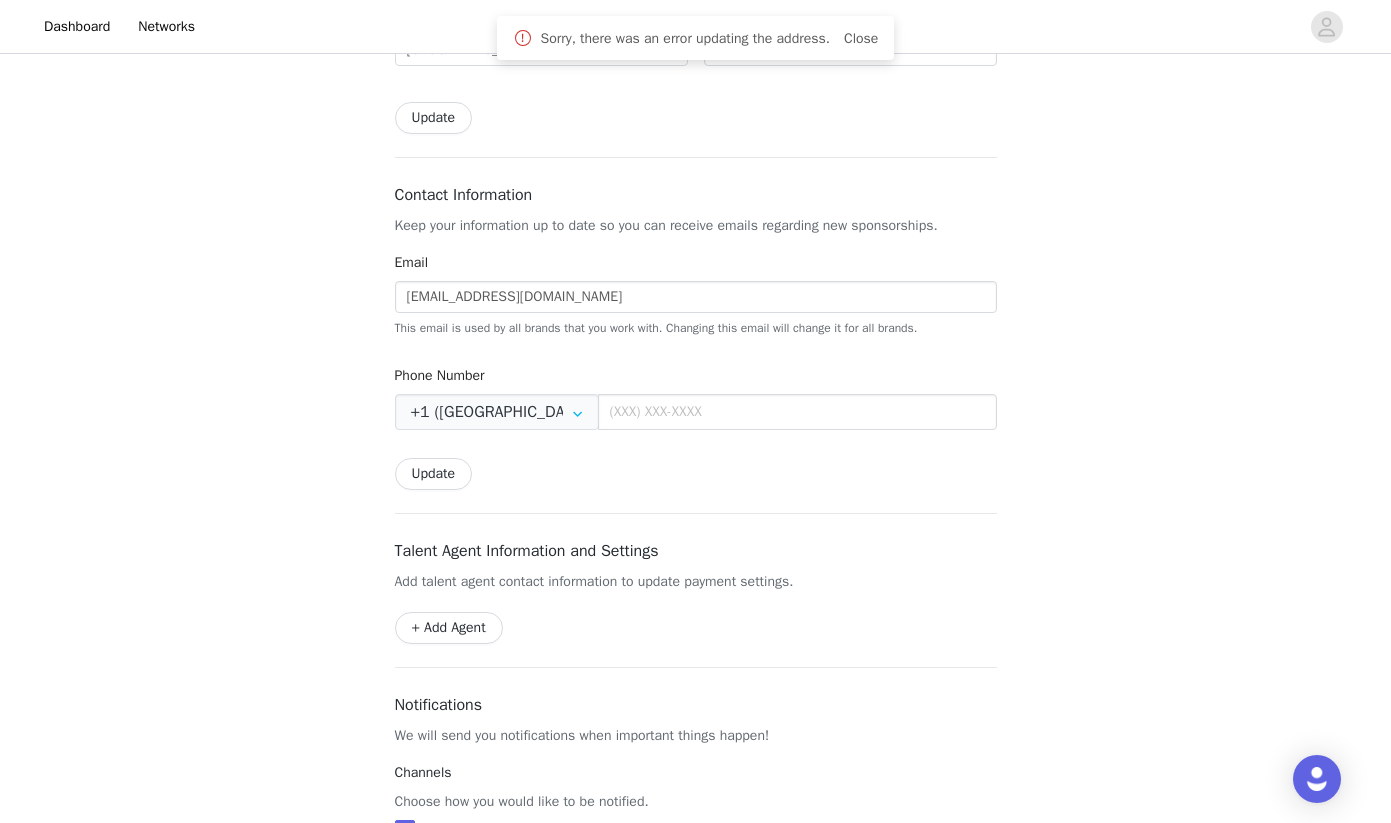 scroll, scrollTop: 845, scrollLeft: 0, axis: vertical 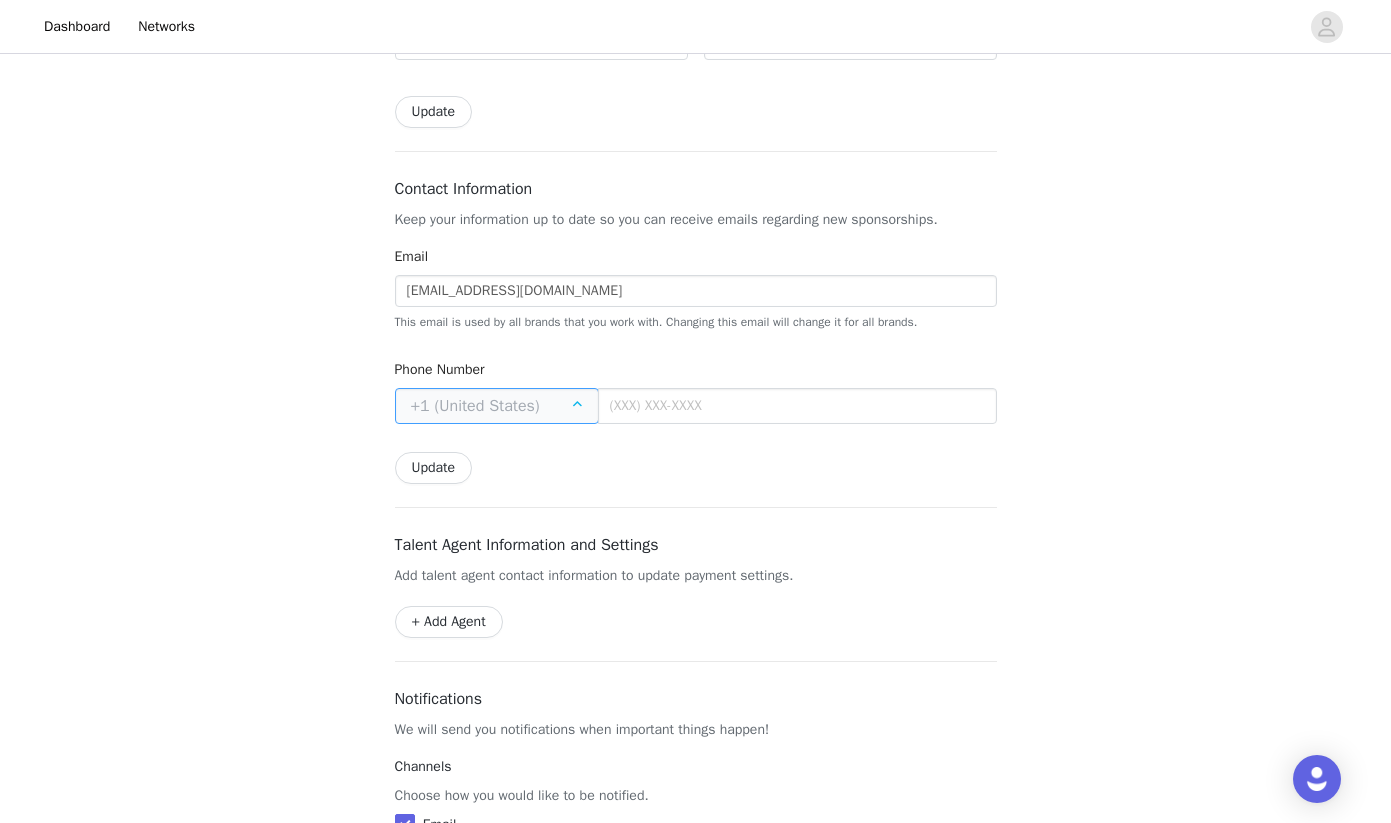 click at bounding box center (497, 406) 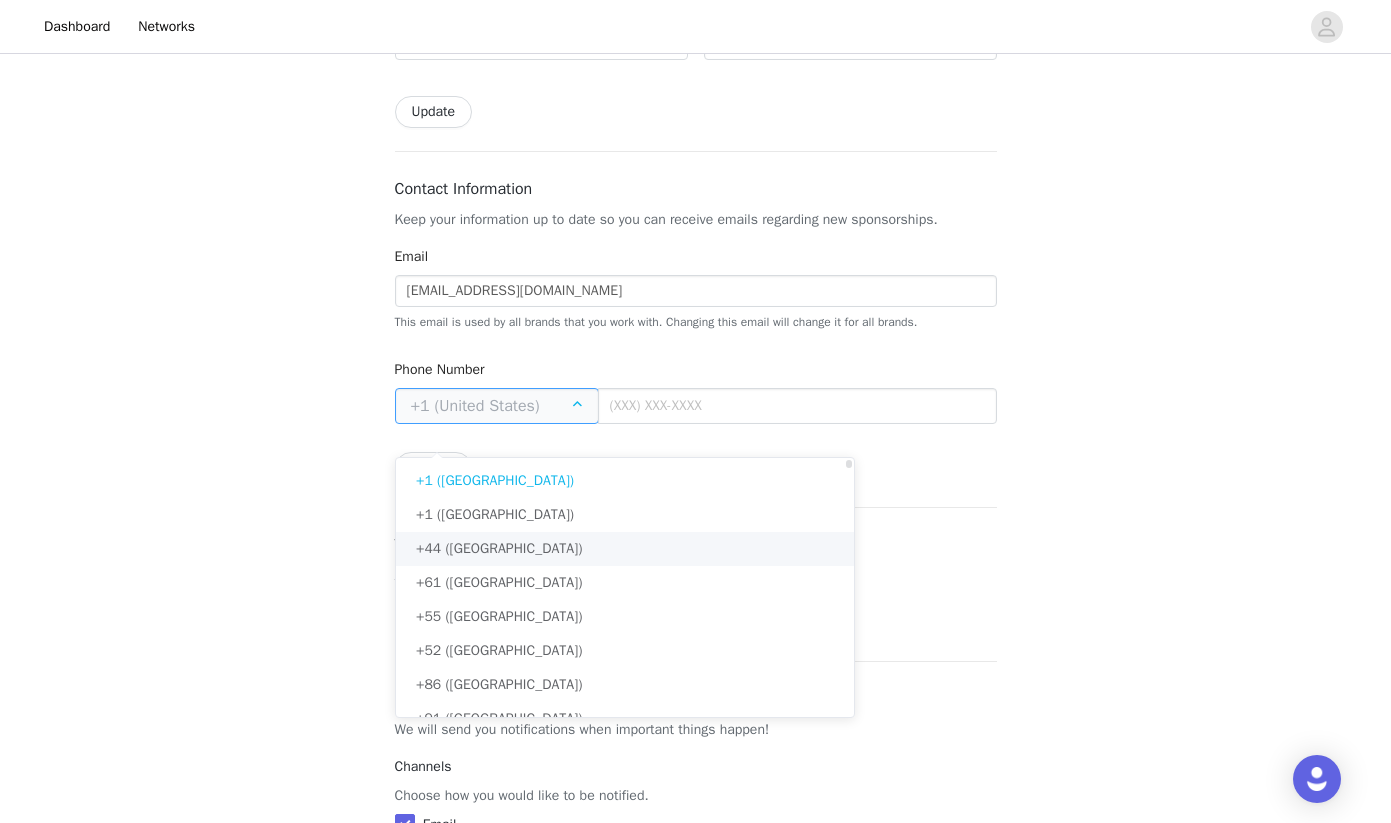 click on "+44 ([GEOGRAPHIC_DATA])" at bounding box center [499, 548] 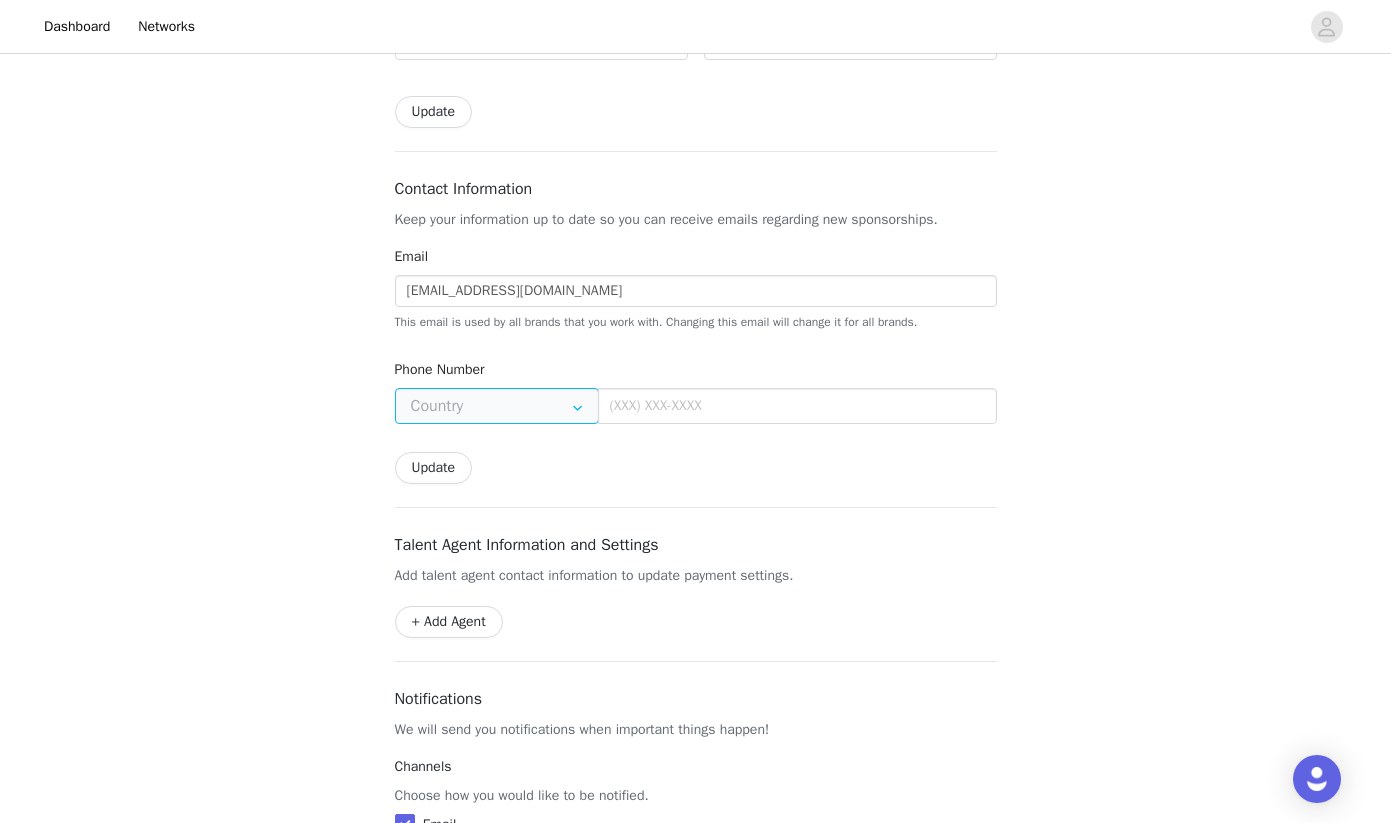 type on "+44 ([GEOGRAPHIC_DATA])" 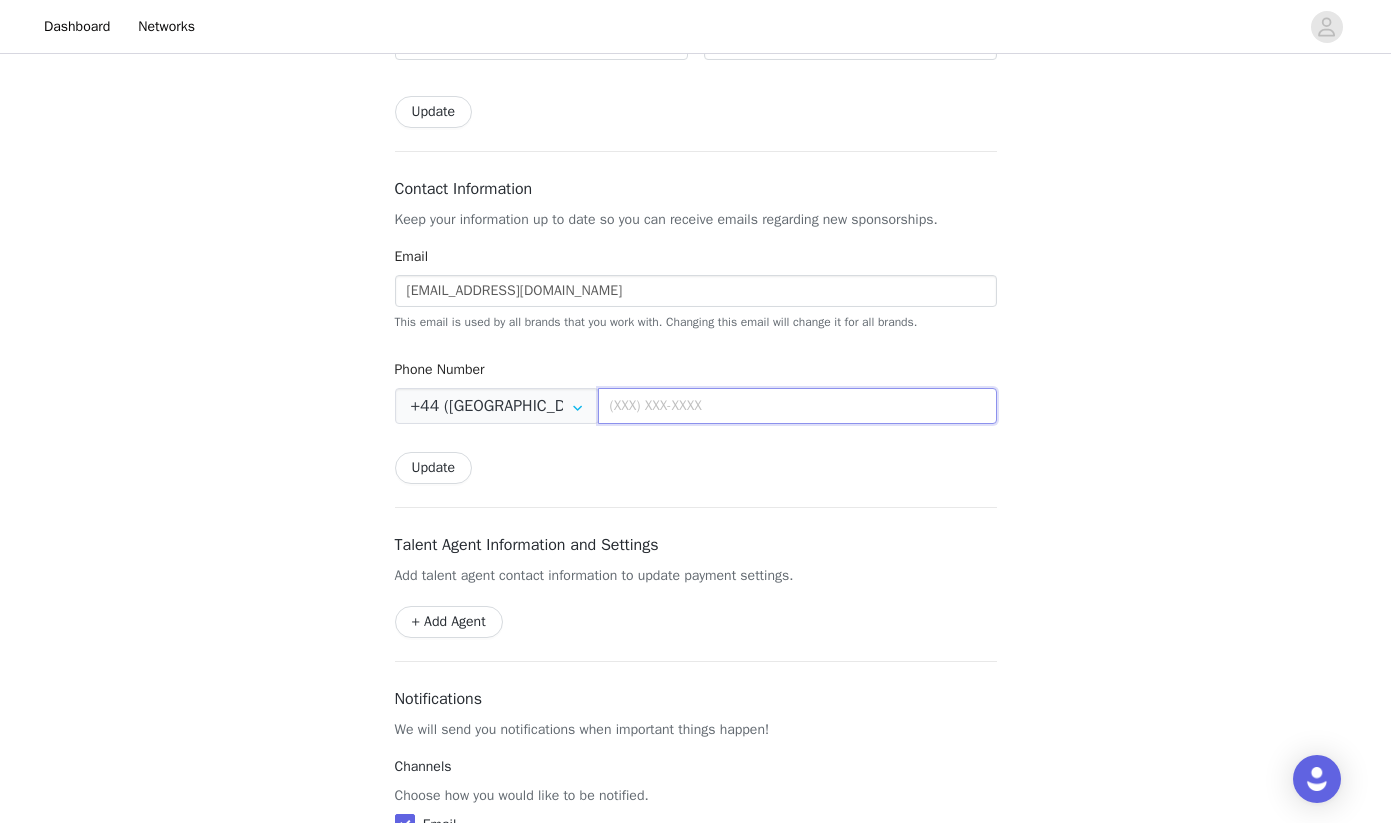 click at bounding box center (797, 406) 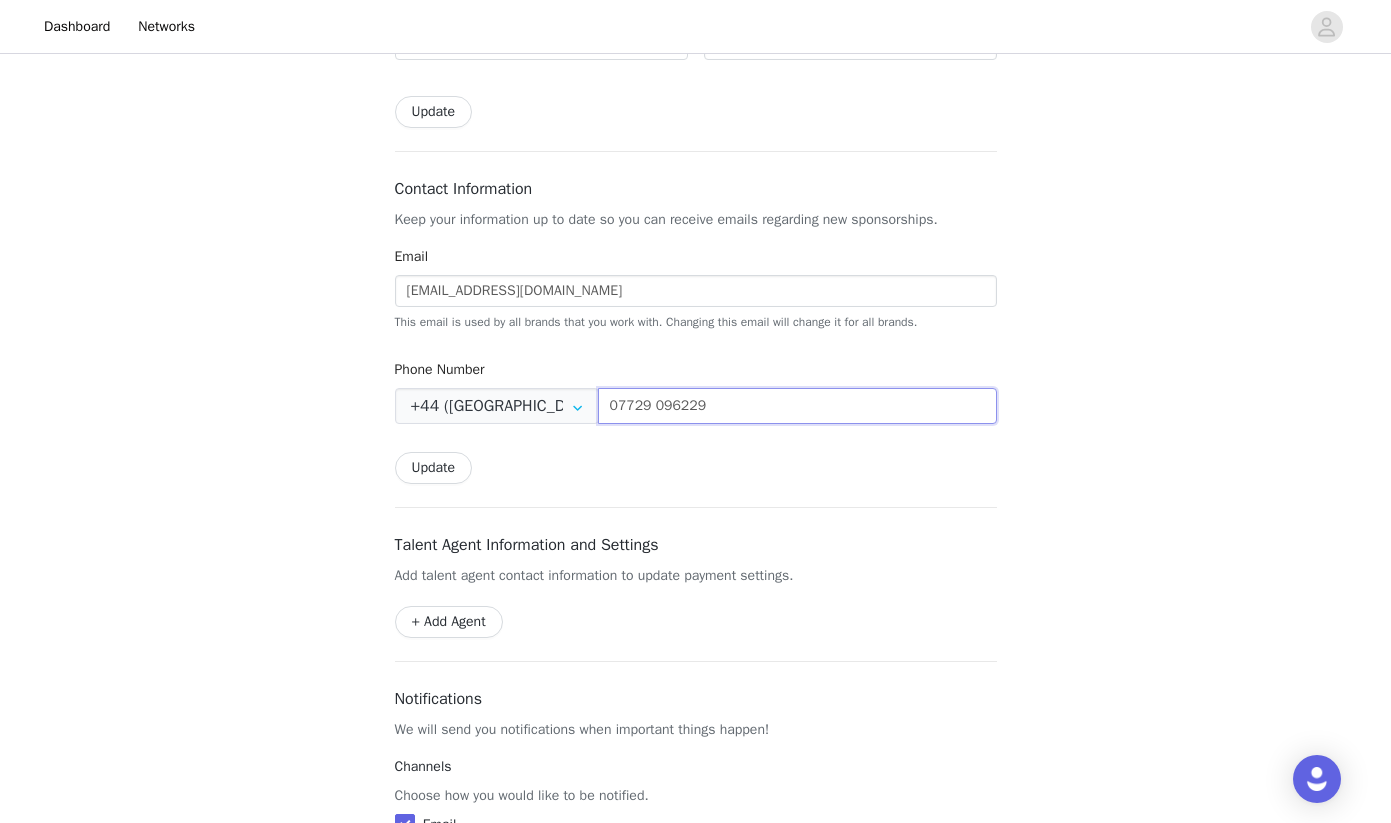 type on "07729 096229" 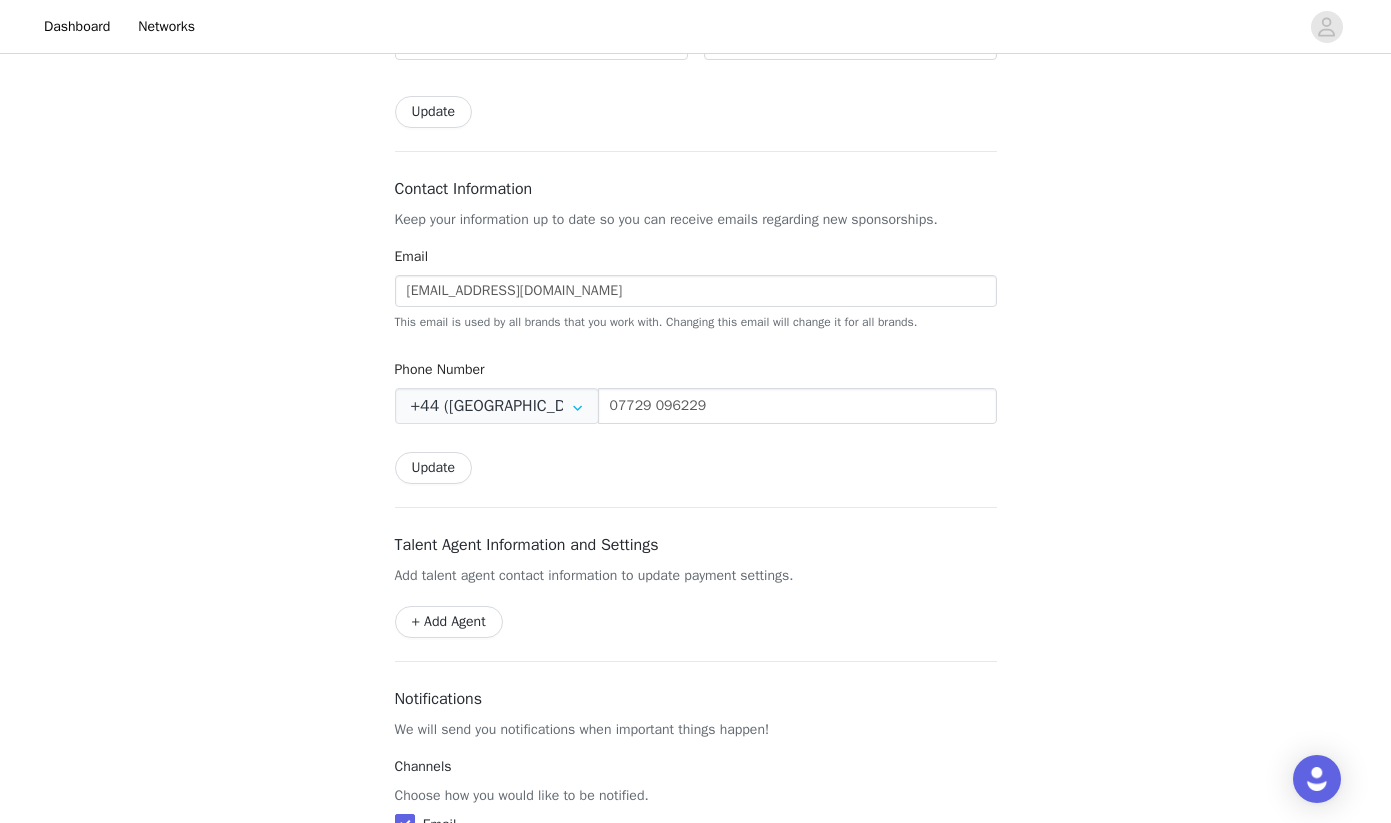 click on "Settings     Please verify your account.   Verify Now   This allows you to:   Manage your shipping address for receiving products.   Set up payout methods for receiving payments.   Manage your creator accounts for participating in campaigns.    Manage notifications.   View your transaction and conversion history.         Shipping Info
Make sure your address is up to date so you can receive product for your sponsorship
campaigns.
First Name Nia   Last Name Treasure   Address 21 Wedmore Close   Apartment, suite, etc.   City Frome   Country
United Kingdom
Postal Code BA11 2YA   Update     Contact Information
Keep your information up to date so you can receive emails regarding new sponsorships.
Email info@nilipod.com This email is used by all brands that you work with. Changing this email will change it for all brands.   Phone Number" at bounding box center (696, 232) 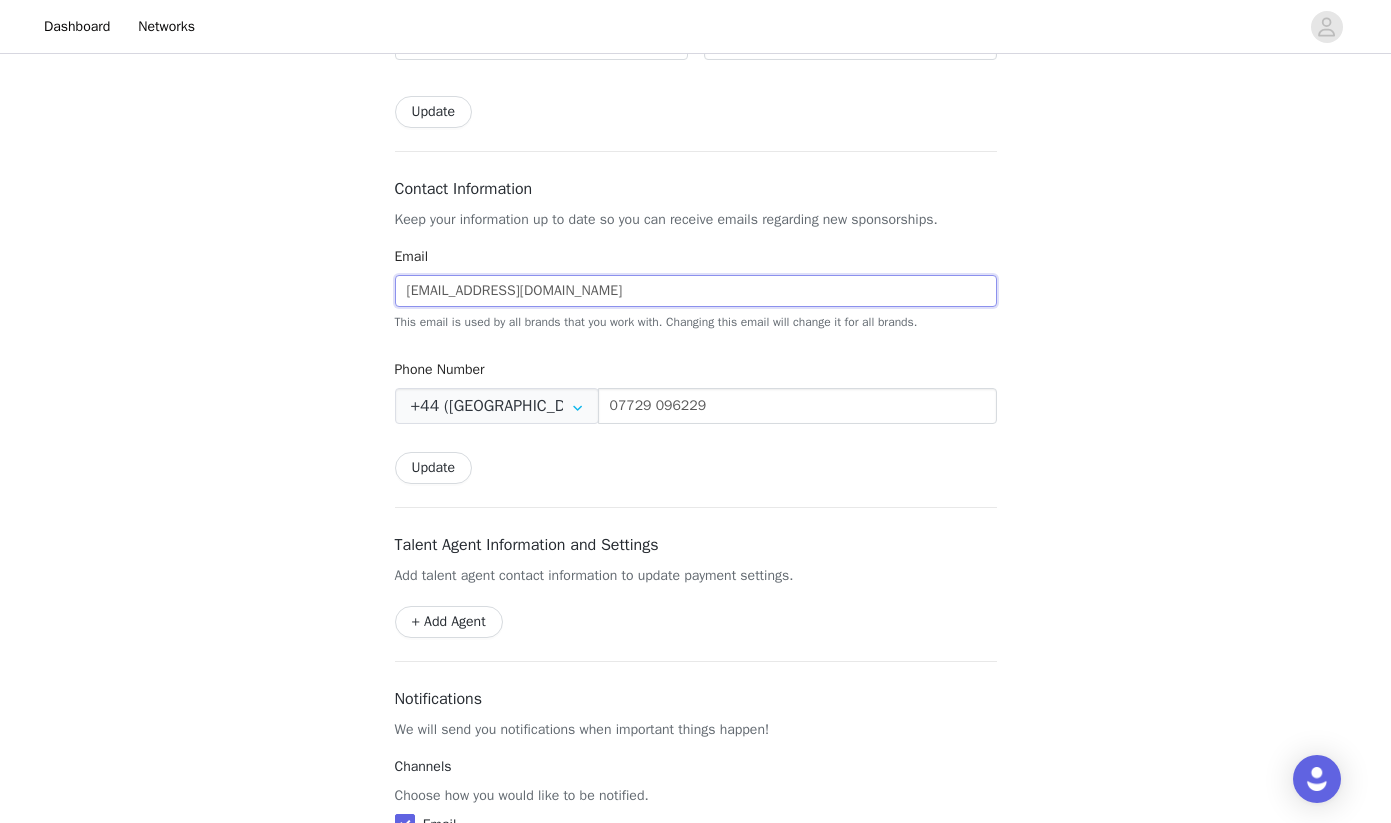 drag, startPoint x: 487, startPoint y: 313, endPoint x: 354, endPoint y: 312, distance: 133.00375 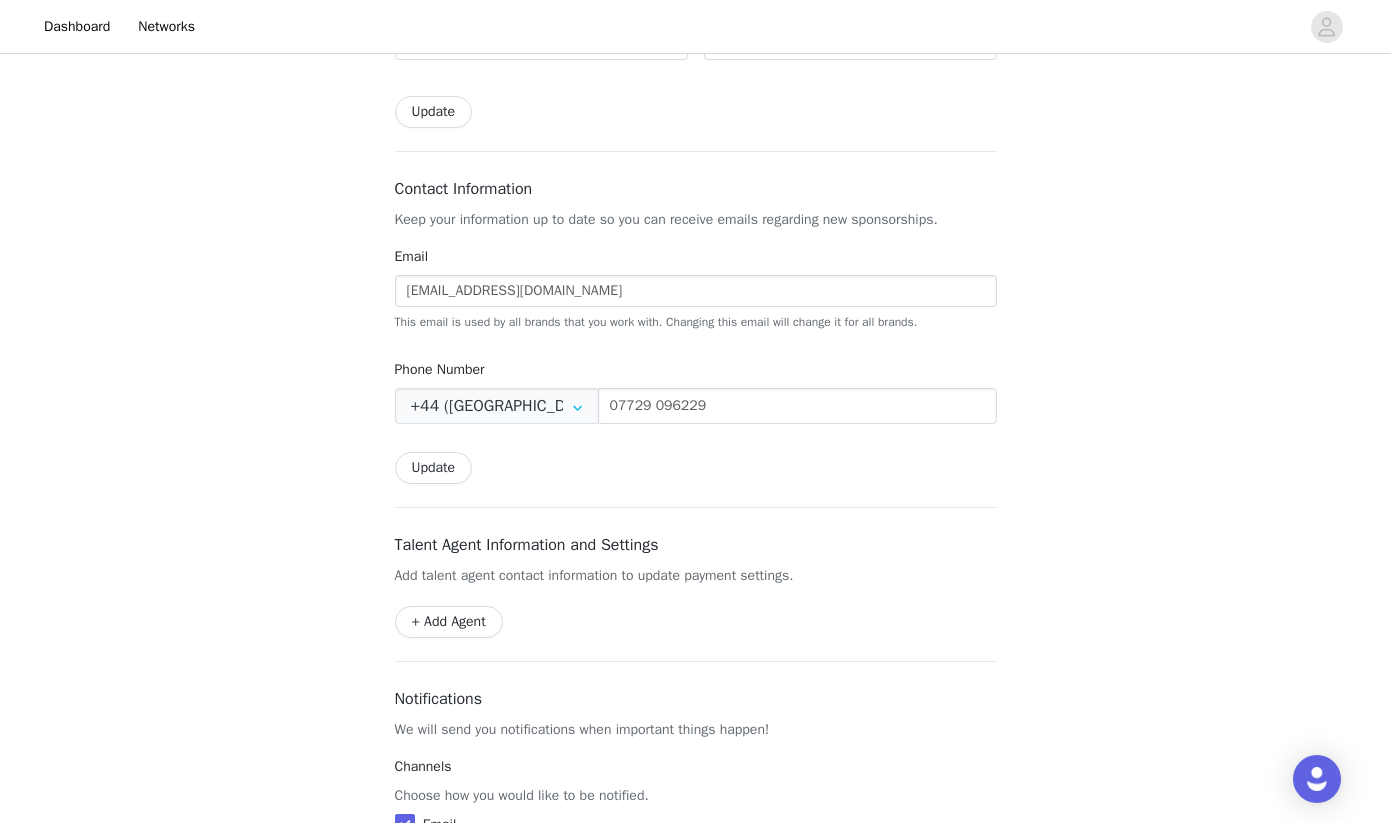 click on "Update" at bounding box center (434, 468) 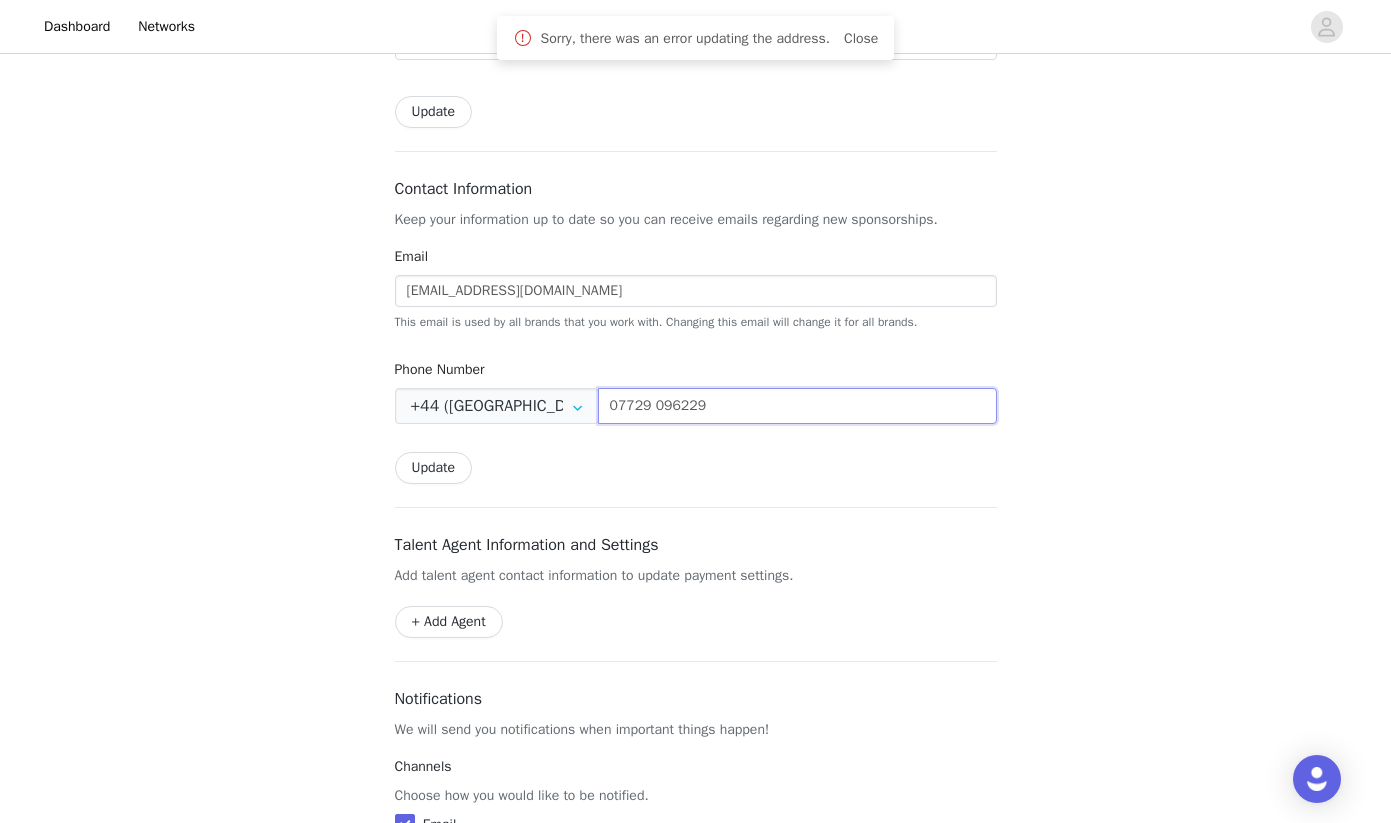 click on "07729 096229" at bounding box center (797, 406) 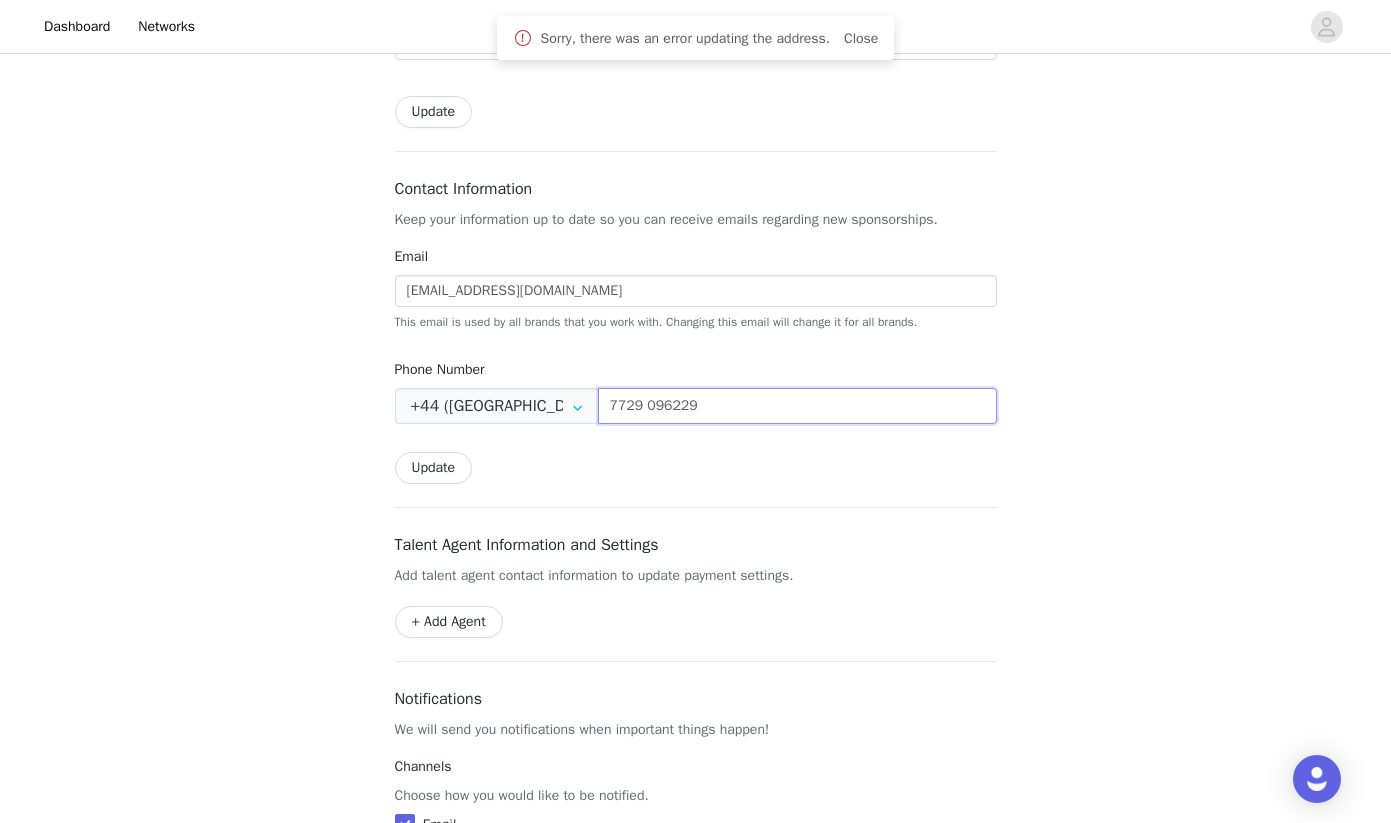 type on "7729096229" 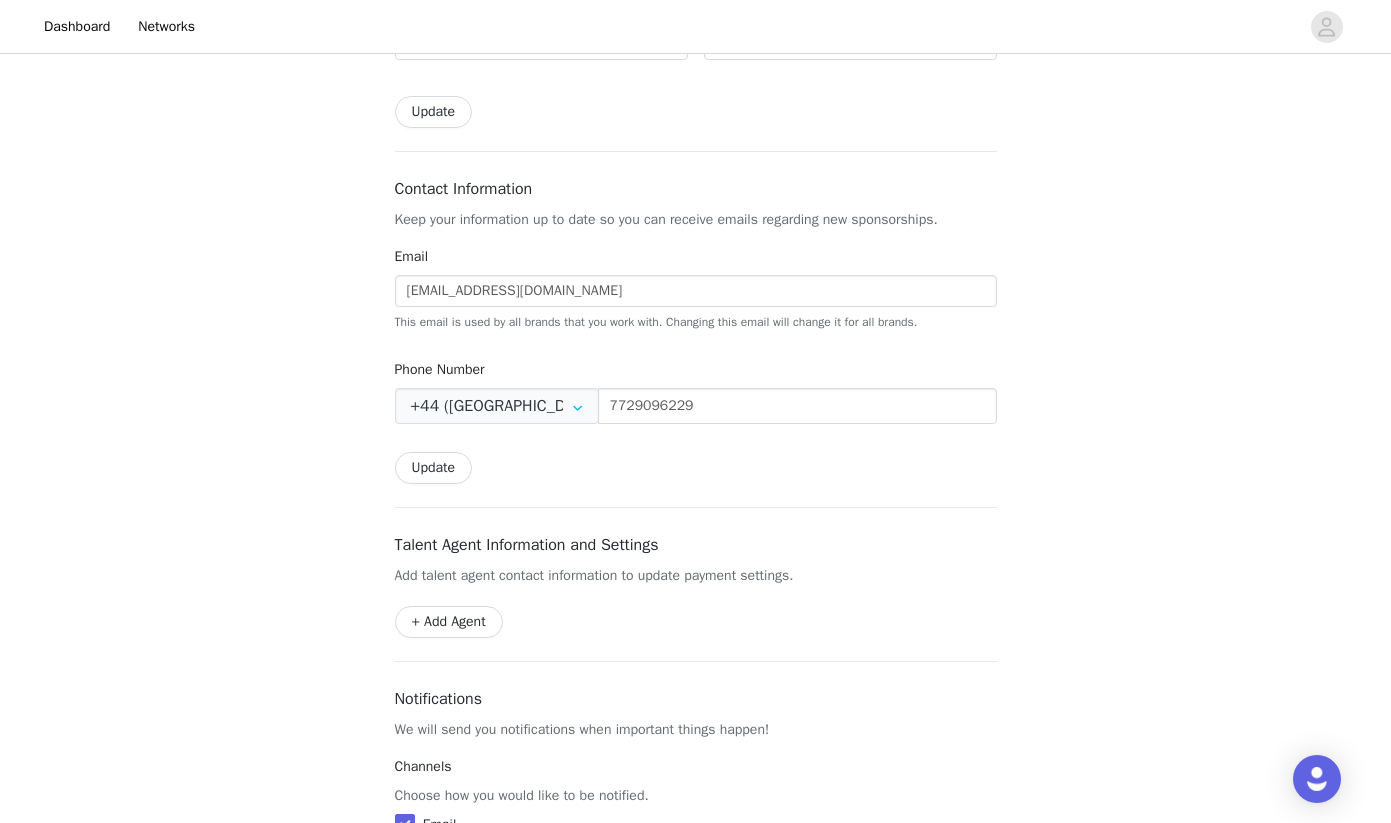 click on "Update" at bounding box center (434, 468) 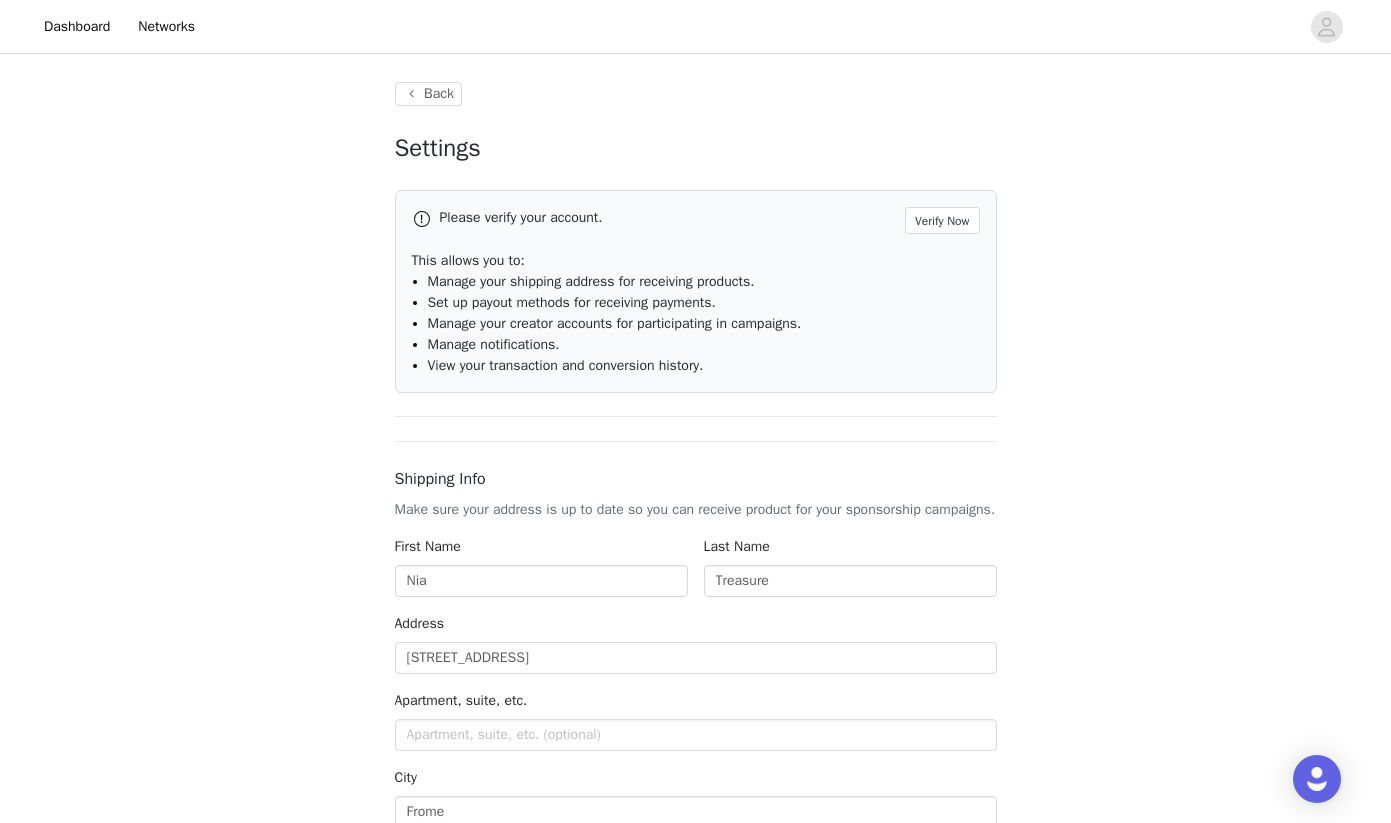 scroll, scrollTop: 0, scrollLeft: 0, axis: both 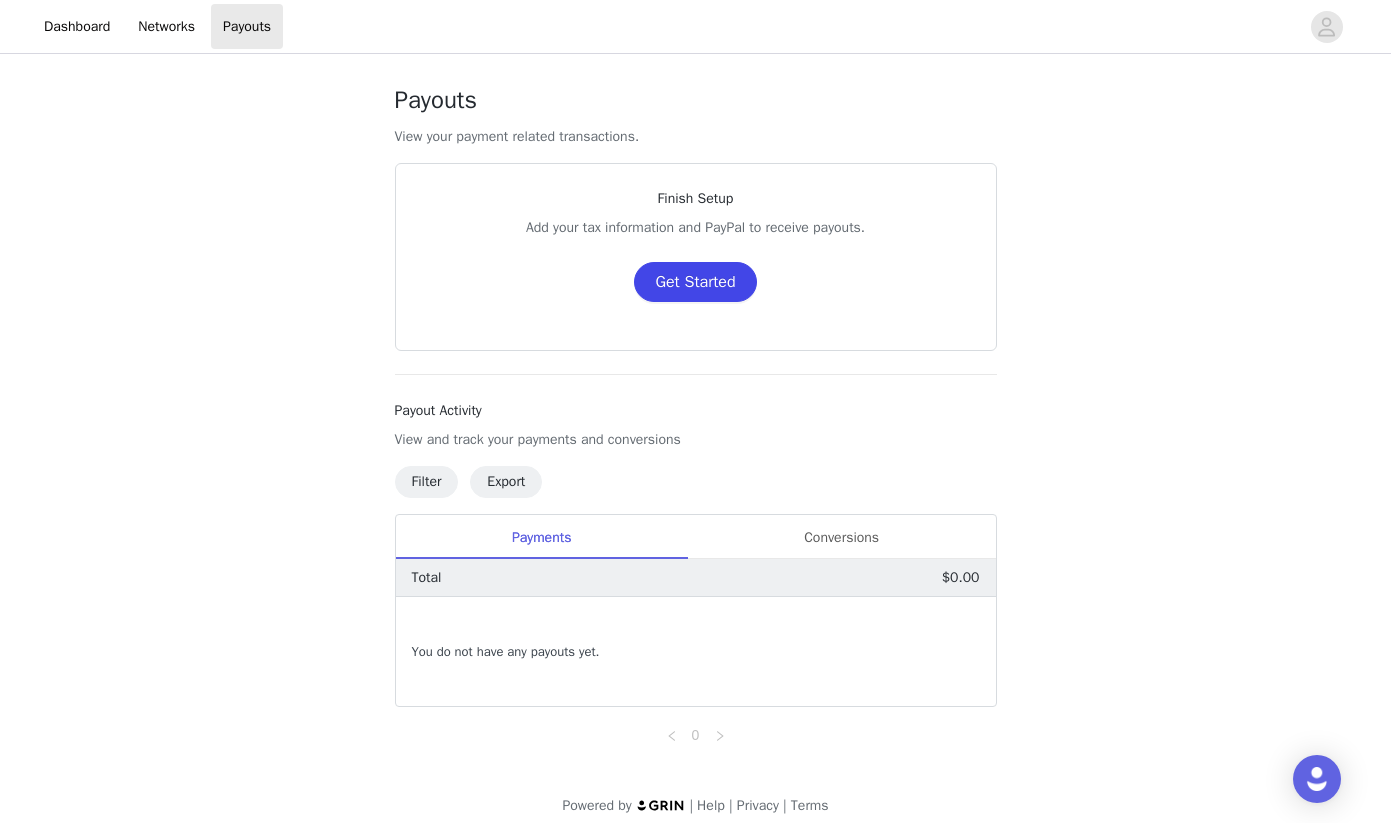 click on "Get Started" at bounding box center (695, 282) 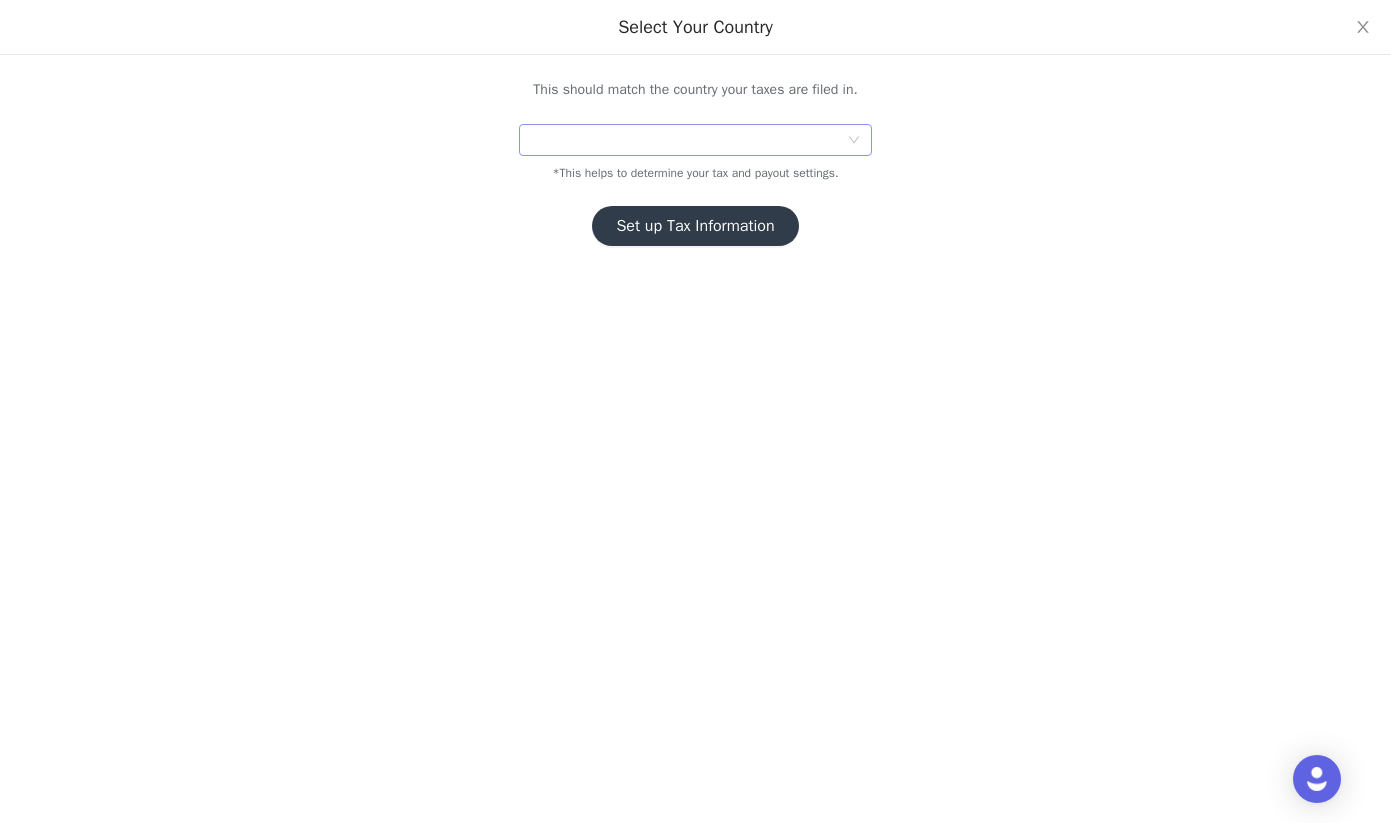 click at bounding box center (688, 140) 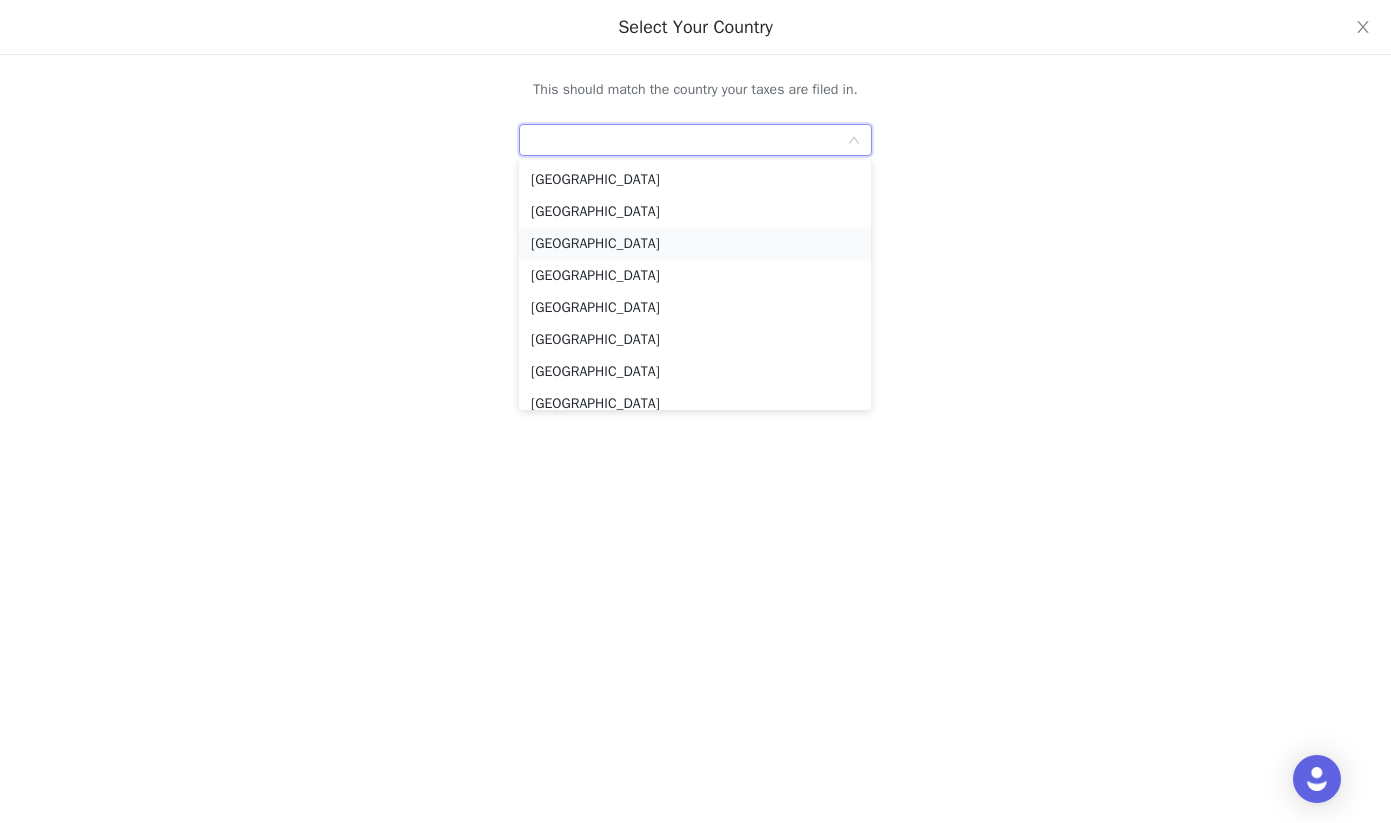 click on "[GEOGRAPHIC_DATA]" at bounding box center (695, 244) 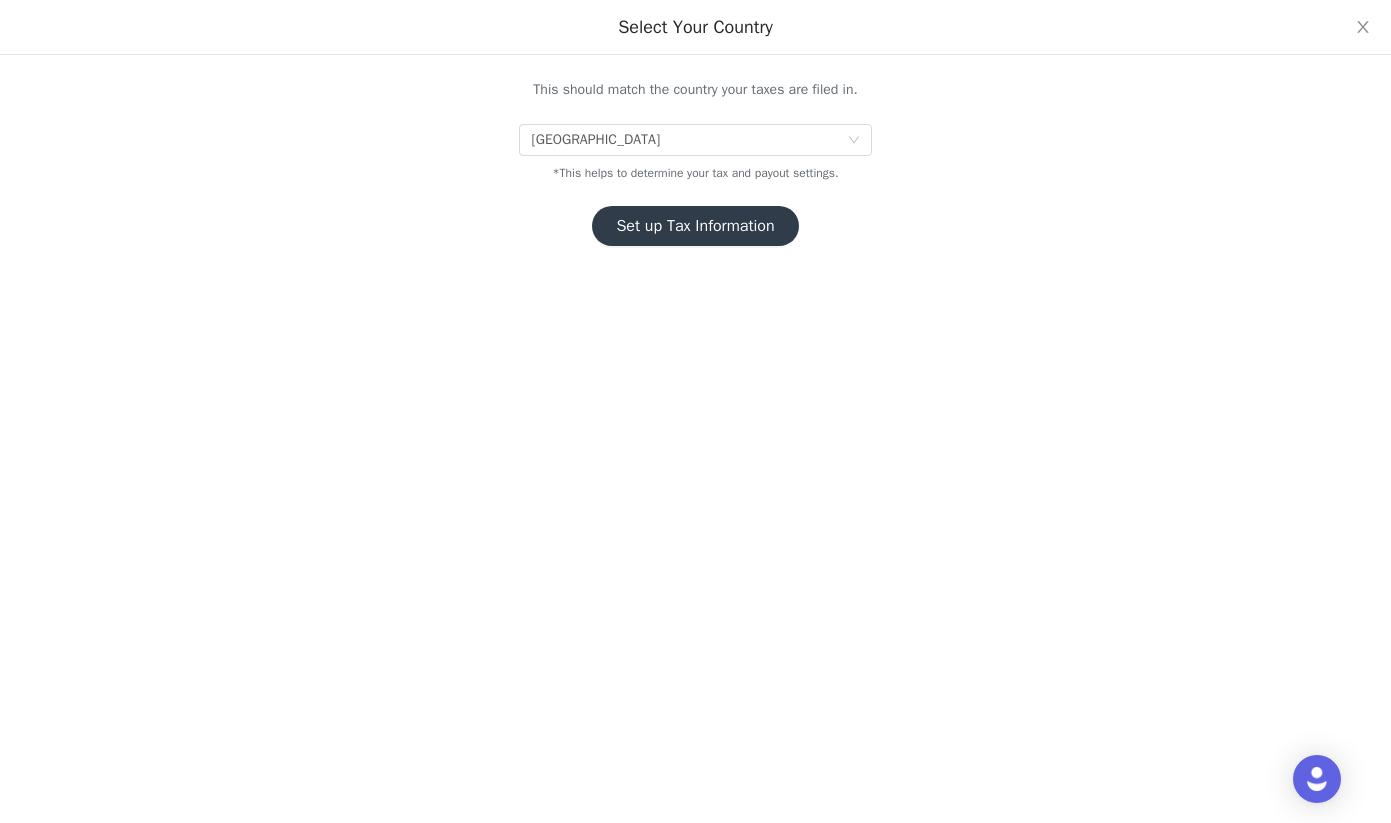 click on "Set up Tax Information" at bounding box center (695, 226) 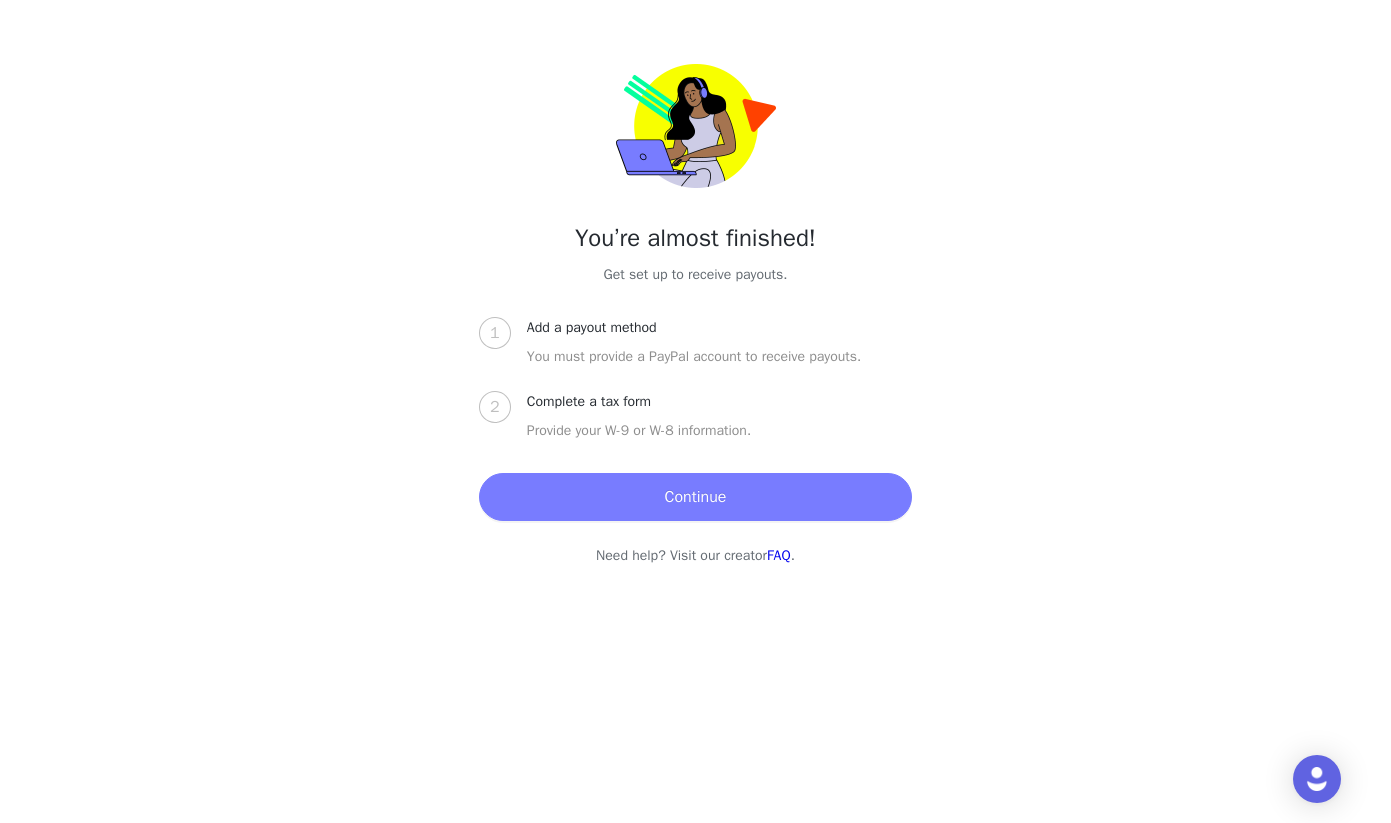 click on "Continue" at bounding box center [695, 497] 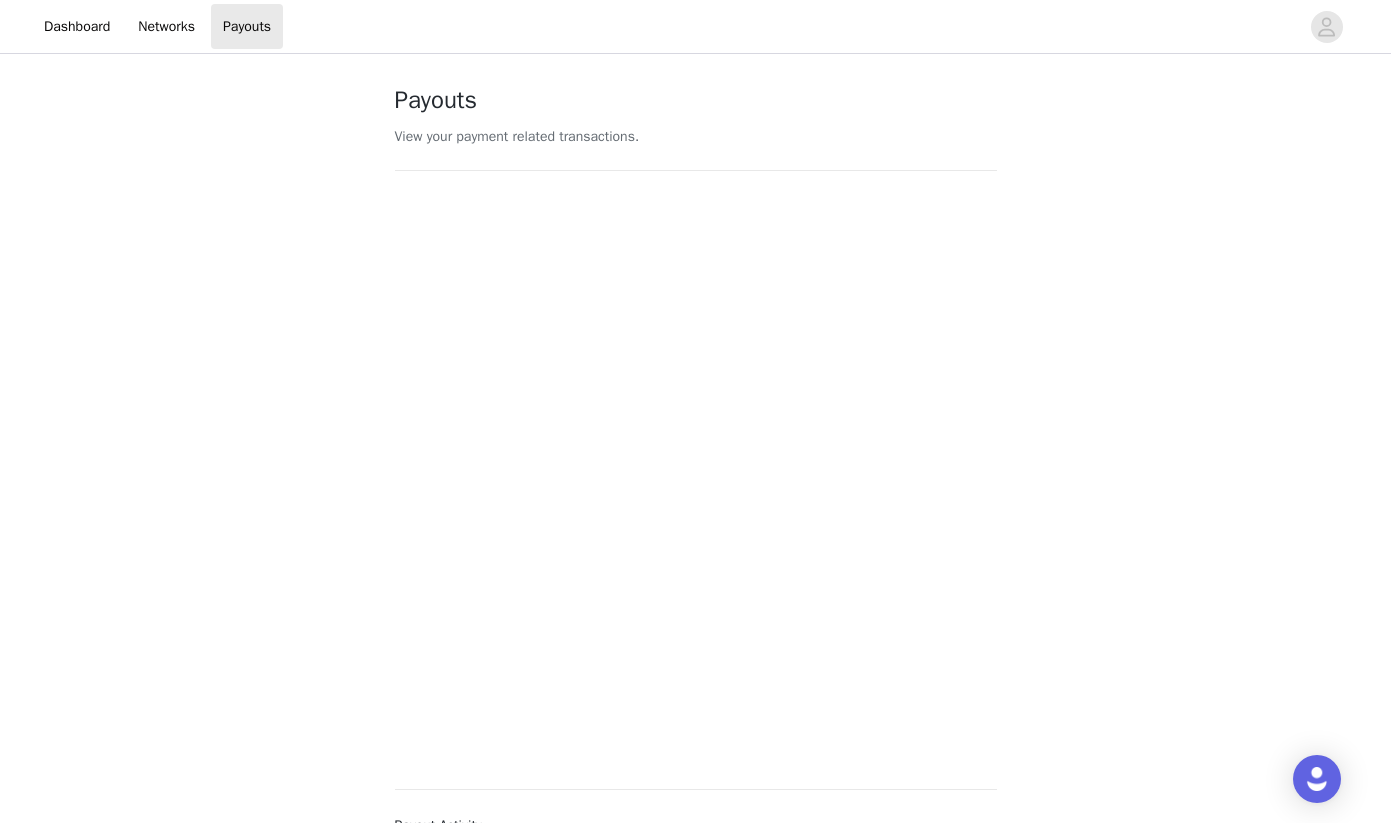 scroll, scrollTop: 0, scrollLeft: 0, axis: both 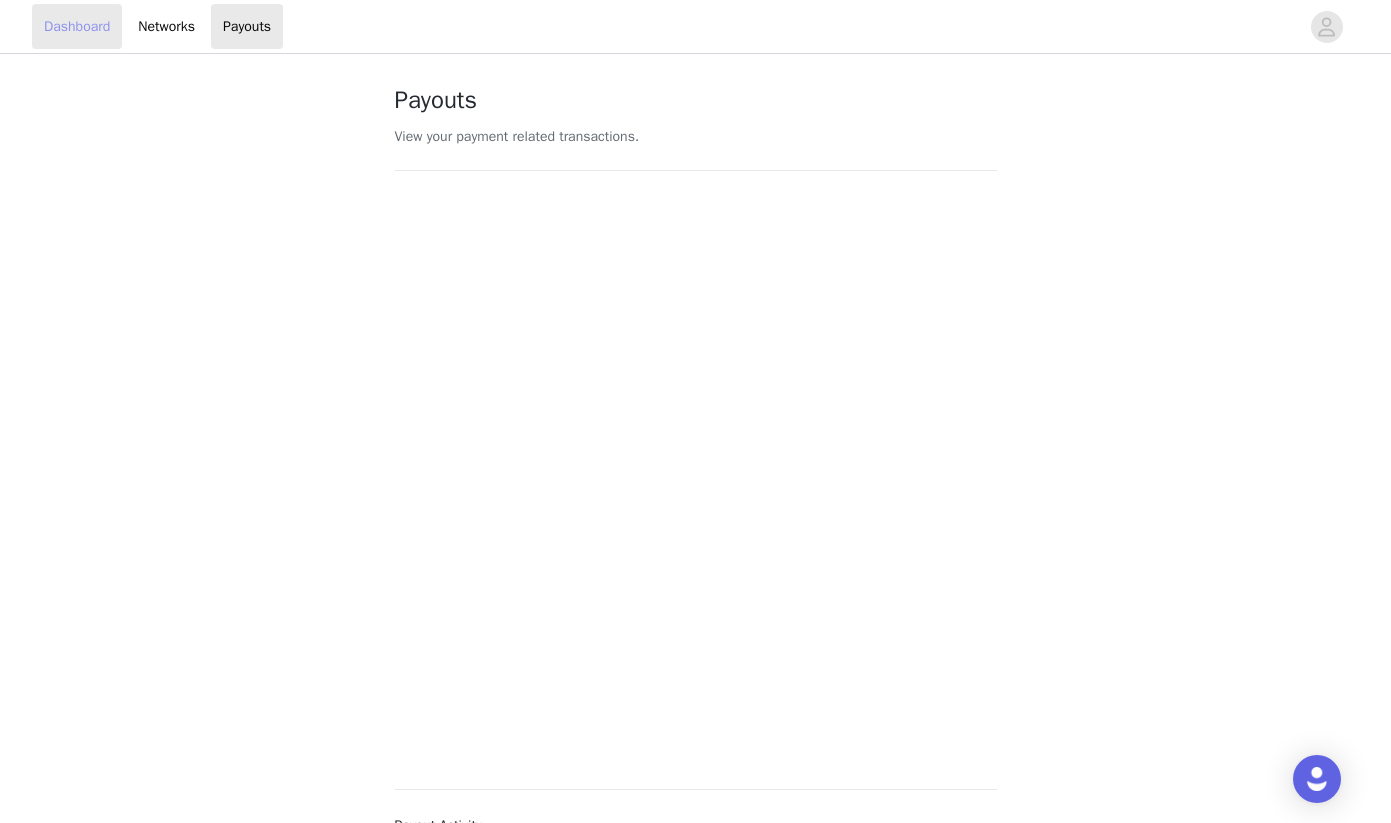click on "Dashboard" at bounding box center [77, 26] 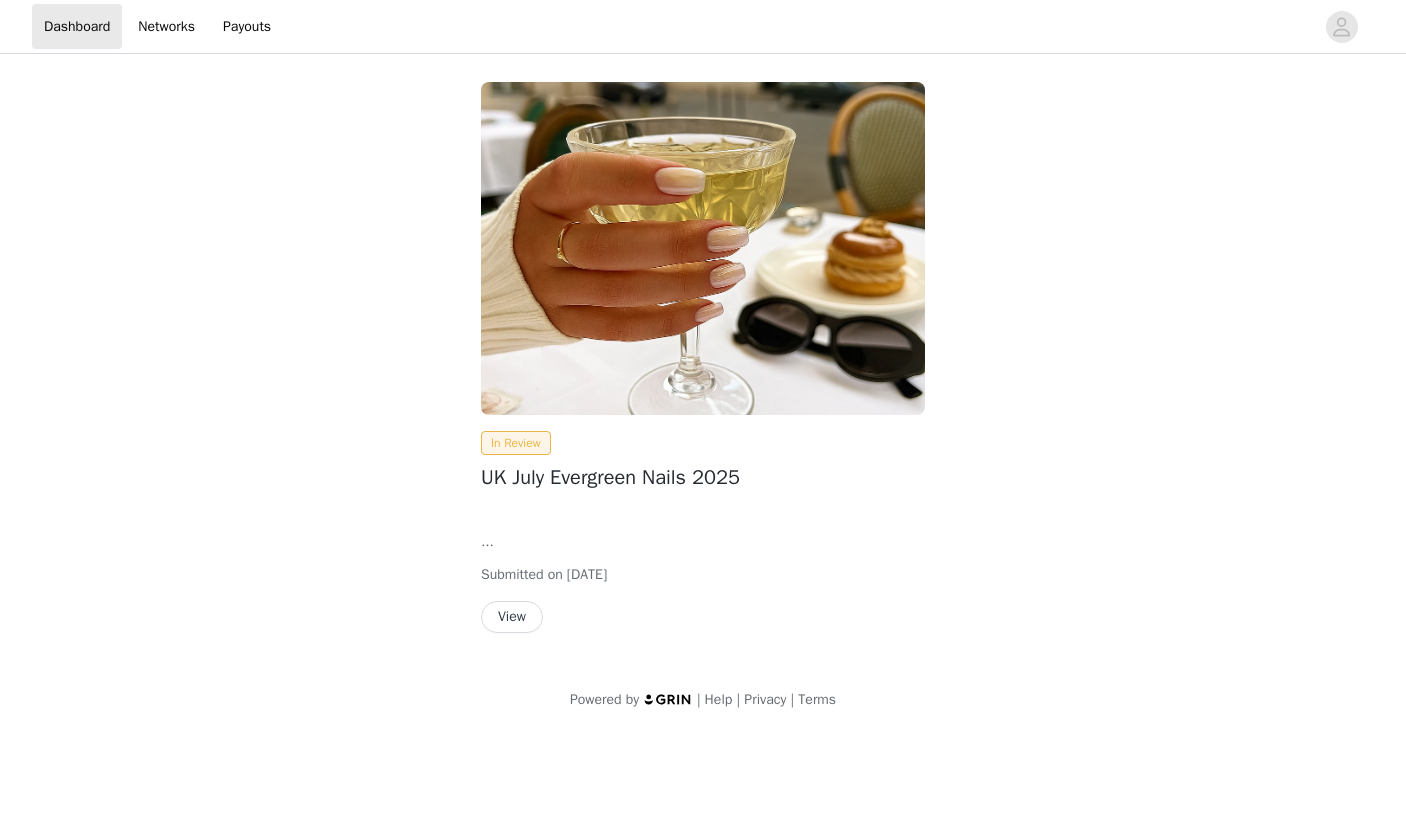 scroll, scrollTop: 0, scrollLeft: 0, axis: both 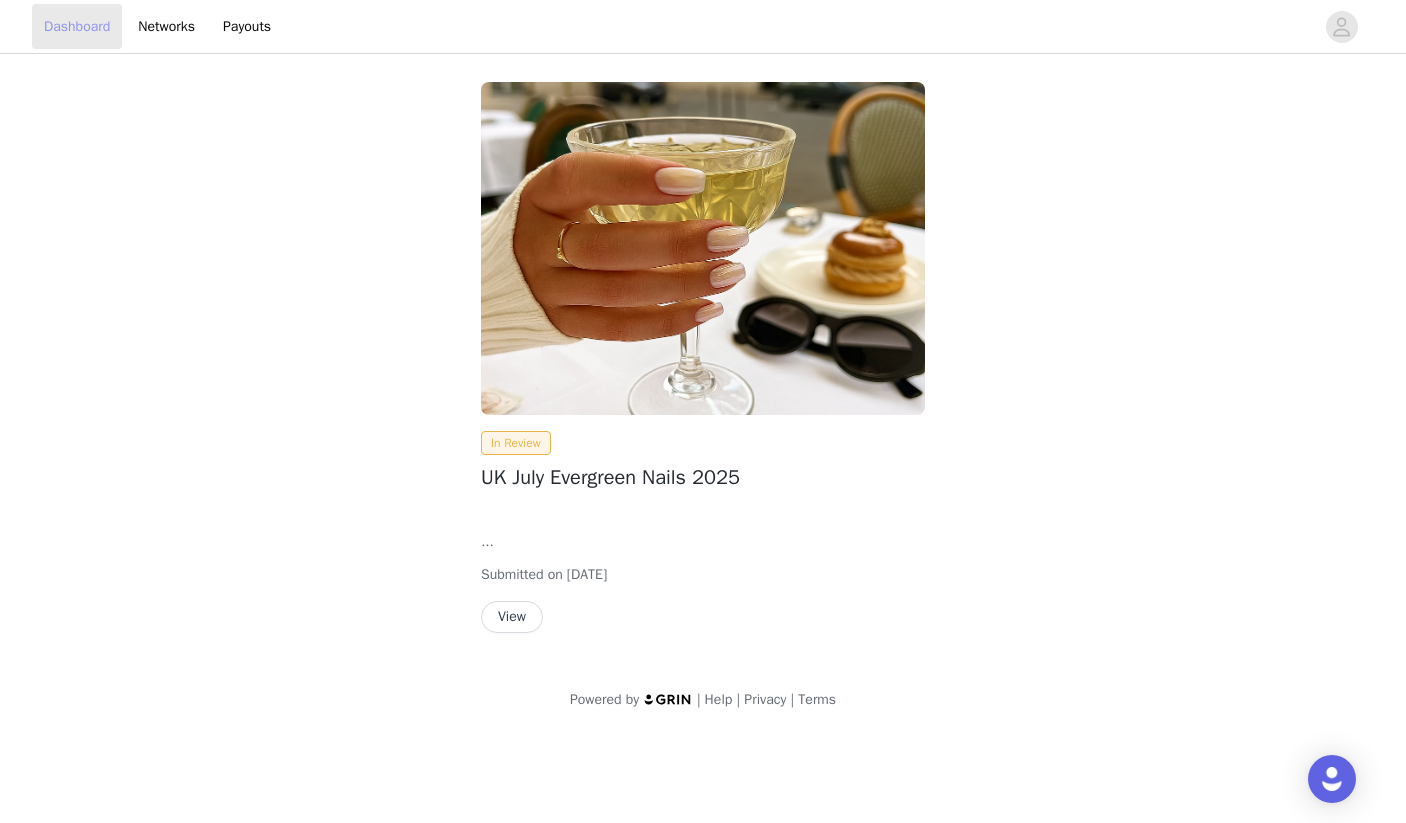 click on "Dashboard" at bounding box center [77, 26] 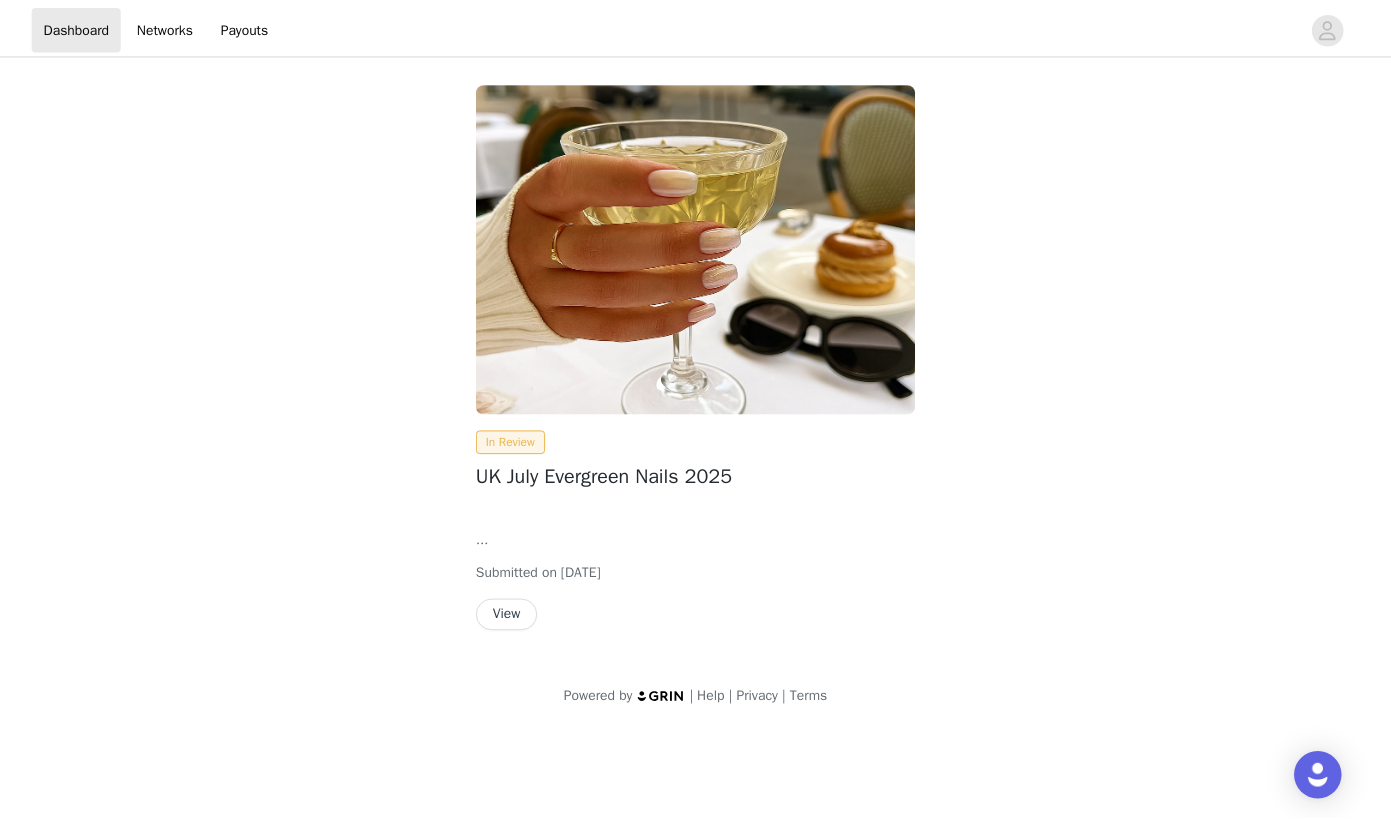 scroll, scrollTop: 0, scrollLeft: 0, axis: both 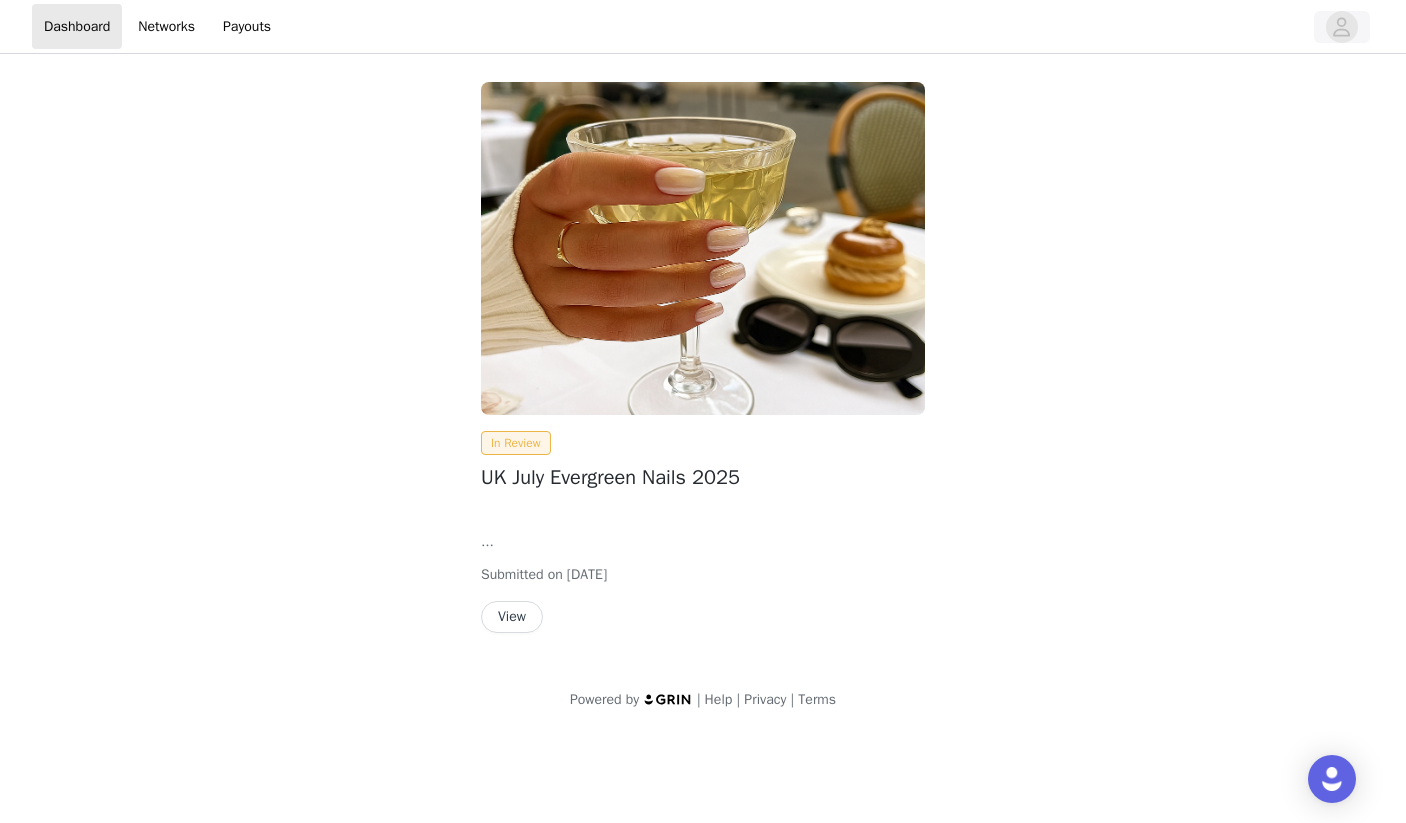 click 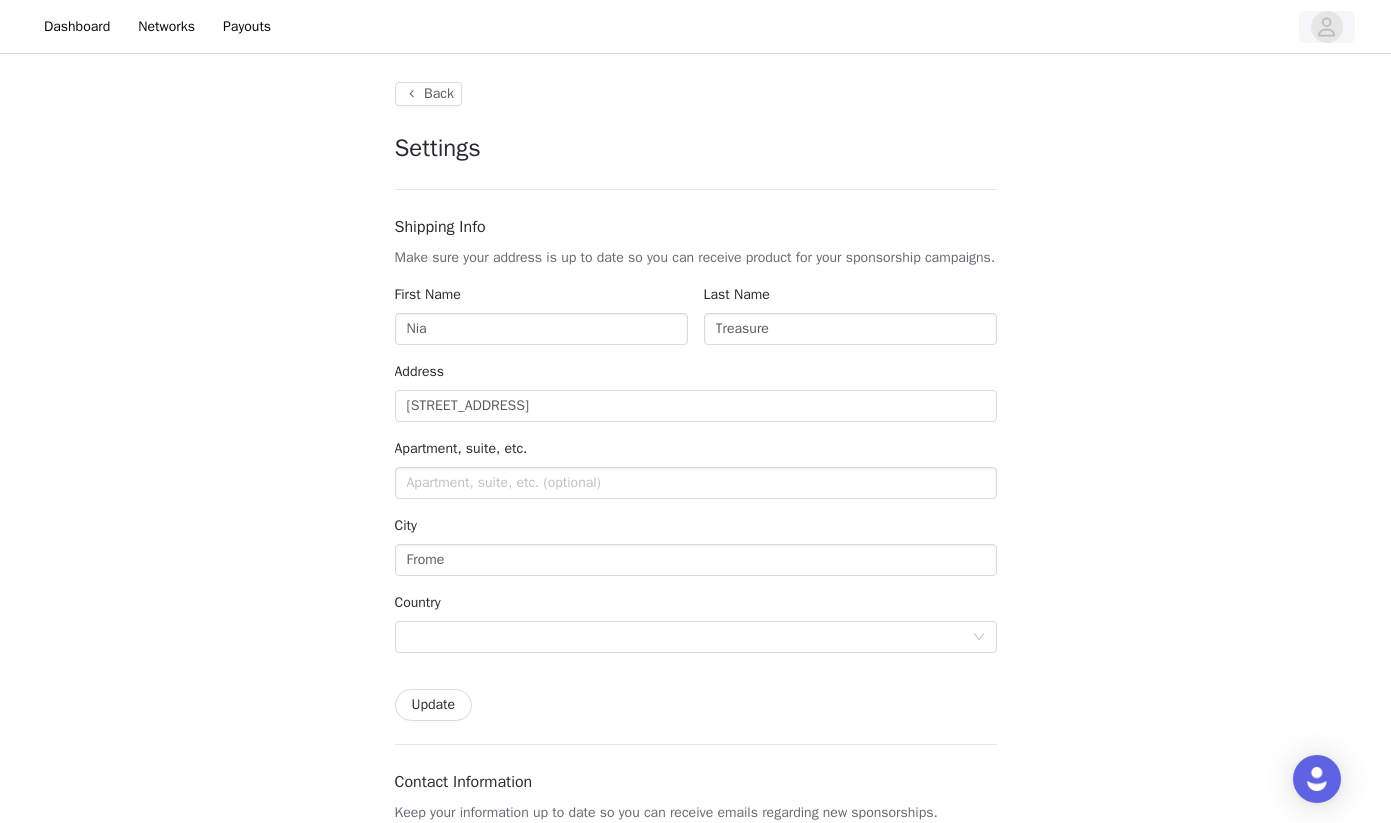 type on "+1 ([GEOGRAPHIC_DATA])" 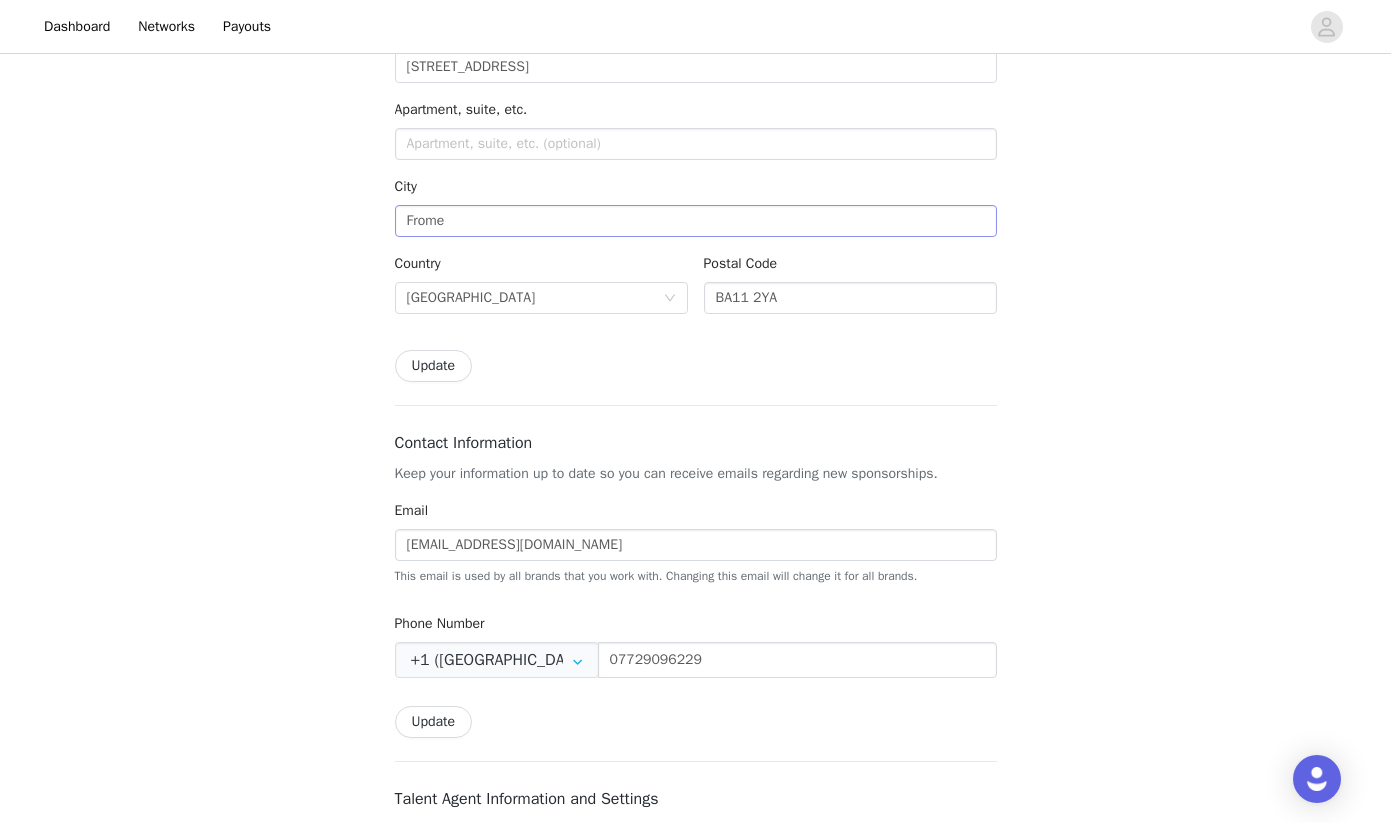 scroll, scrollTop: 349, scrollLeft: 0, axis: vertical 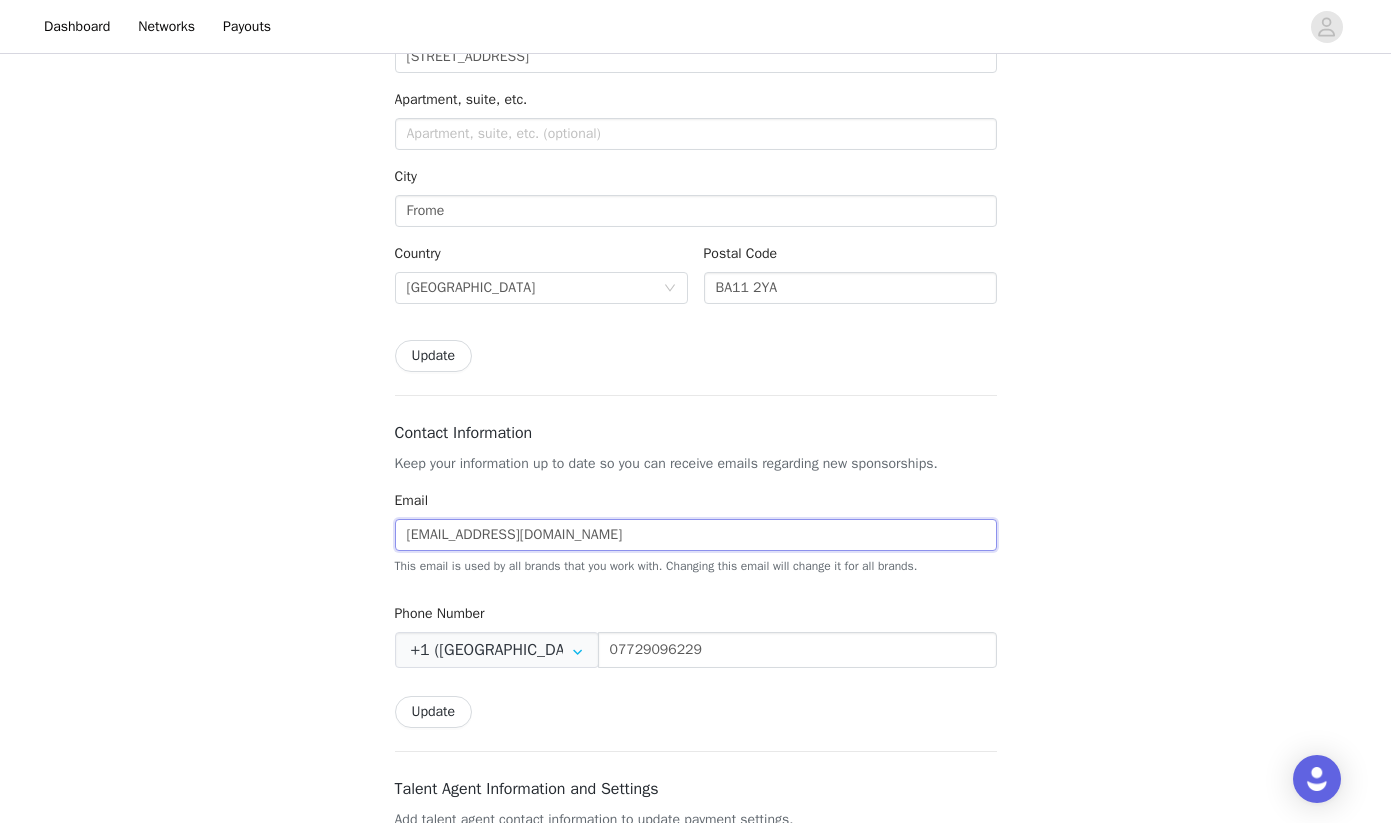drag, startPoint x: 536, startPoint y: 557, endPoint x: 356, endPoint y: 557, distance: 180 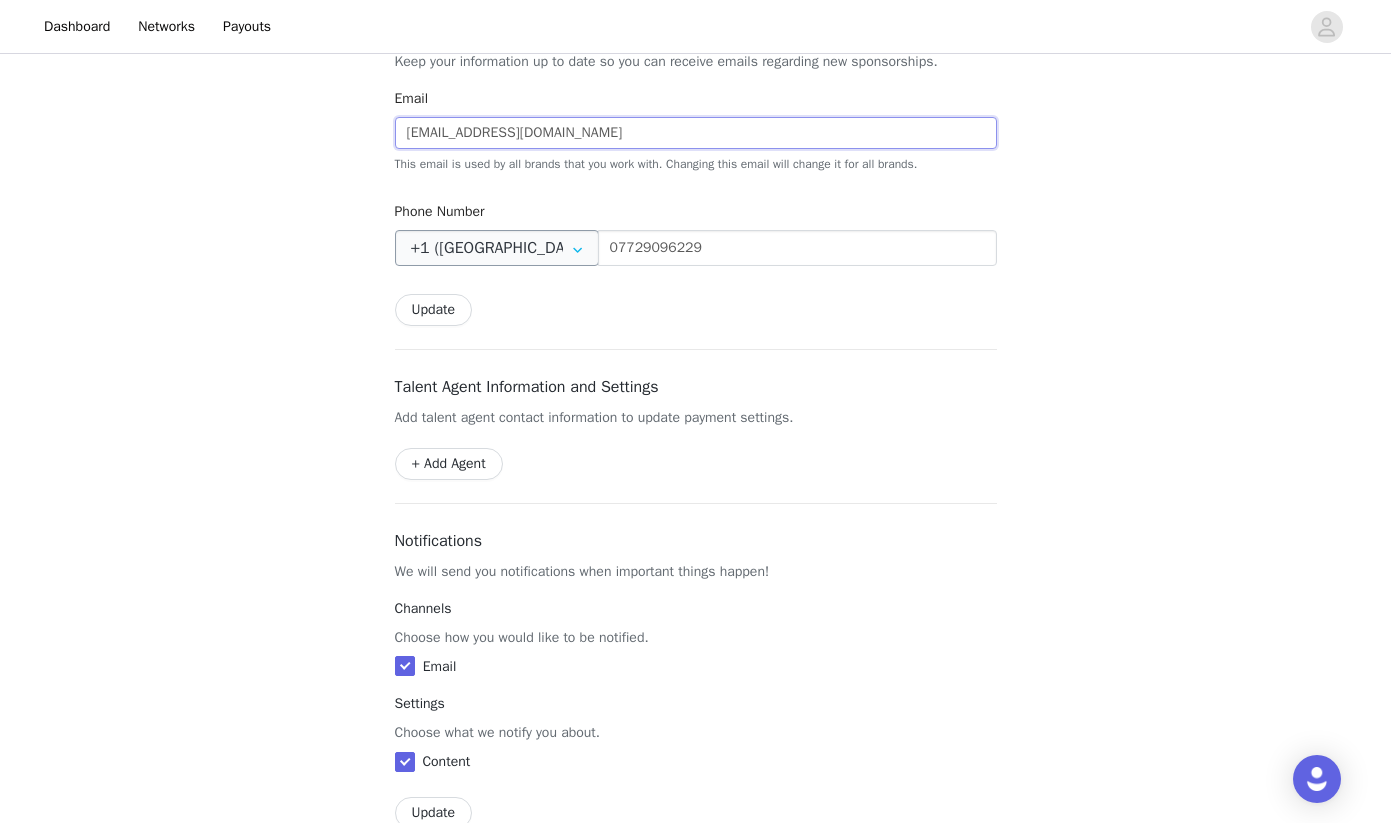 scroll, scrollTop: 734, scrollLeft: 0, axis: vertical 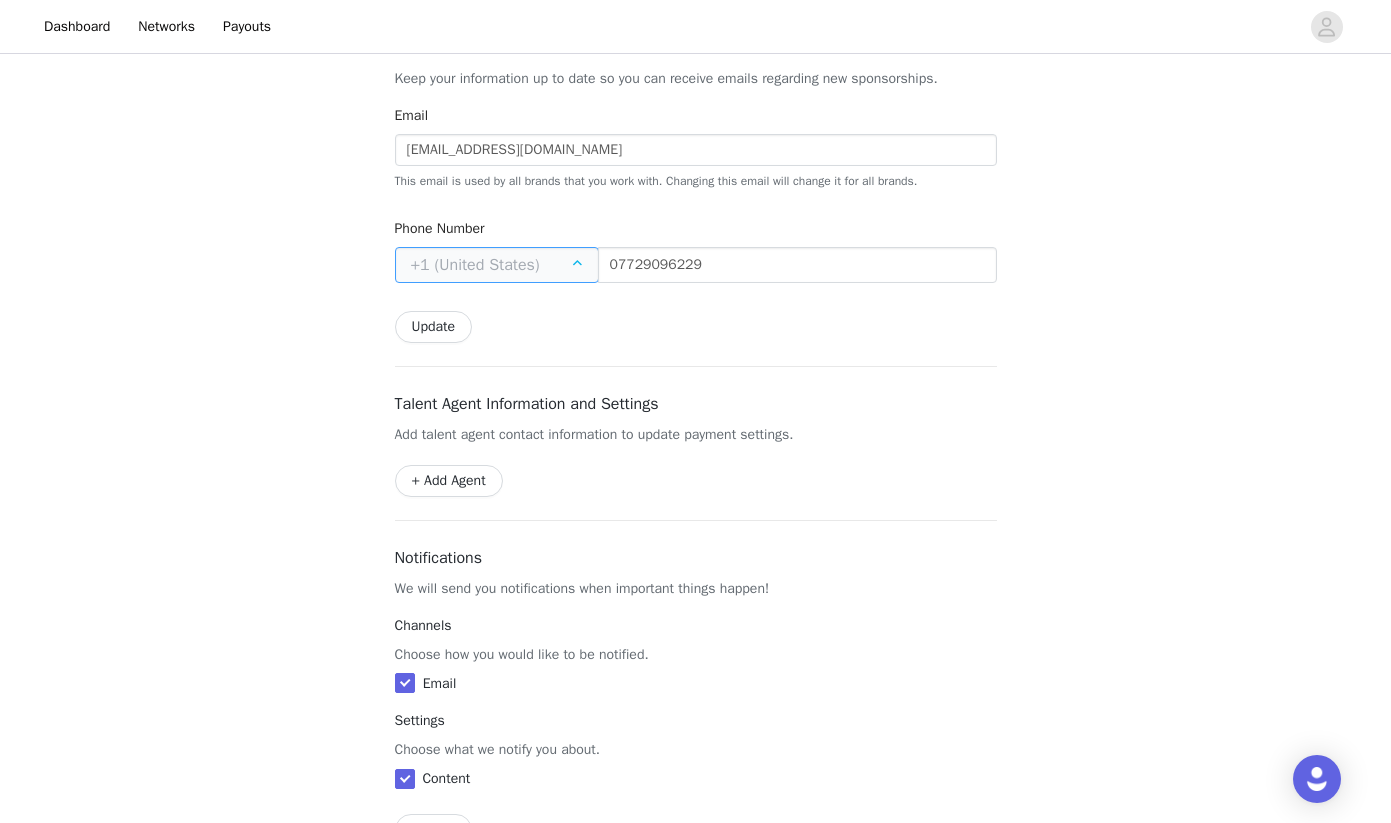 click at bounding box center [497, 265] 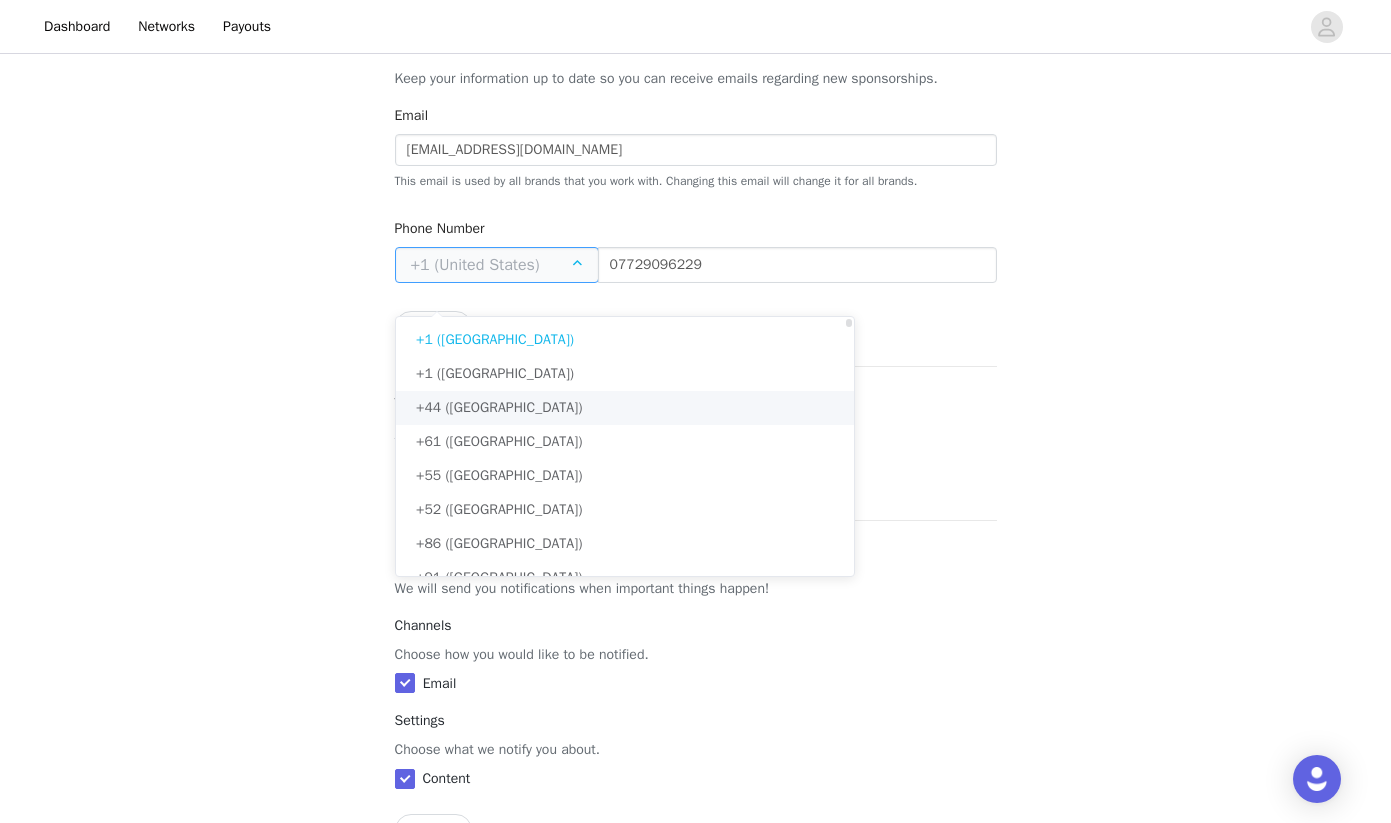 click on "+44 (United Kingdom)" at bounding box center (499, 407) 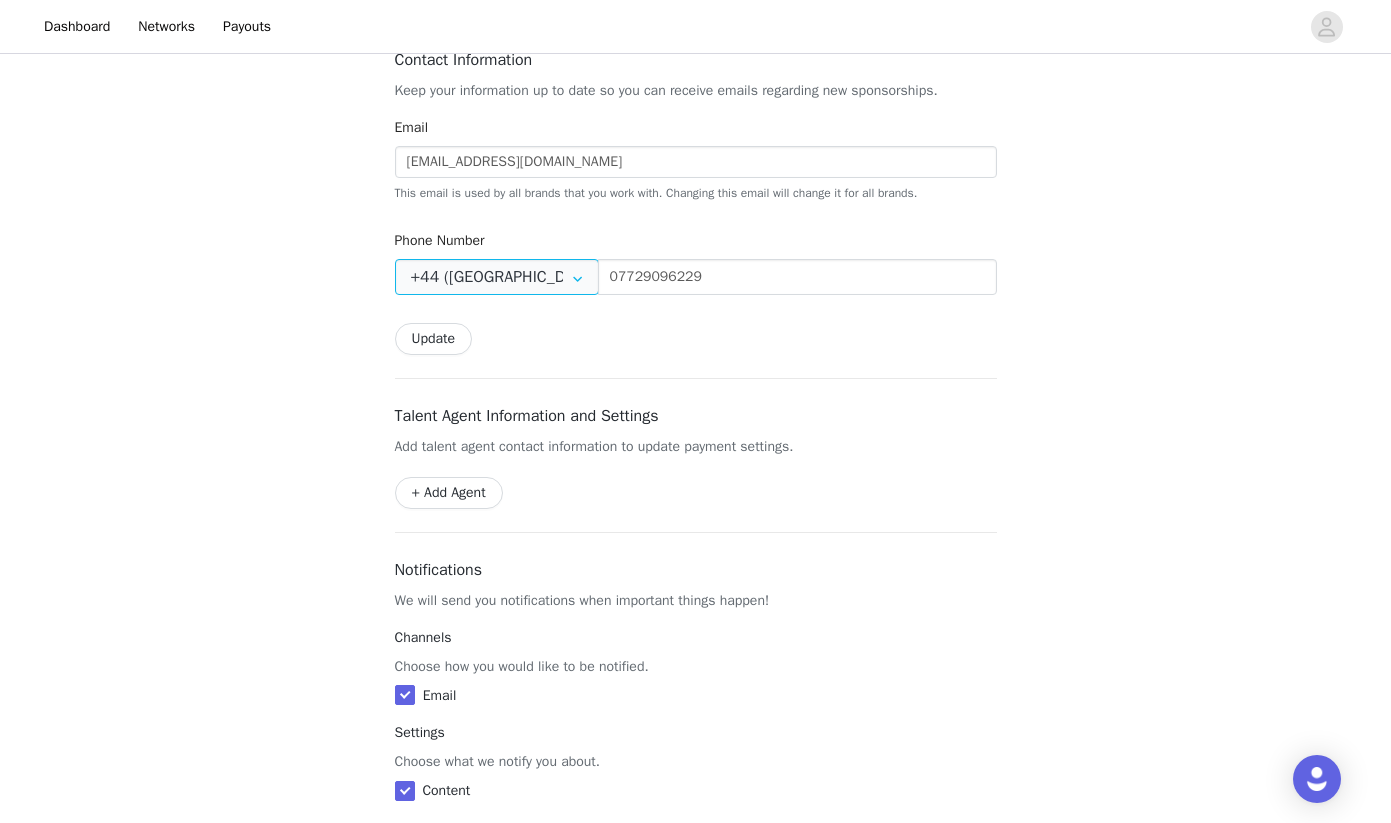scroll, scrollTop: 644, scrollLeft: 0, axis: vertical 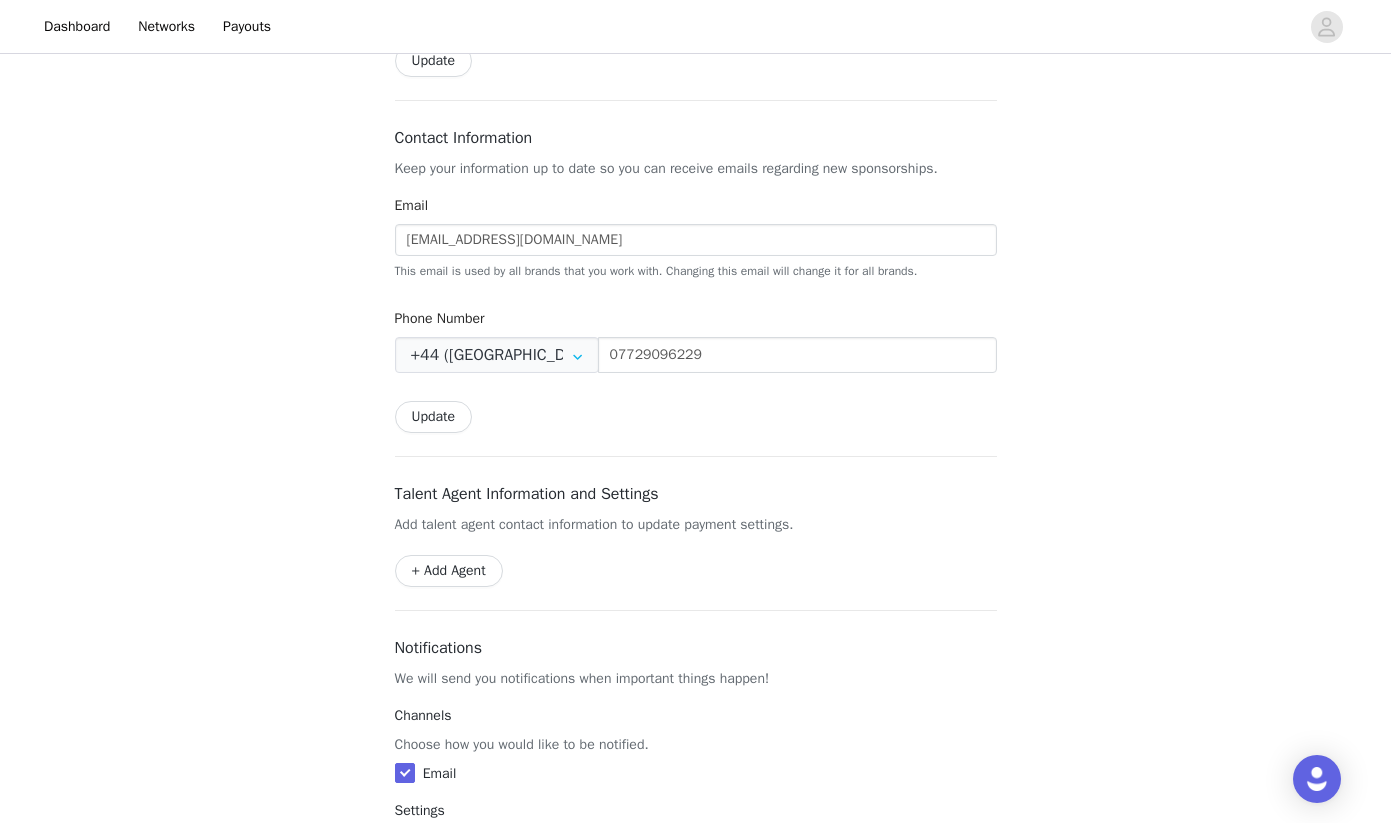 click on "Update" at bounding box center [434, 417] 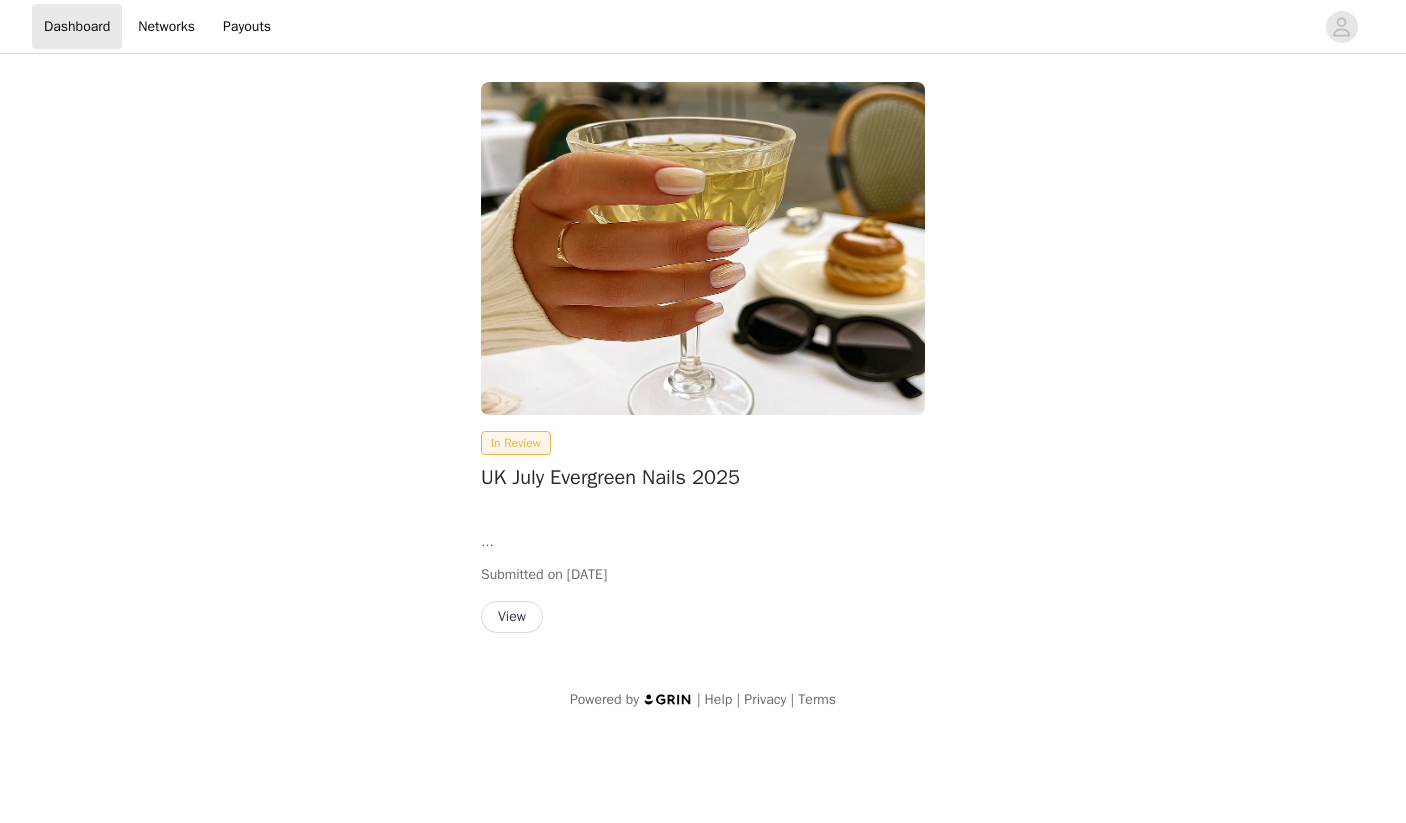 scroll, scrollTop: 0, scrollLeft: 0, axis: both 